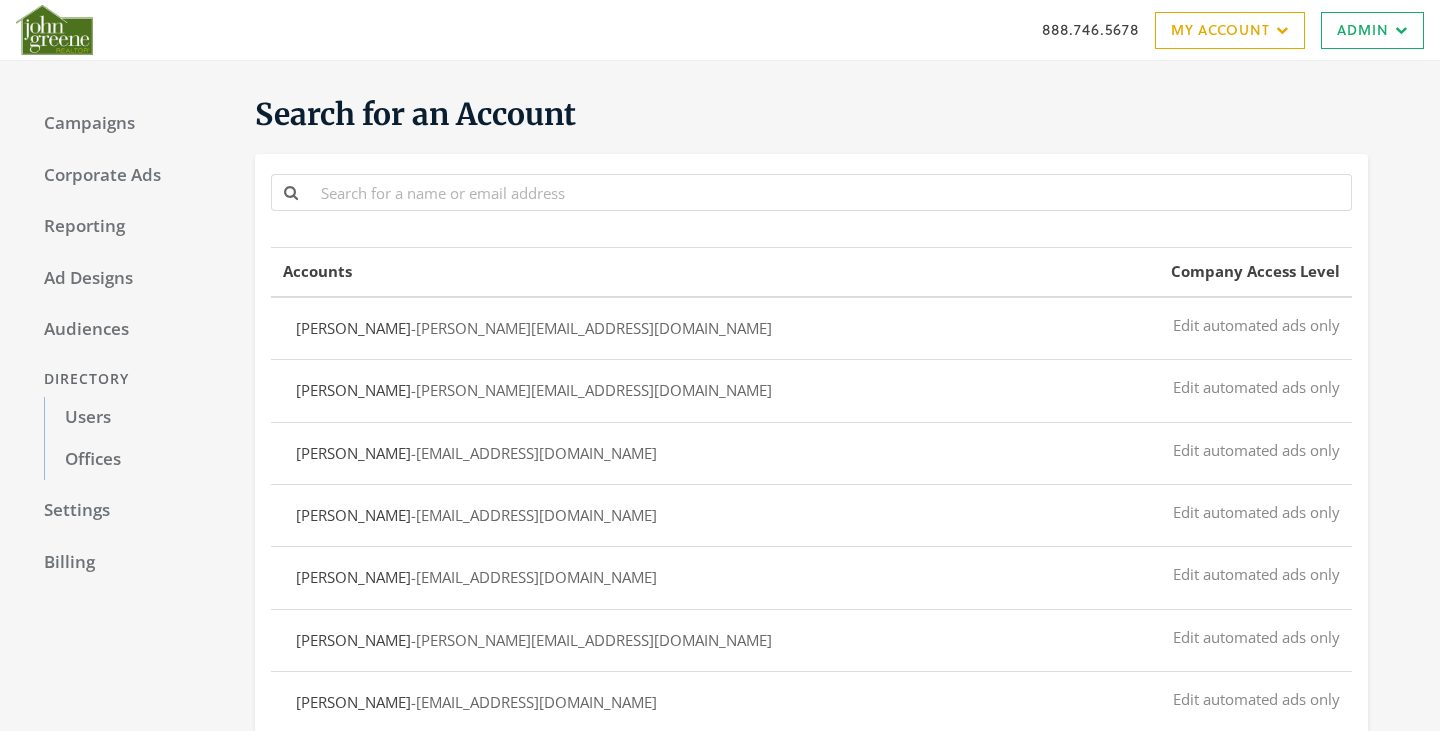 scroll, scrollTop: 0, scrollLeft: 0, axis: both 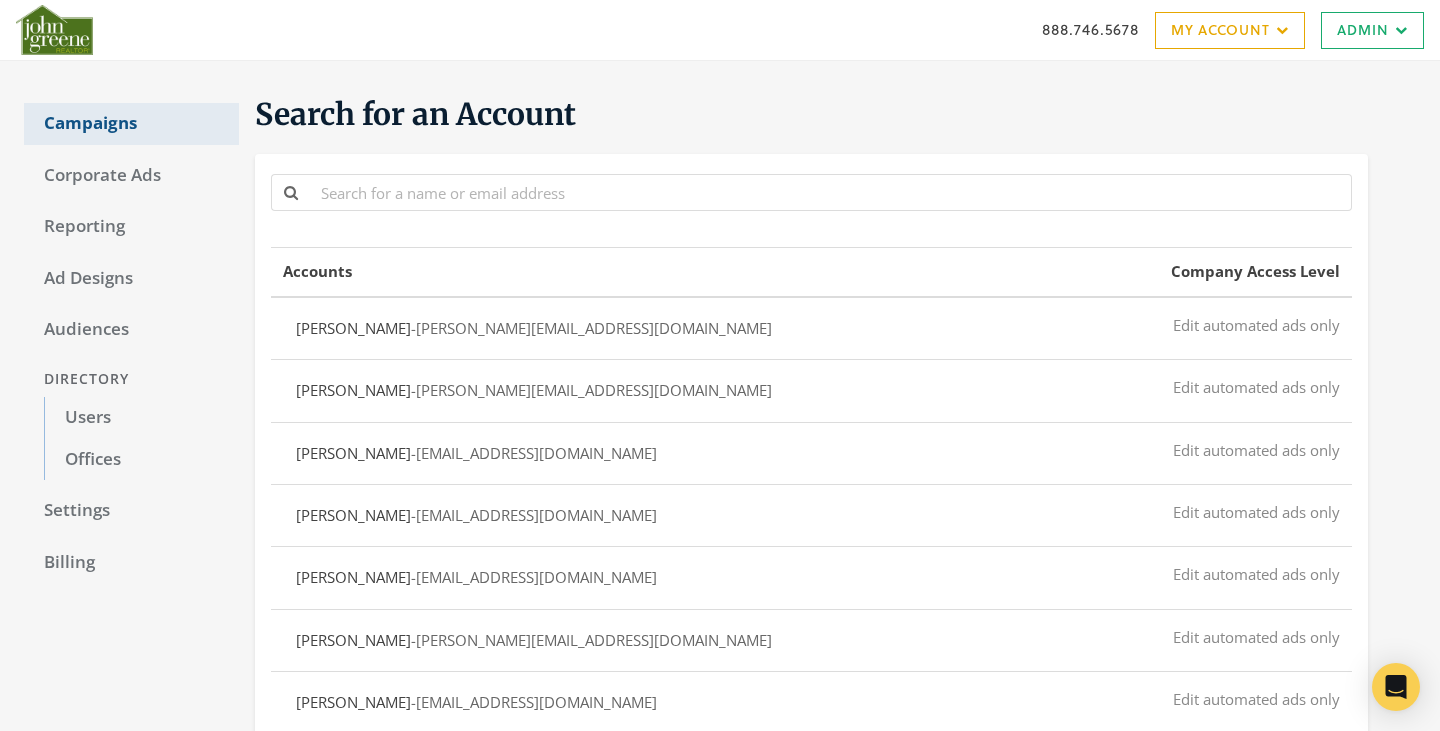 click on "Campaigns" at bounding box center [131, 124] 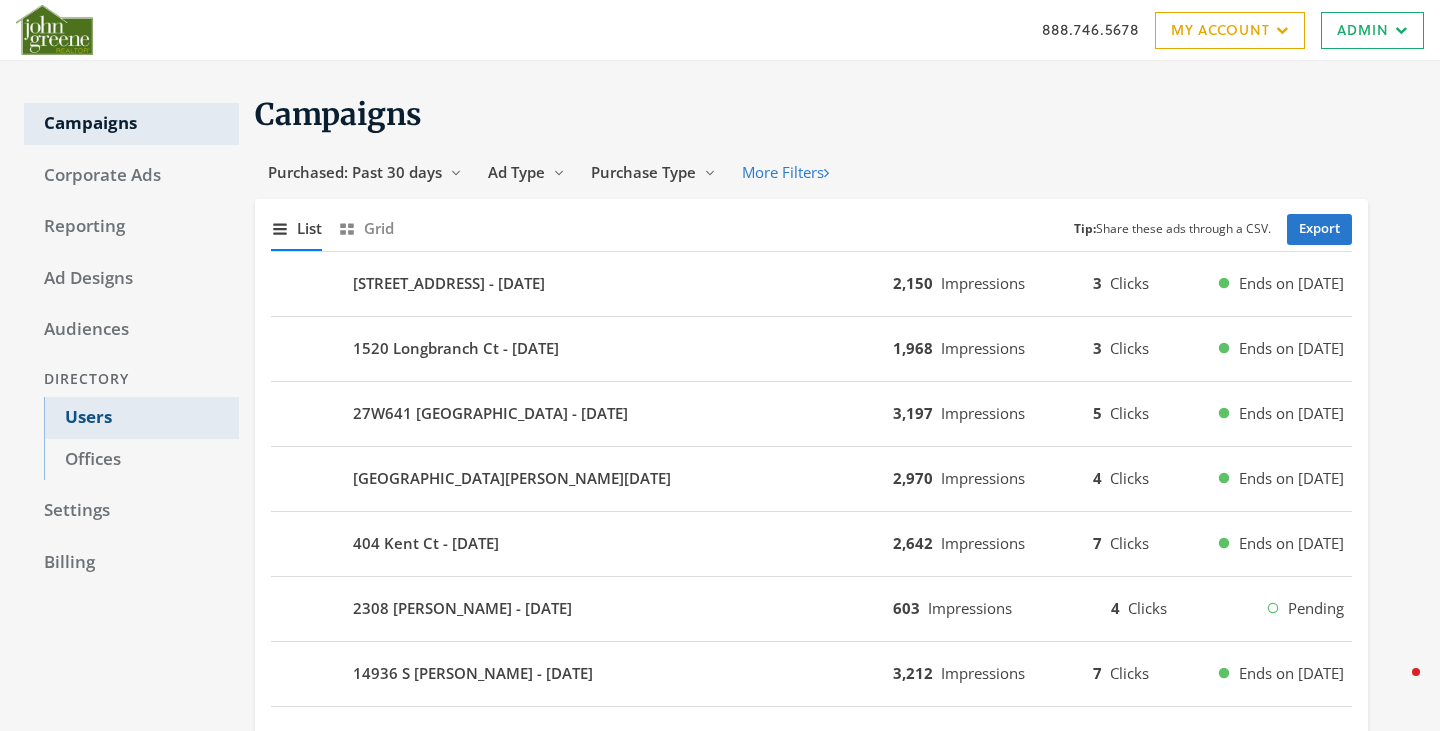 click on "Users" at bounding box center [141, 418] 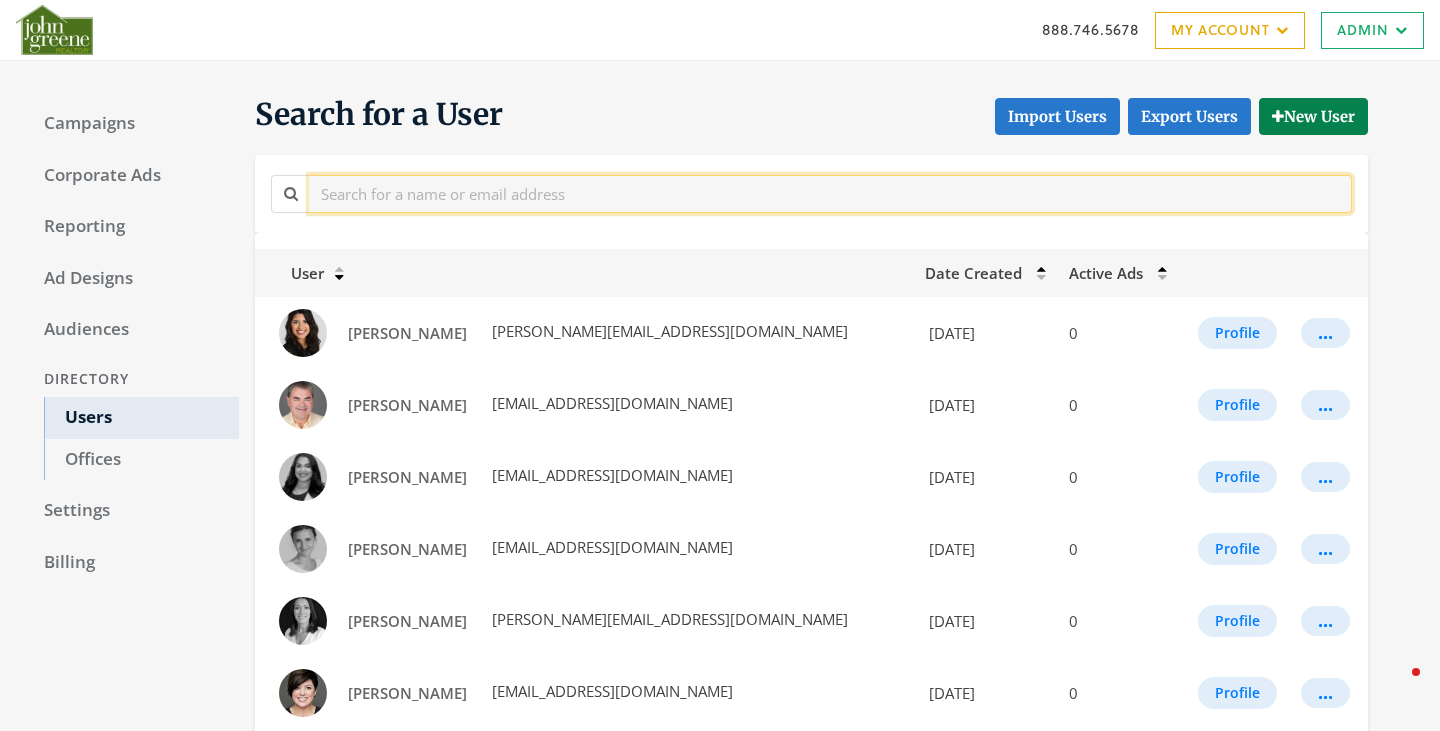 click at bounding box center (830, 193) 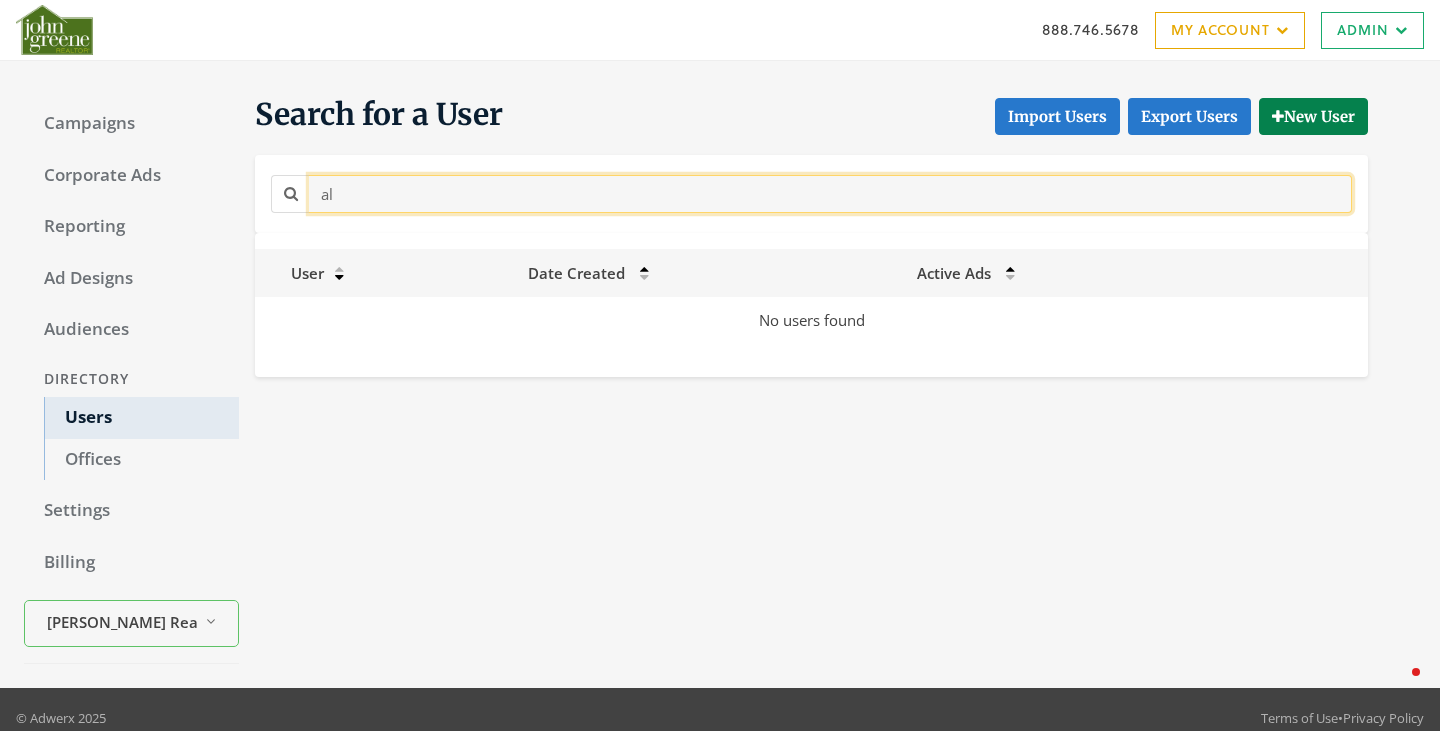type on "a" 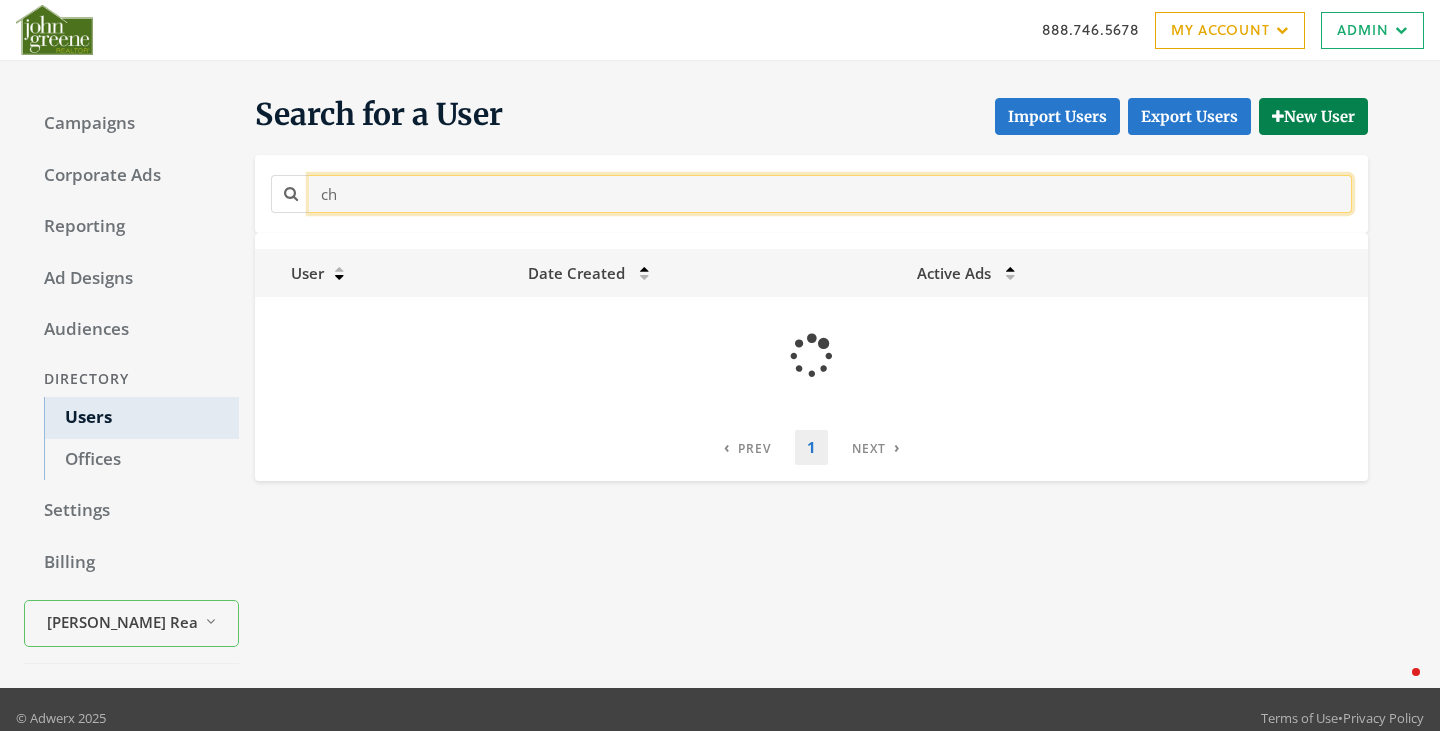 type on "c" 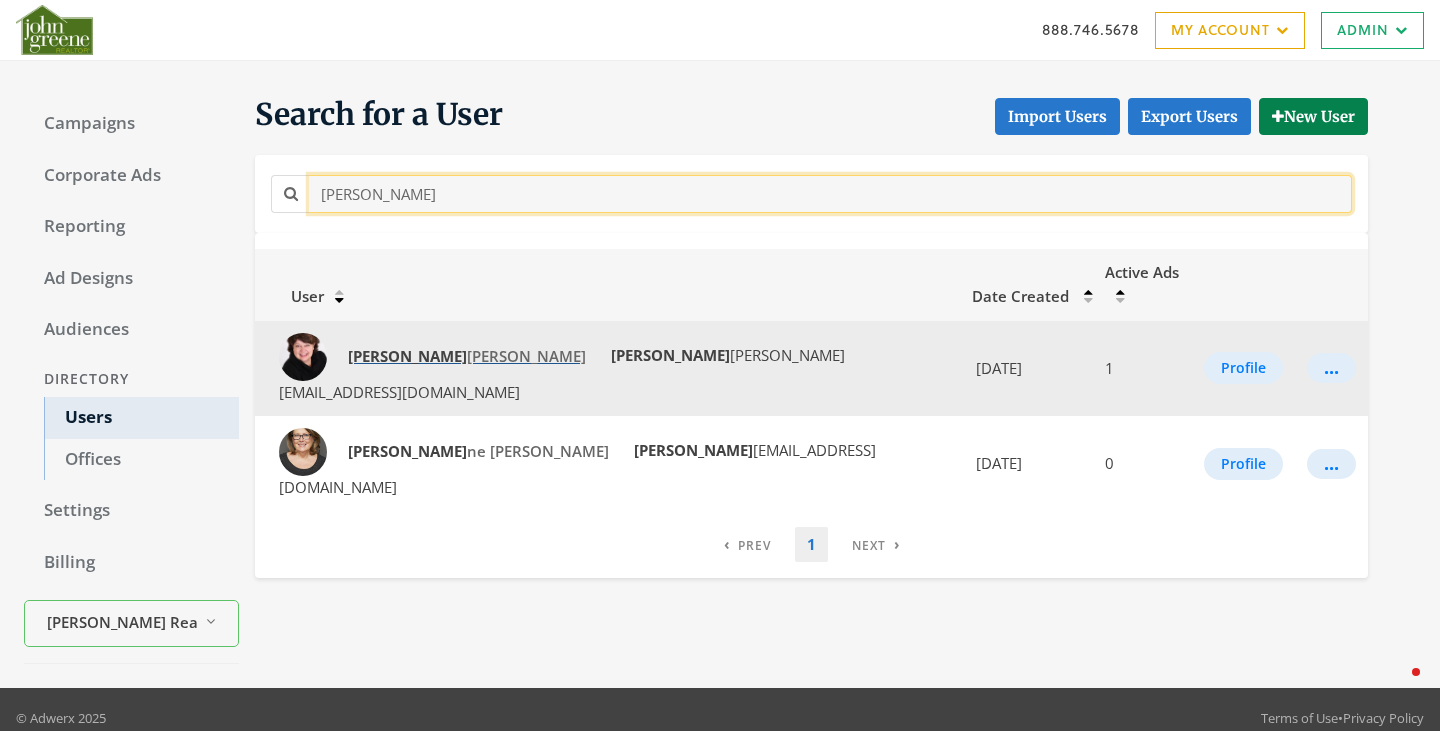 type on "joan" 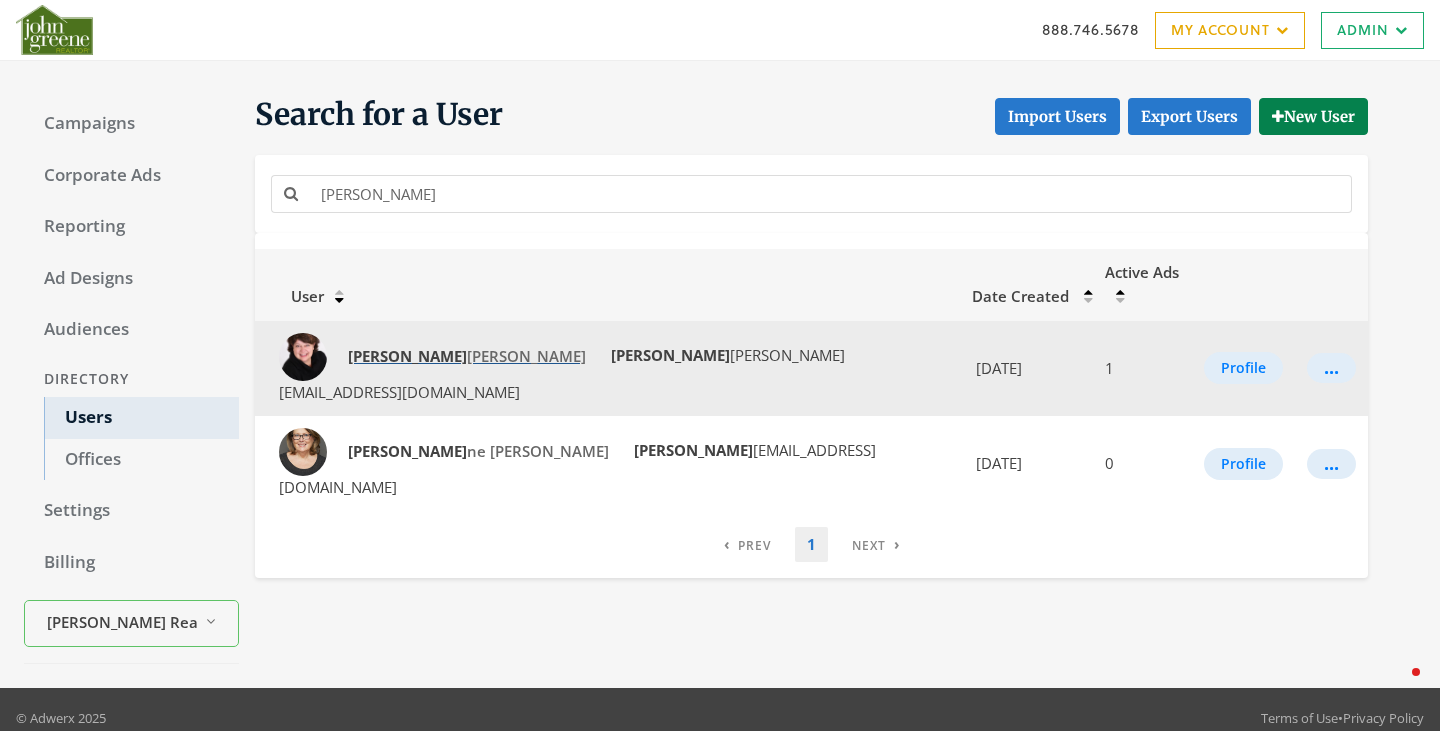 click on "Joan  Walters" at bounding box center [467, 356] 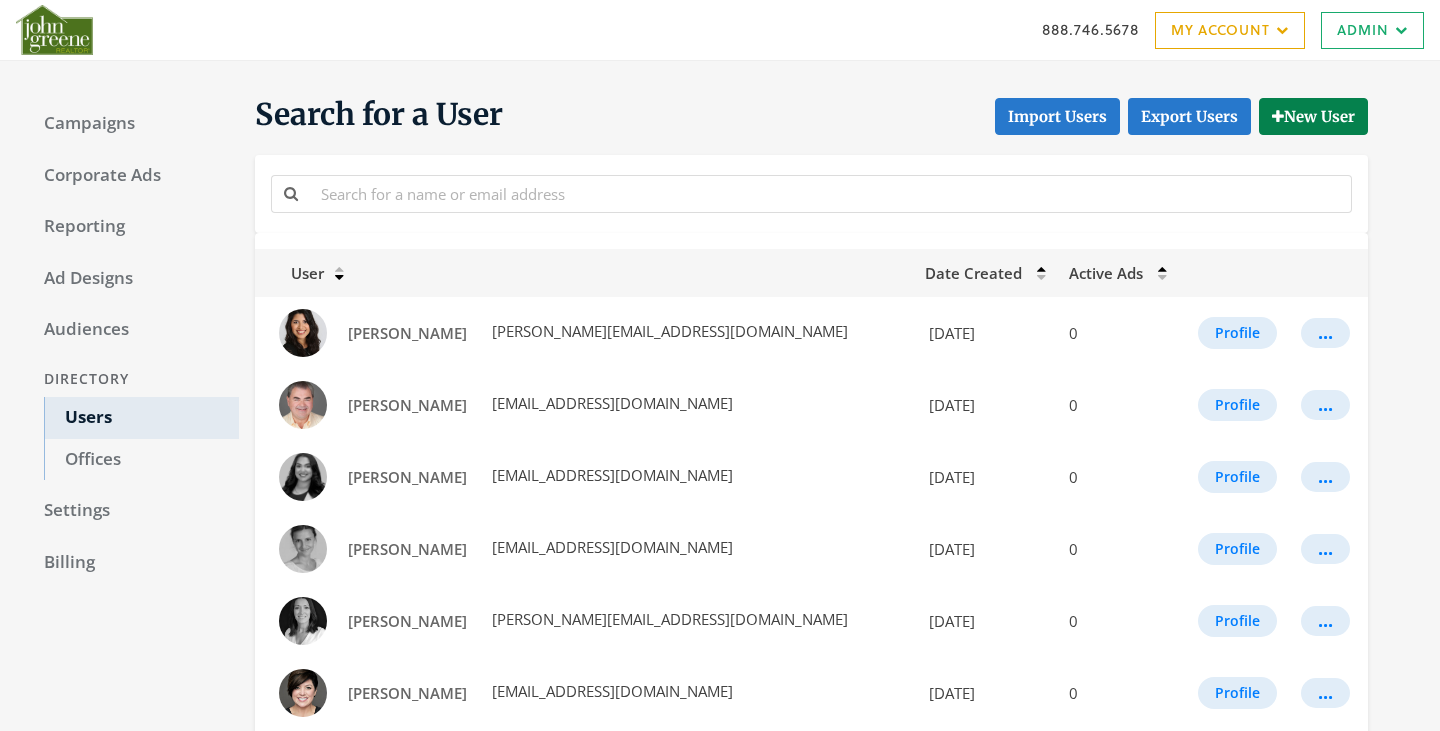 scroll, scrollTop: 0, scrollLeft: 0, axis: both 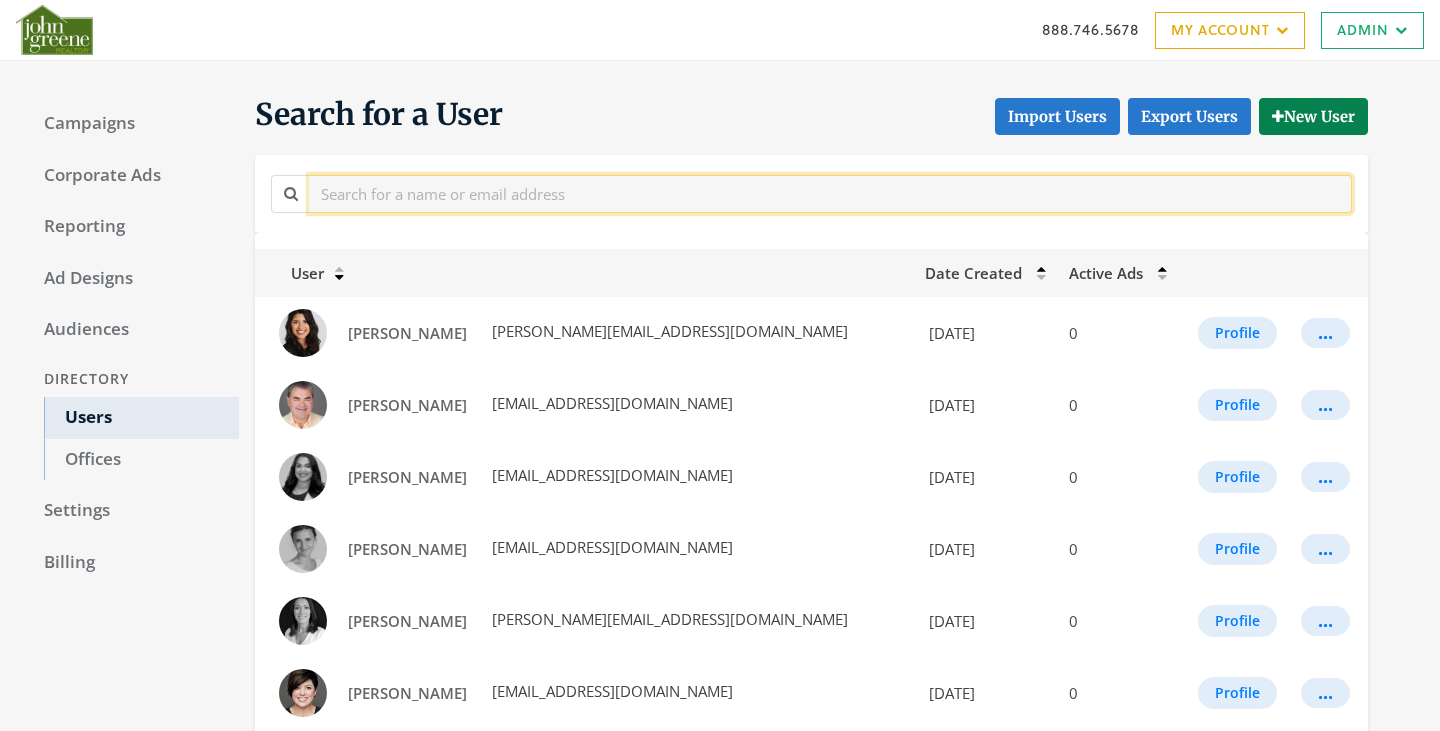 click at bounding box center (830, 193) 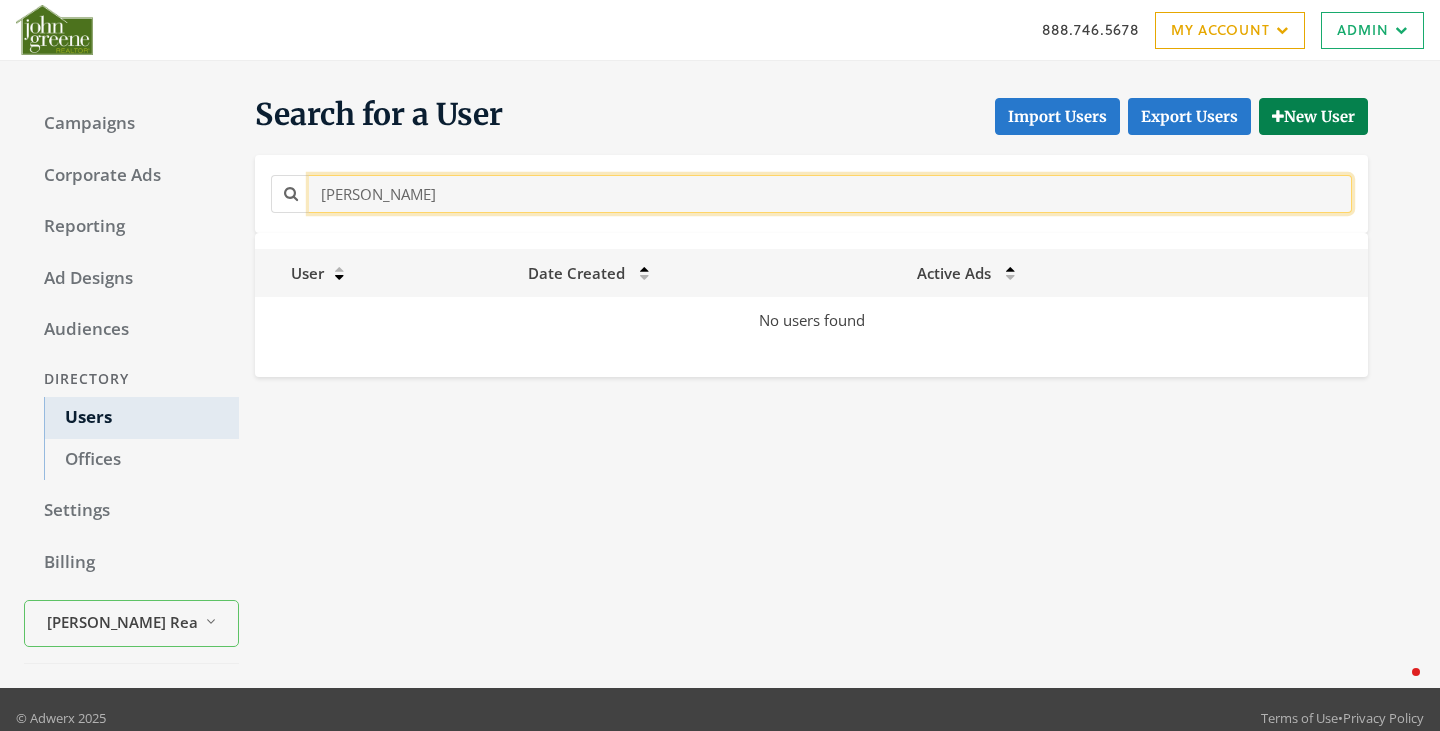 drag, startPoint x: 506, startPoint y: 198, endPoint x: 257, endPoint y: 174, distance: 250.15395 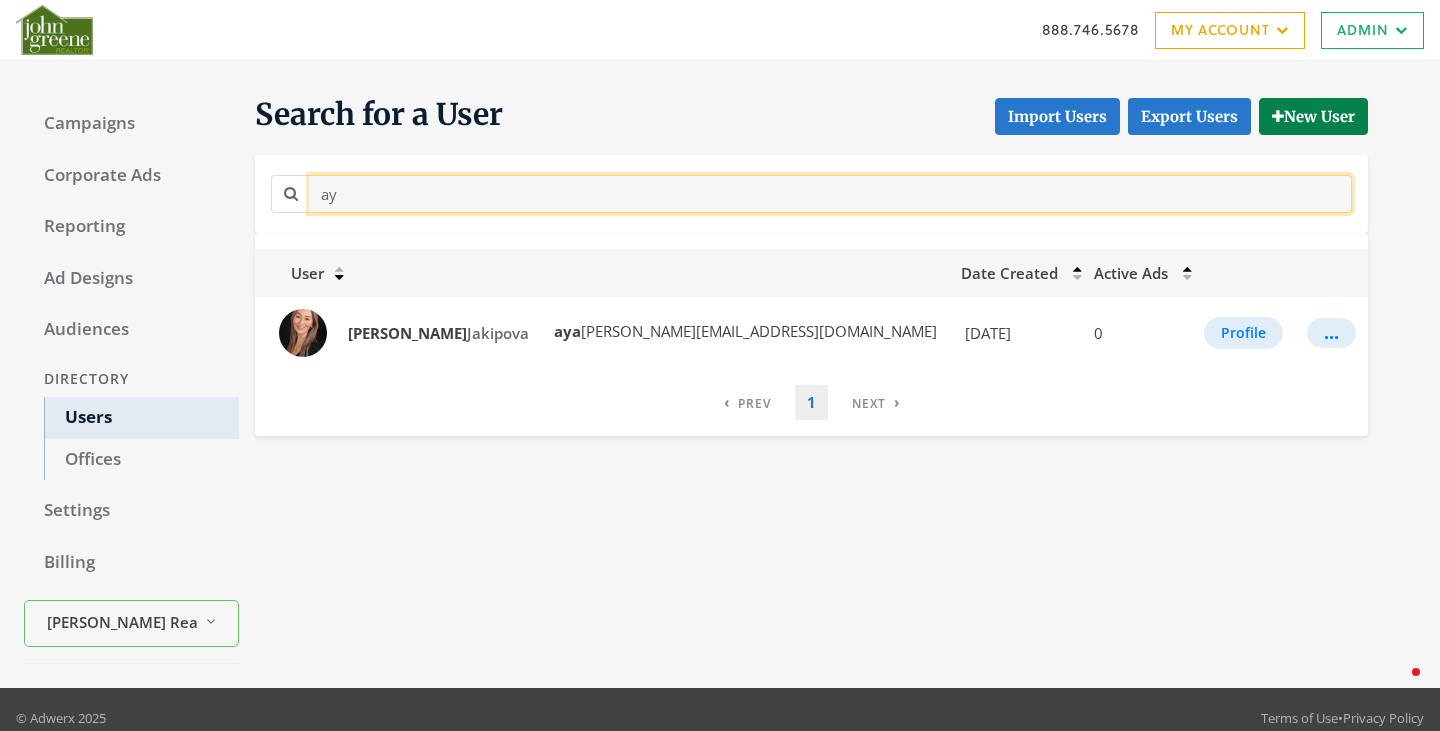 type on "a" 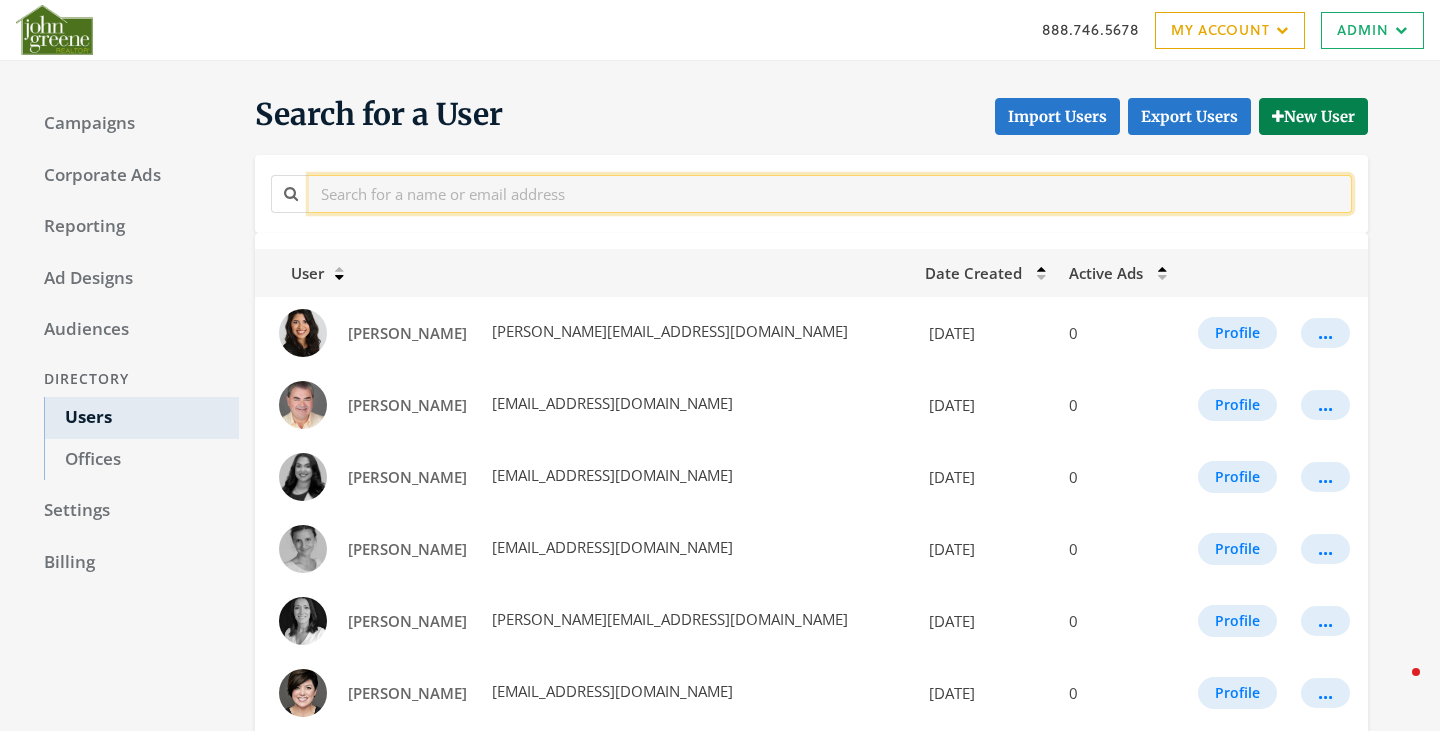 click at bounding box center [830, 193] 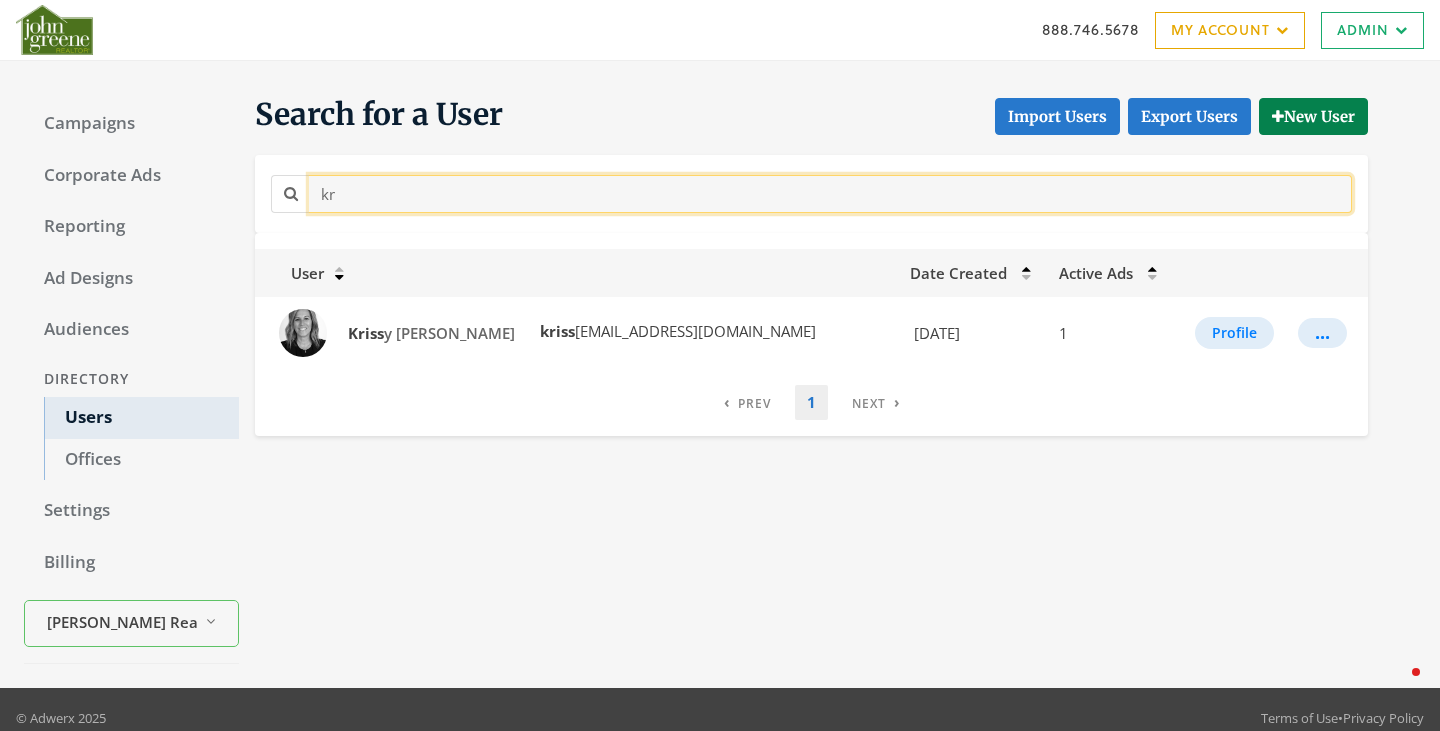 type on "k" 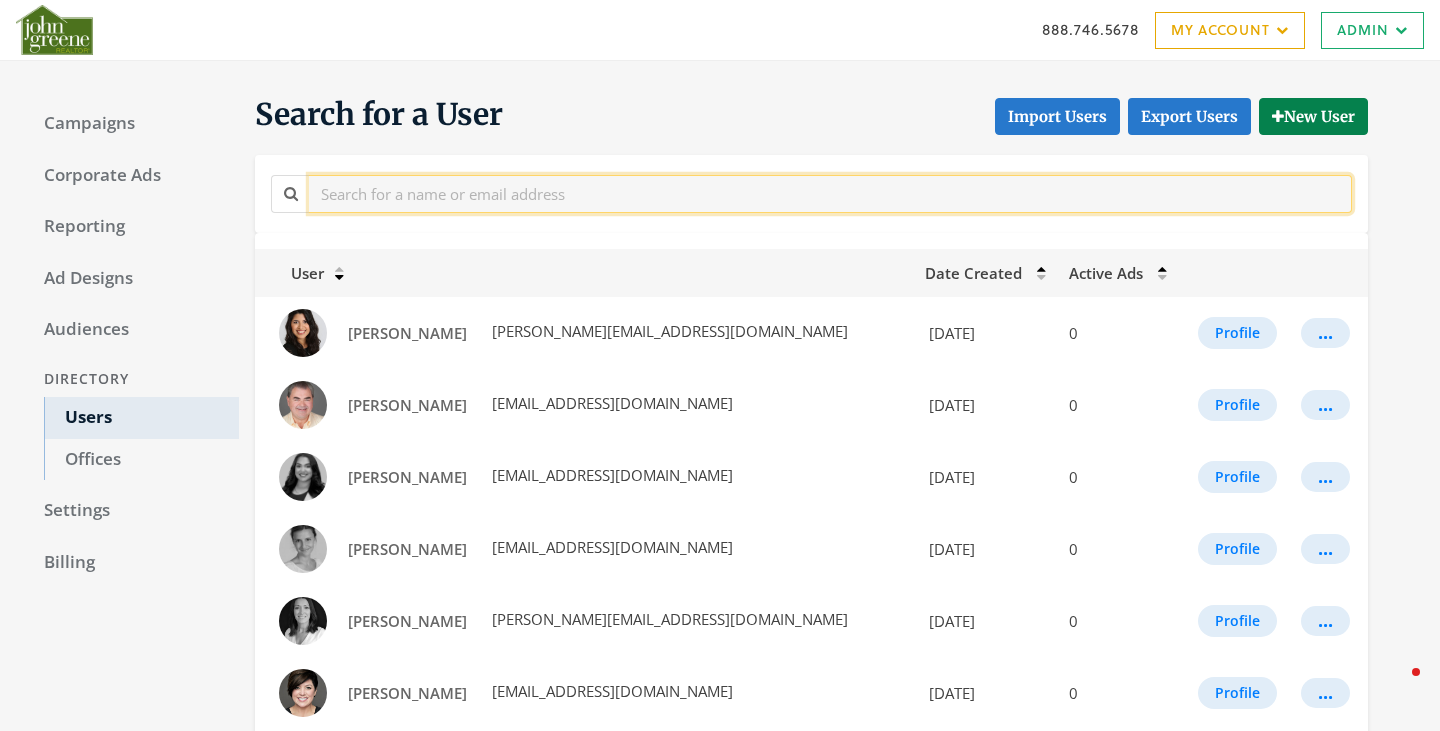 click at bounding box center [830, 193] 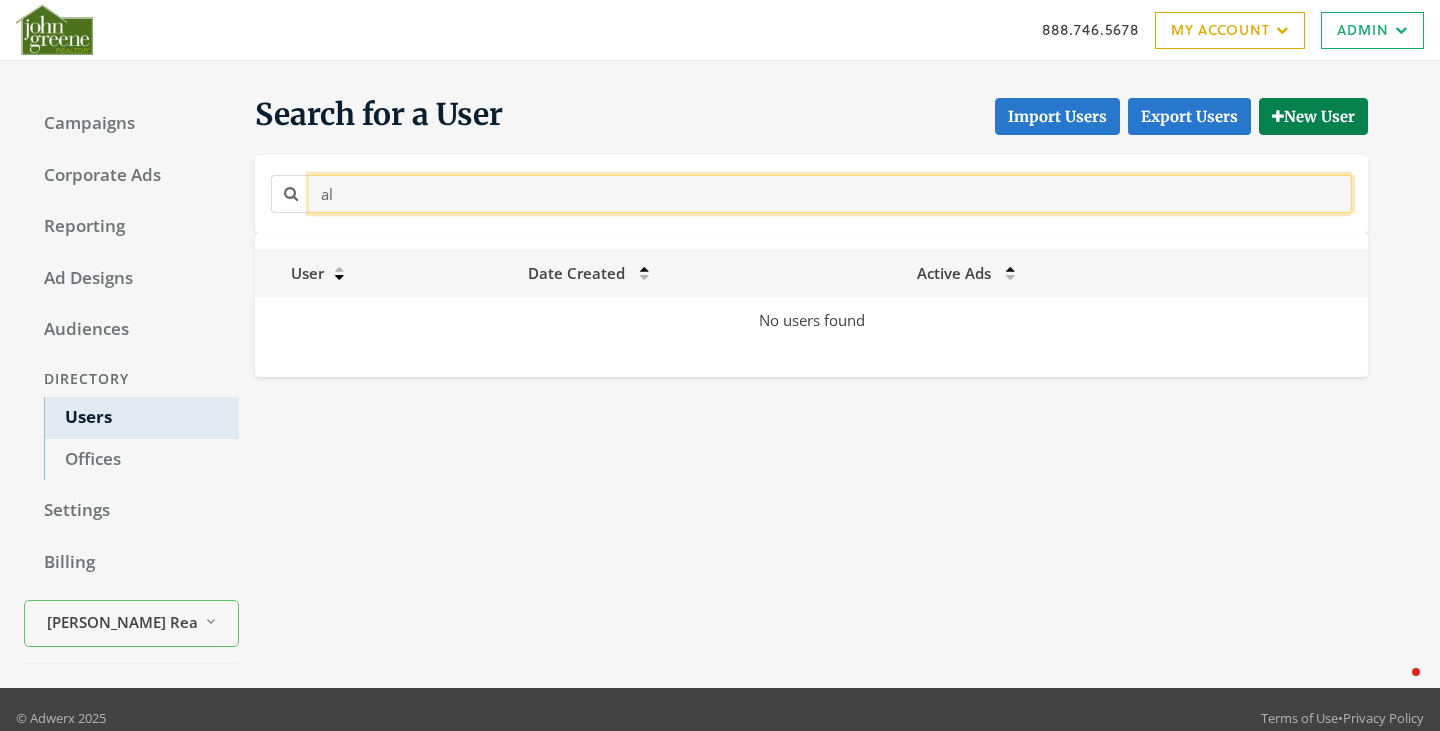 type on "a" 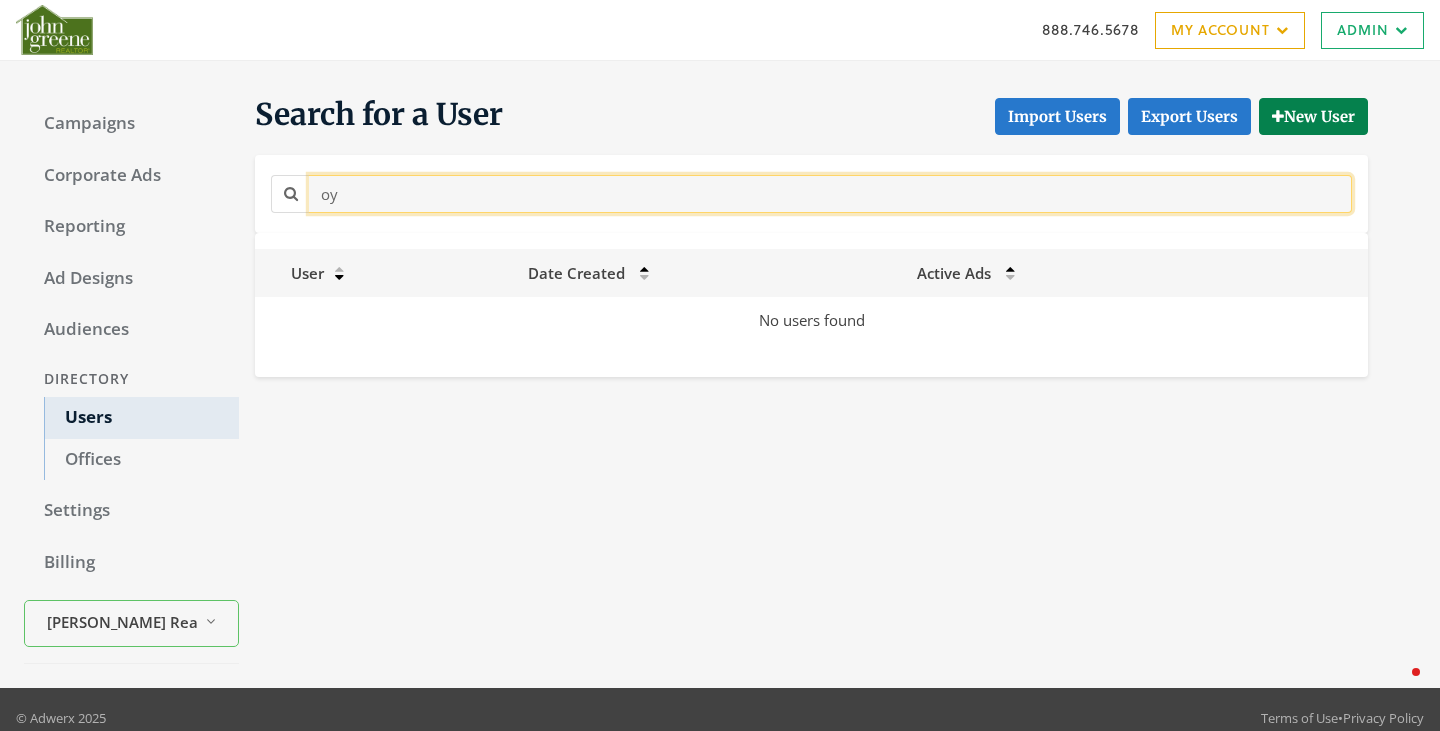 type on "o" 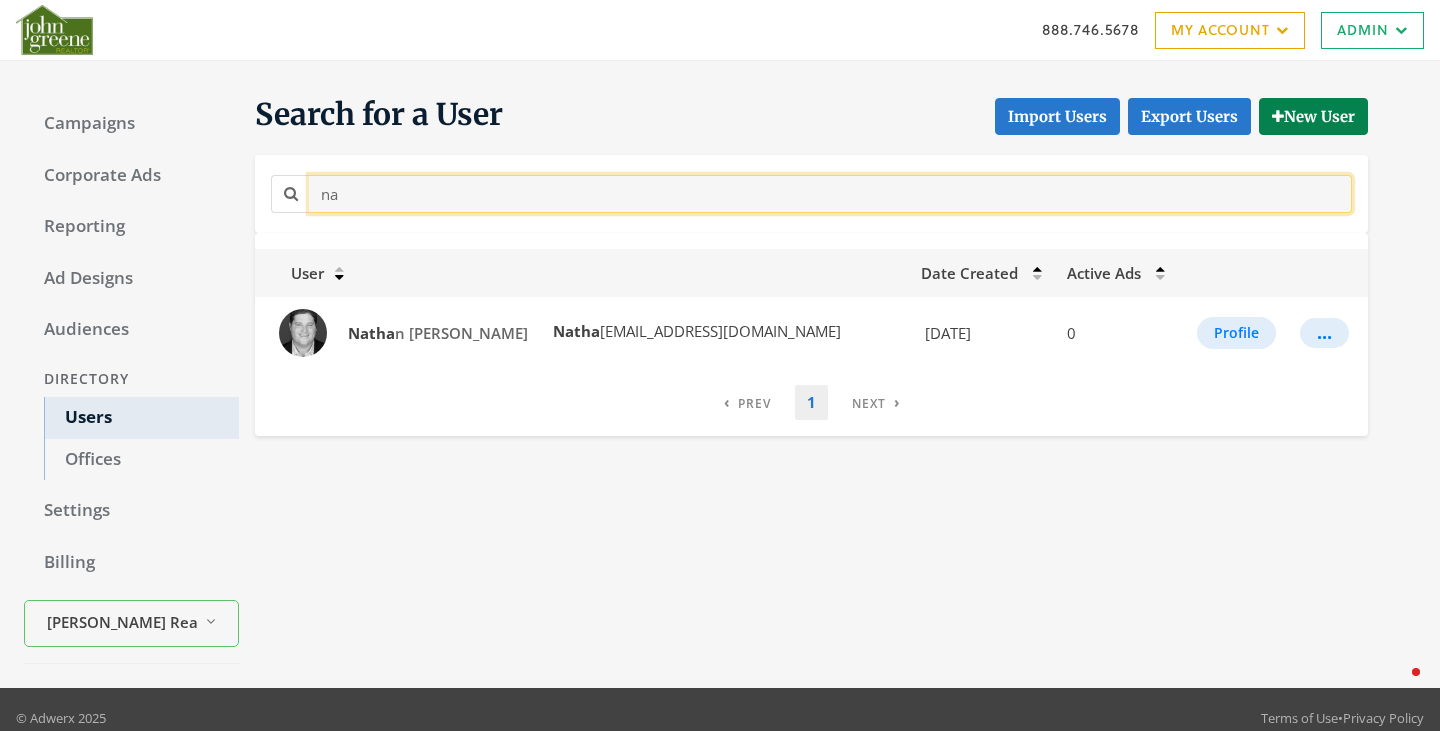 type on "n" 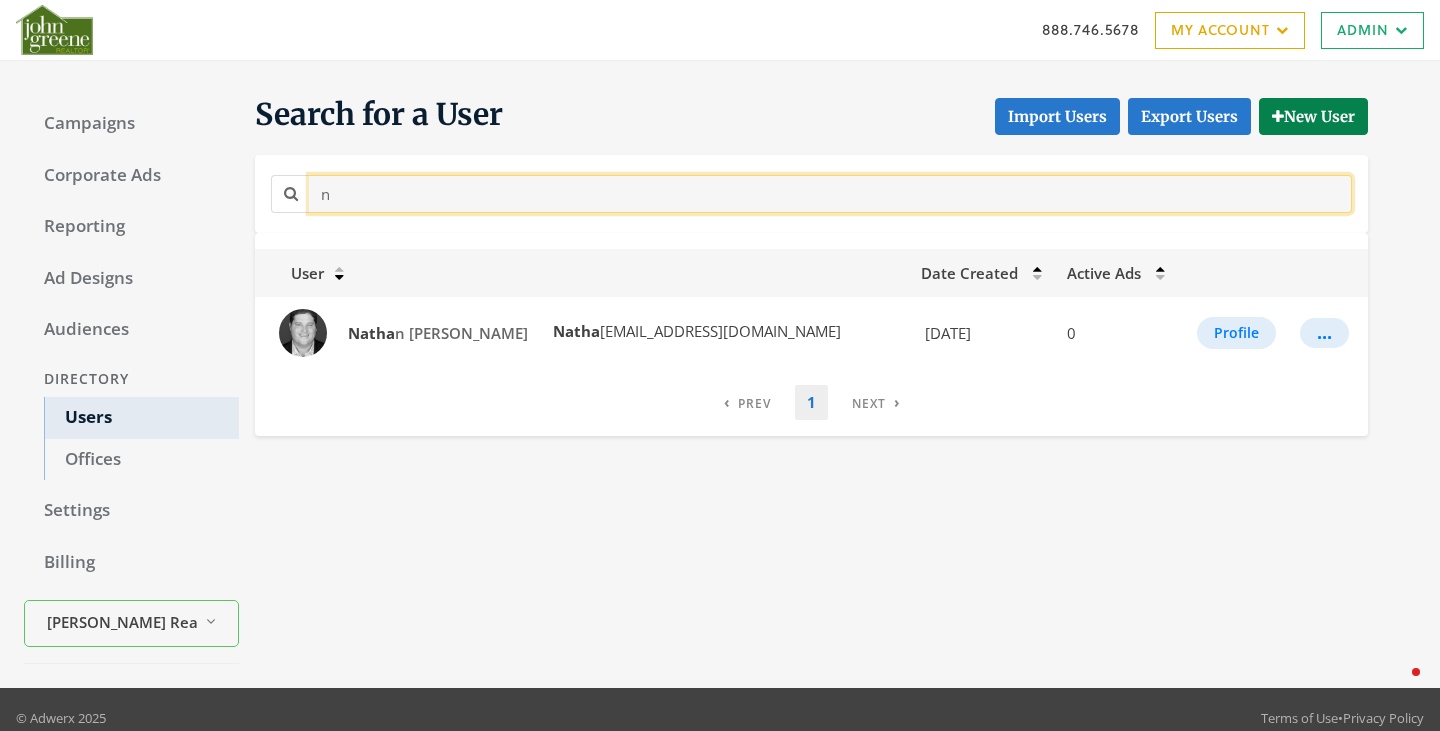 type 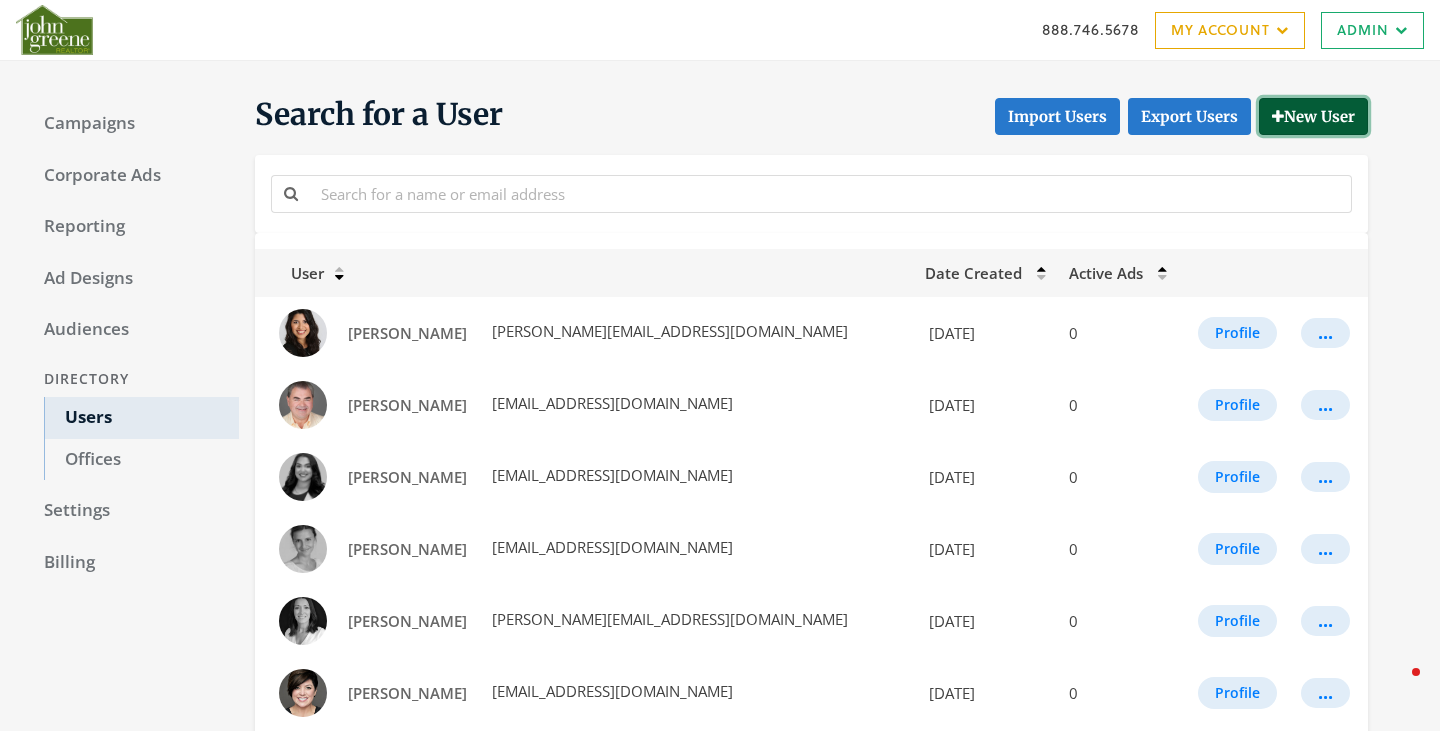 click on "New User" at bounding box center (1313, 116) 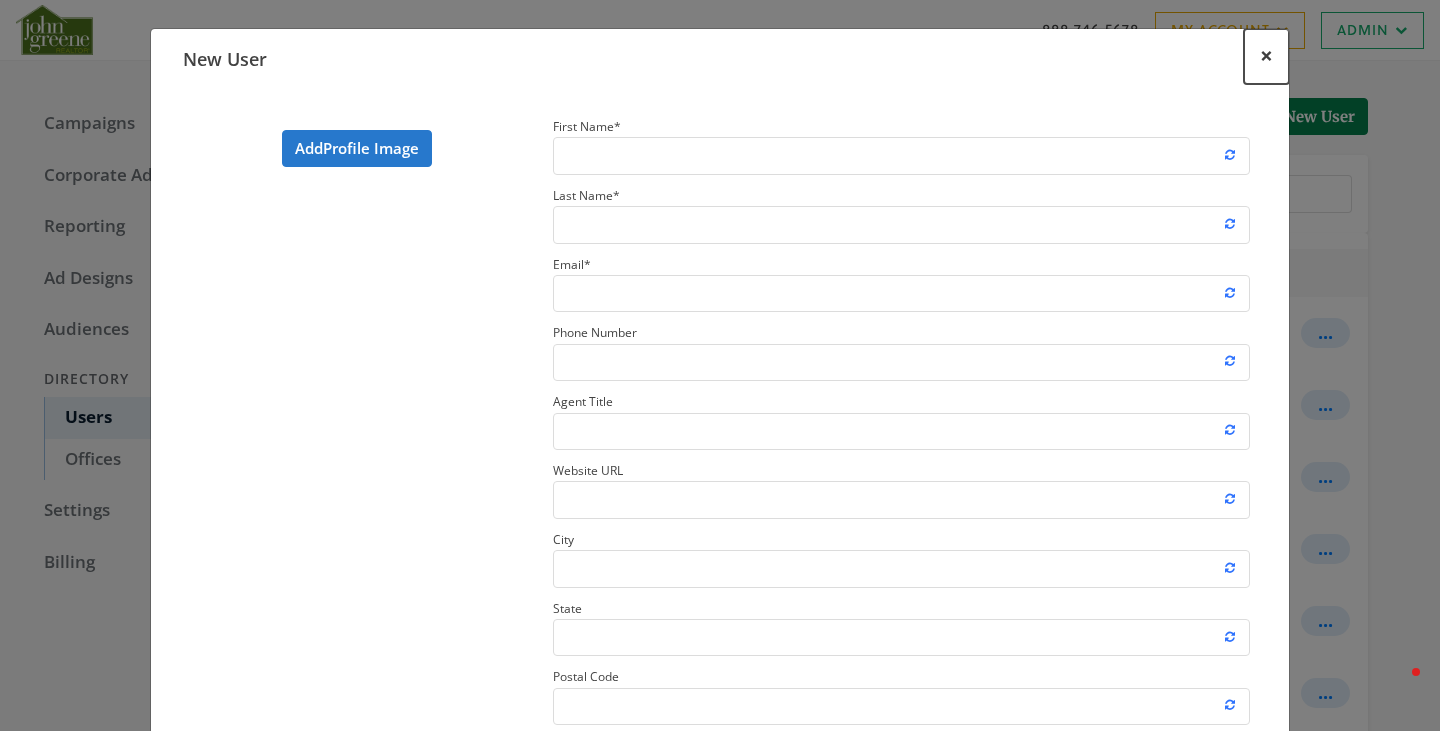 click on "×" at bounding box center [1266, 55] 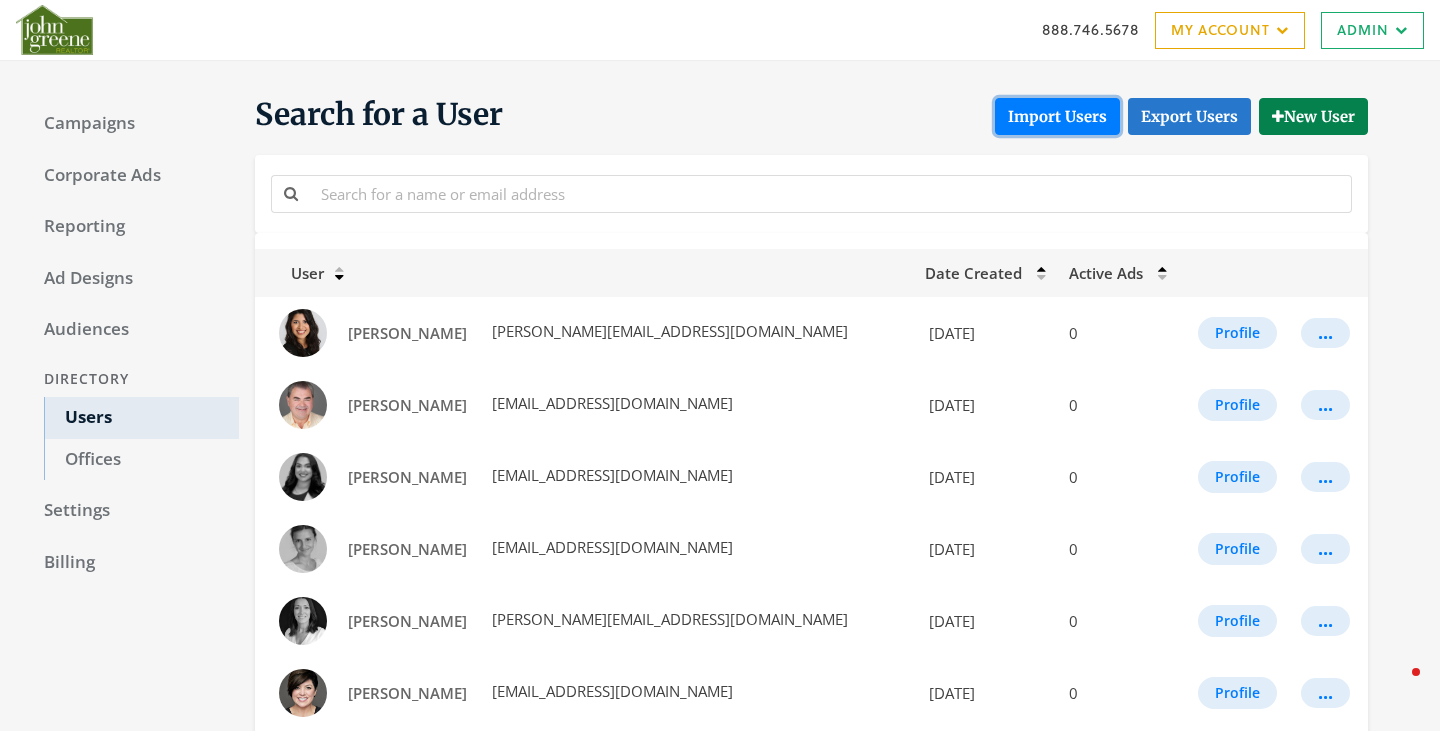 click on "Import Users" at bounding box center [1057, 116] 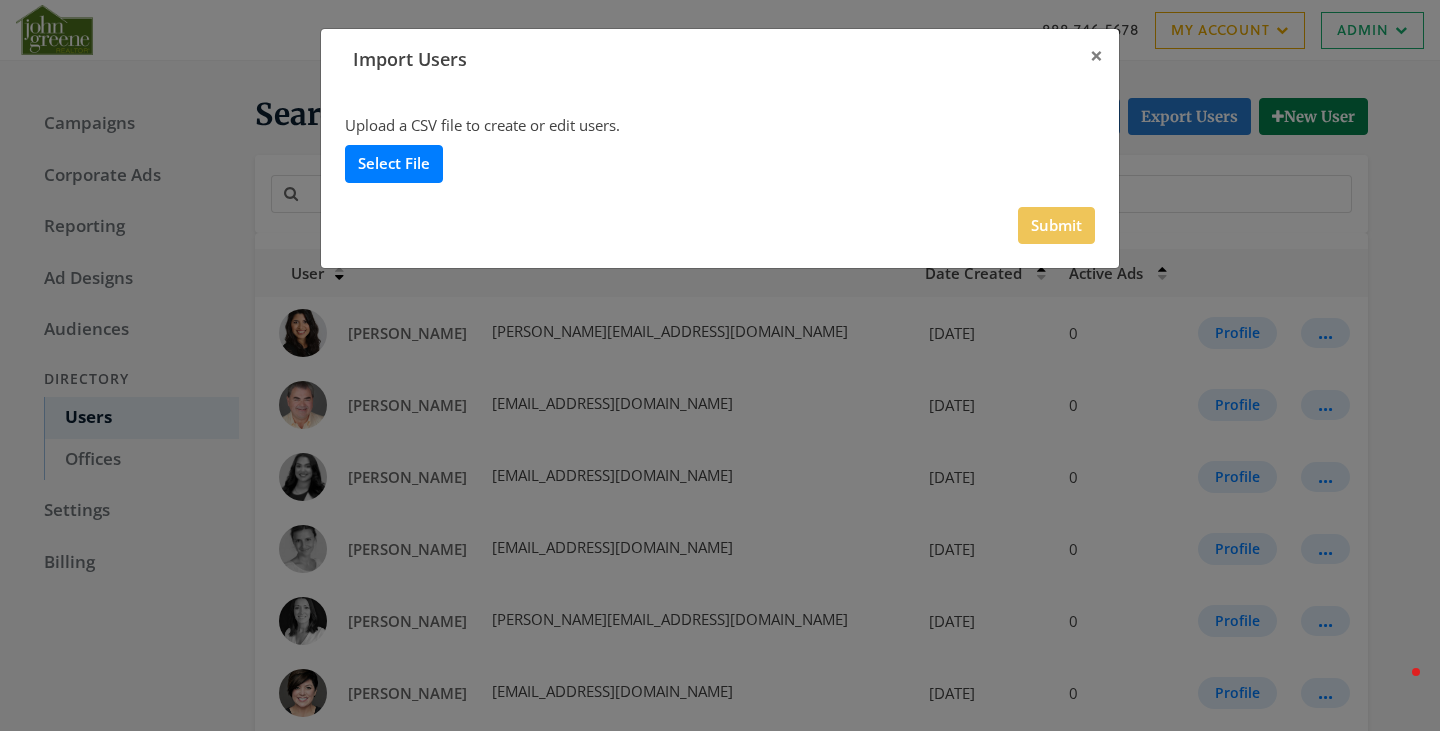 click on "Select File" at bounding box center (394, 163) 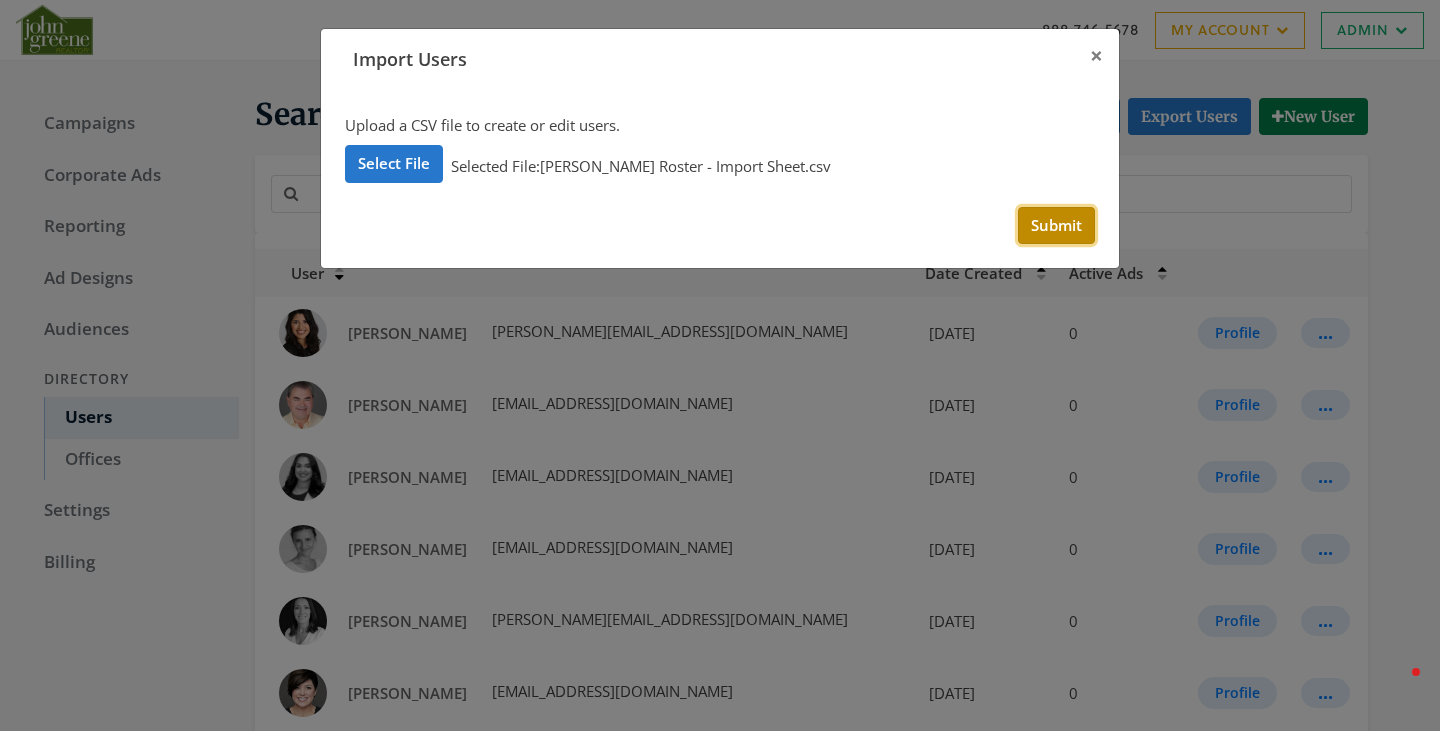 click on "Submit" at bounding box center (1056, 225) 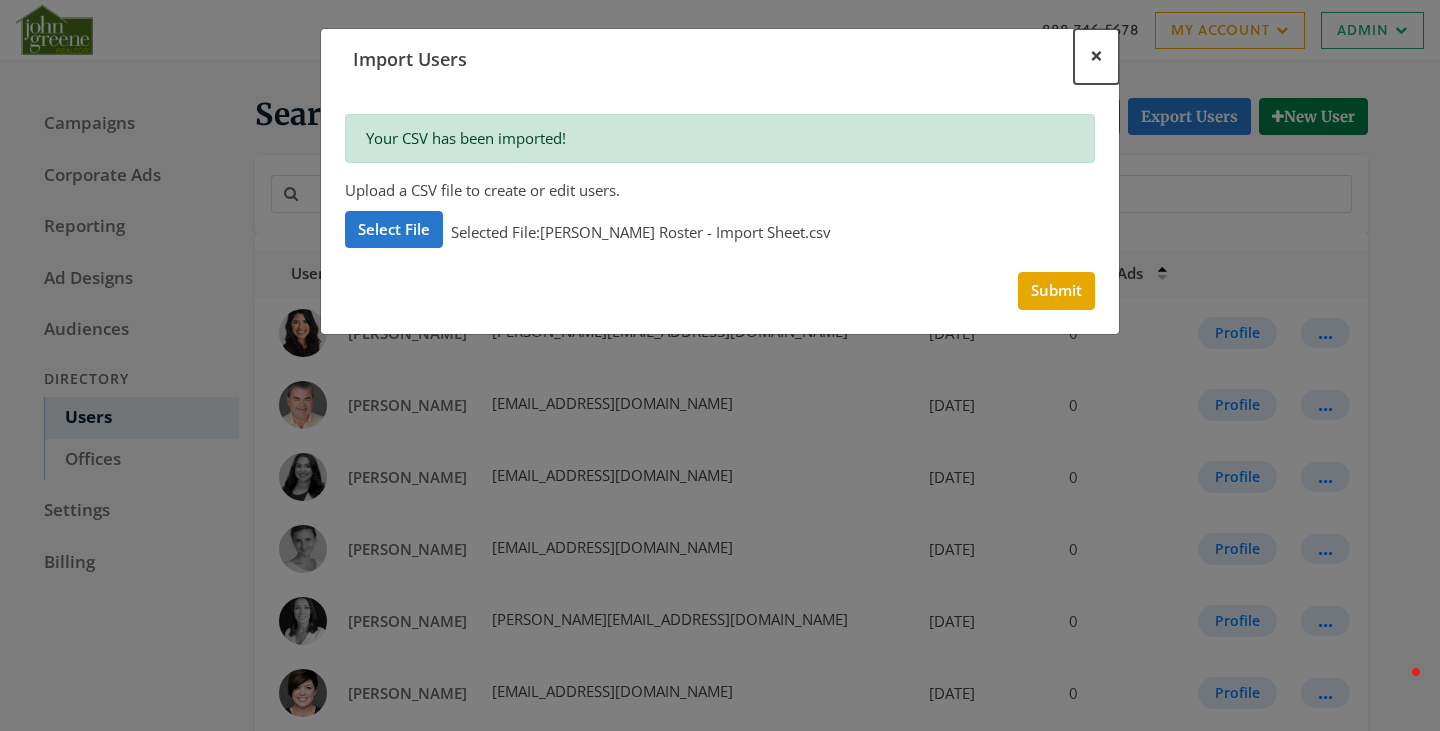 click on "×" at bounding box center [1096, 55] 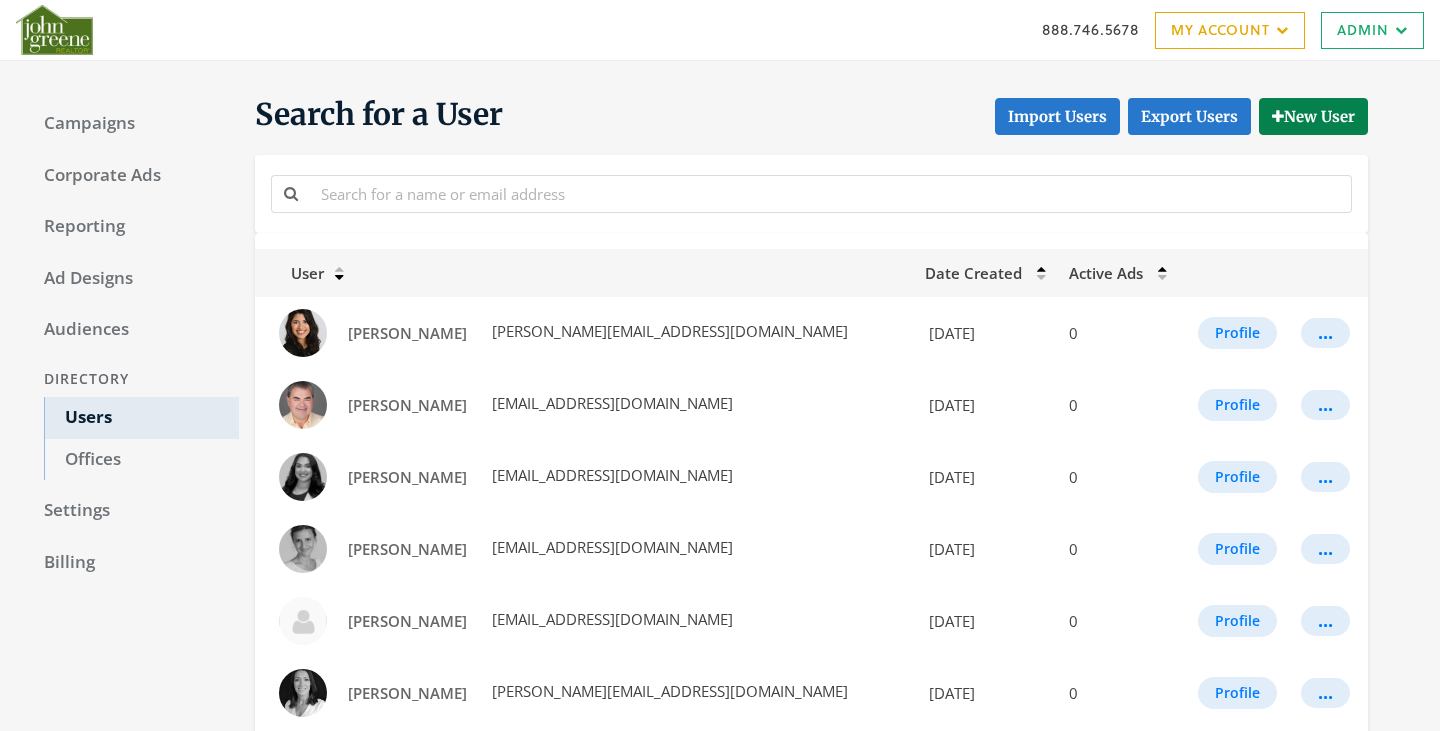 scroll, scrollTop: 0, scrollLeft: 0, axis: both 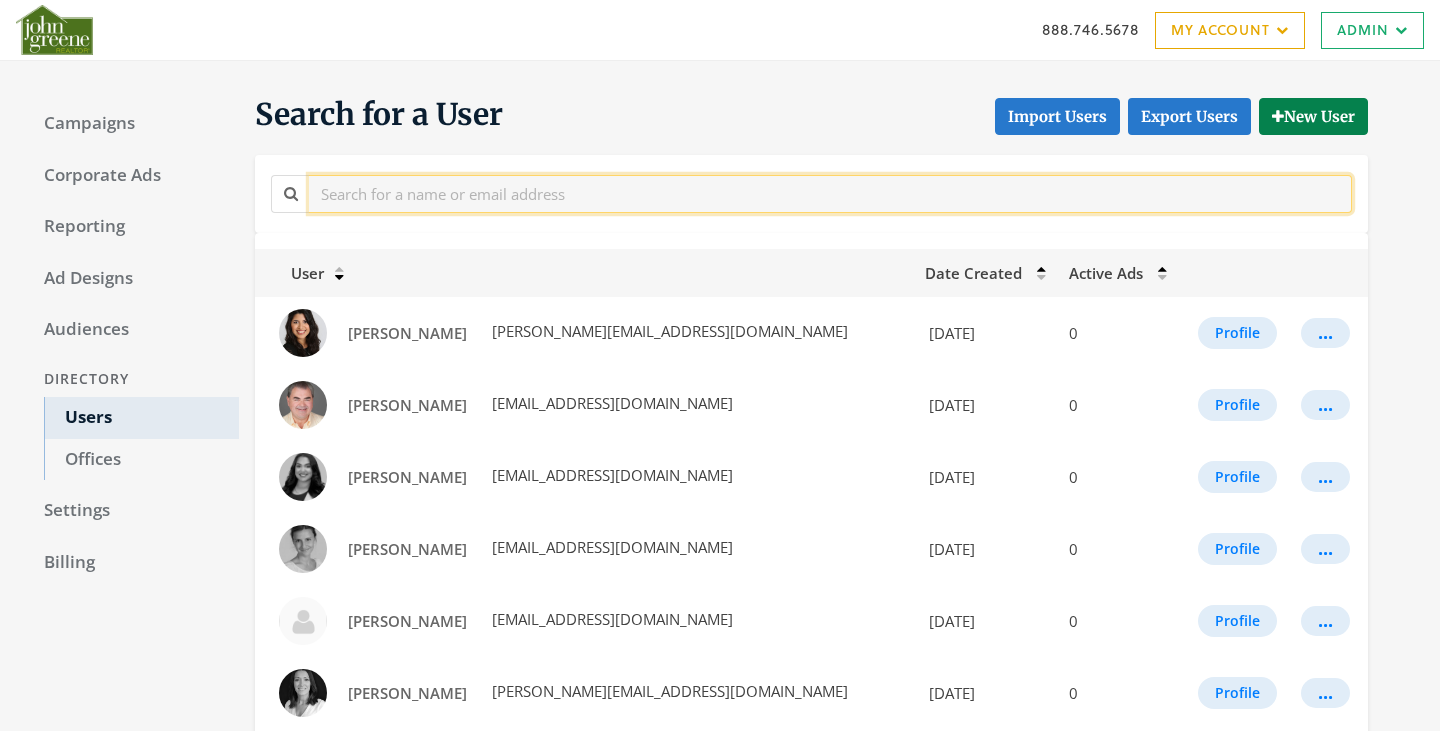 click at bounding box center [830, 193] 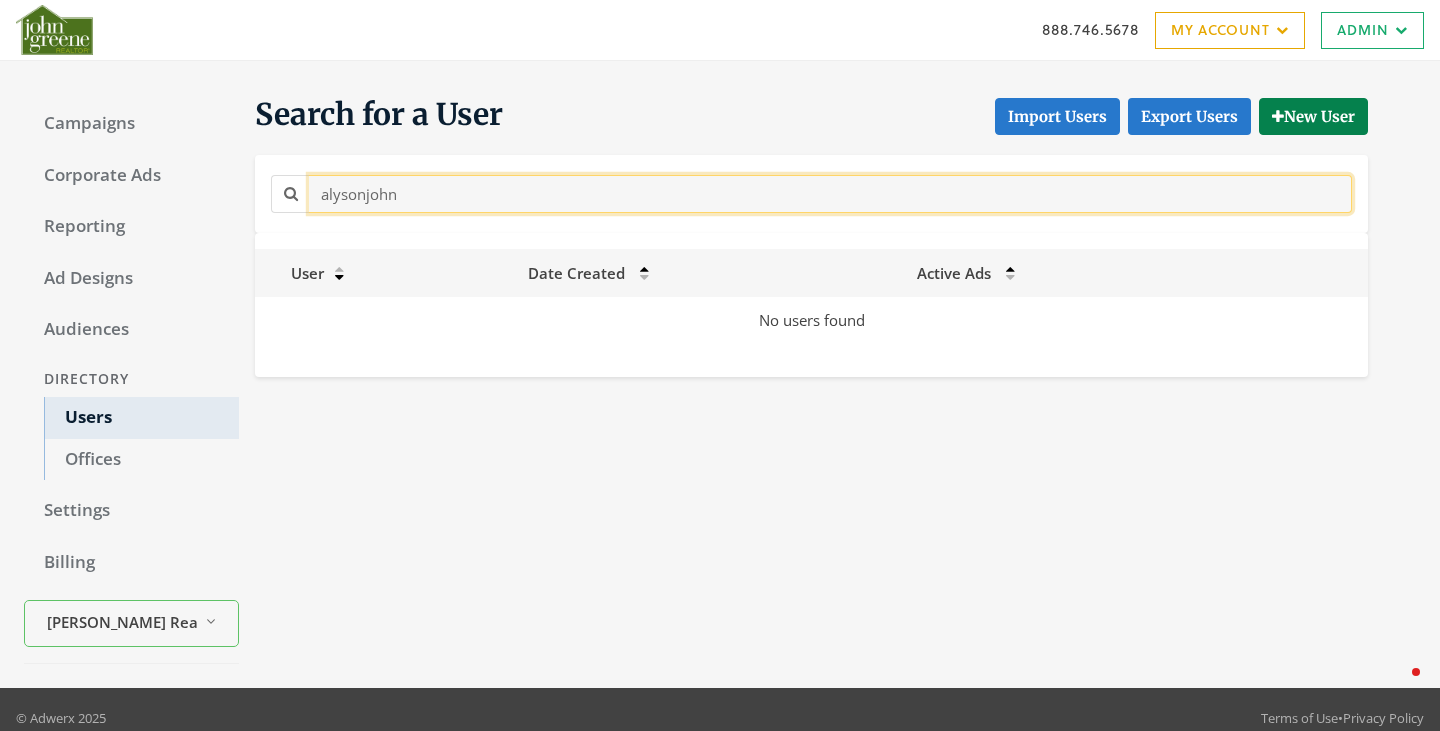 type on "alysonjohn" 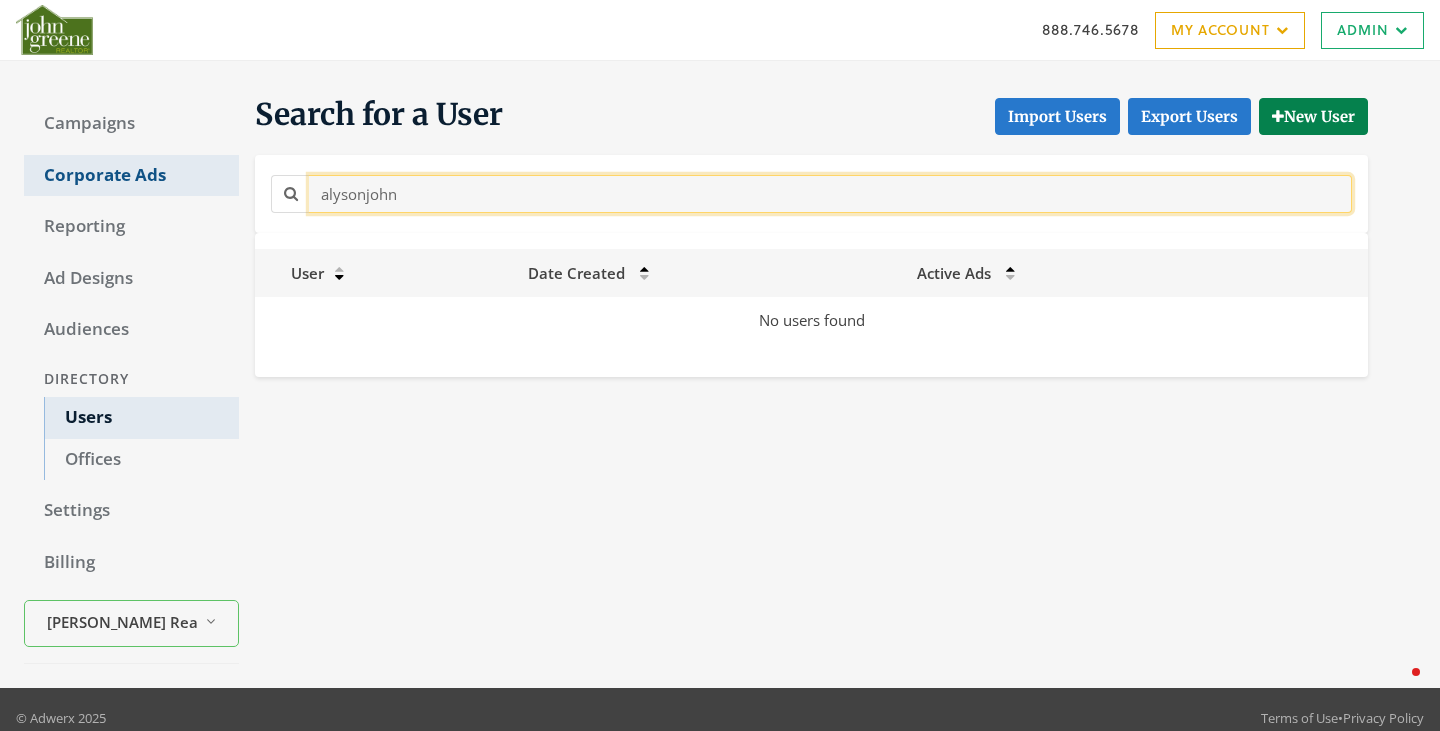drag, startPoint x: 477, startPoint y: 193, endPoint x: 233, endPoint y: 183, distance: 244.20483 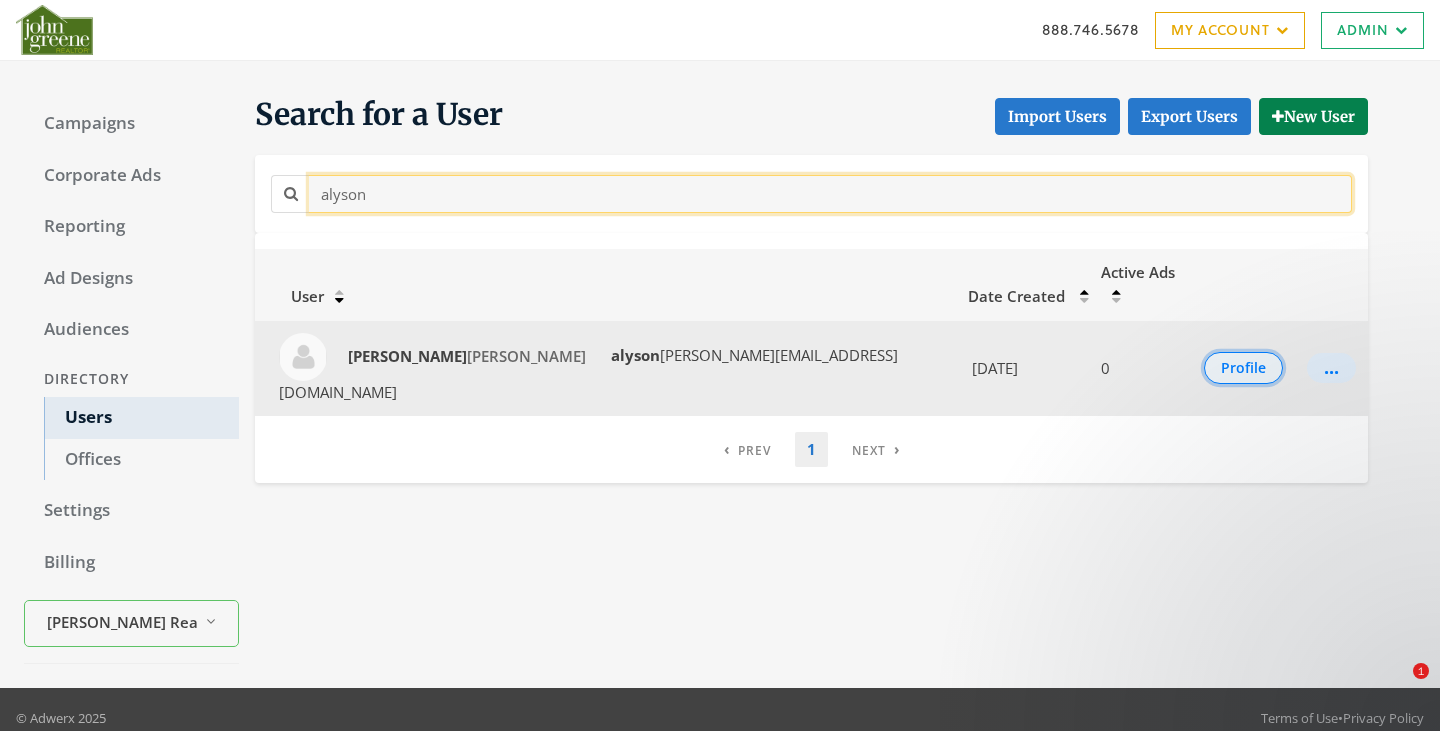 type on "alyson" 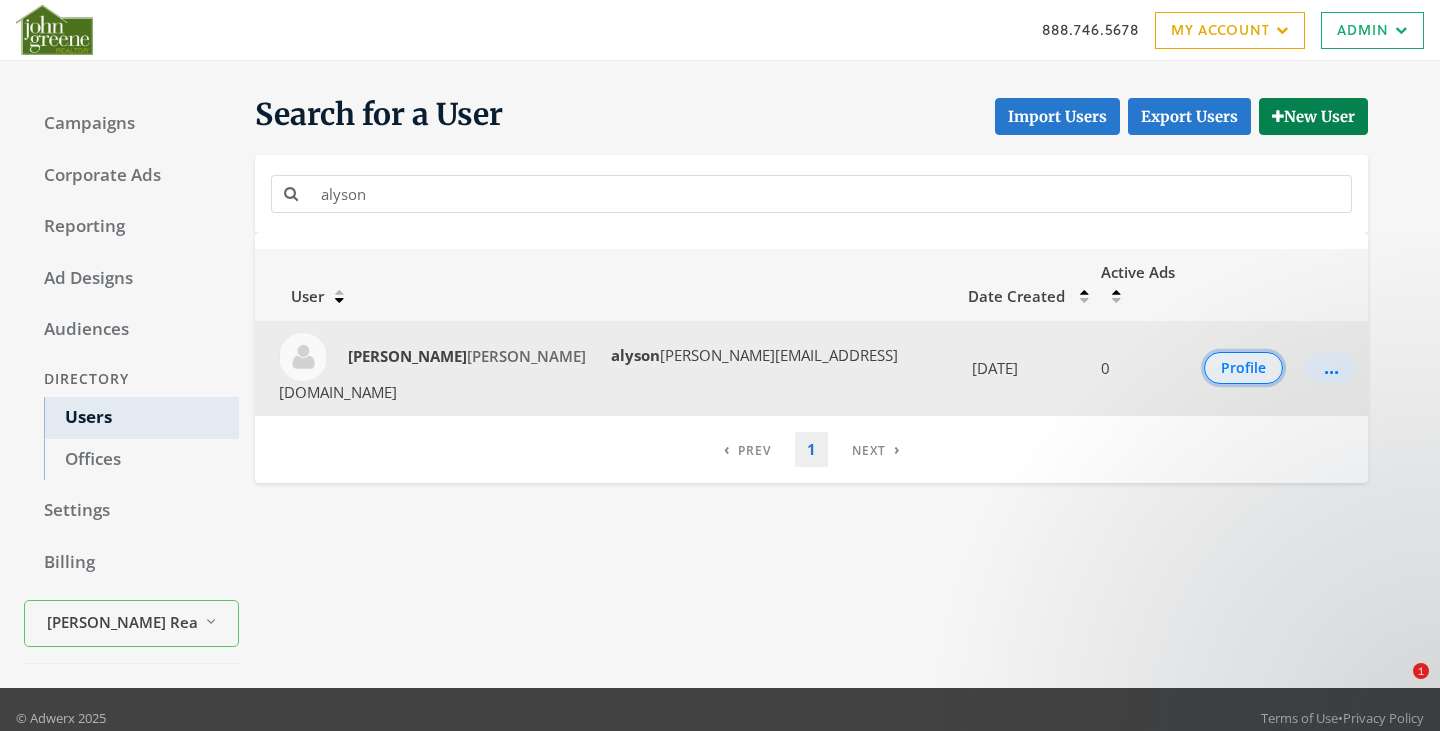 click on "Profile" at bounding box center (1243, 368) 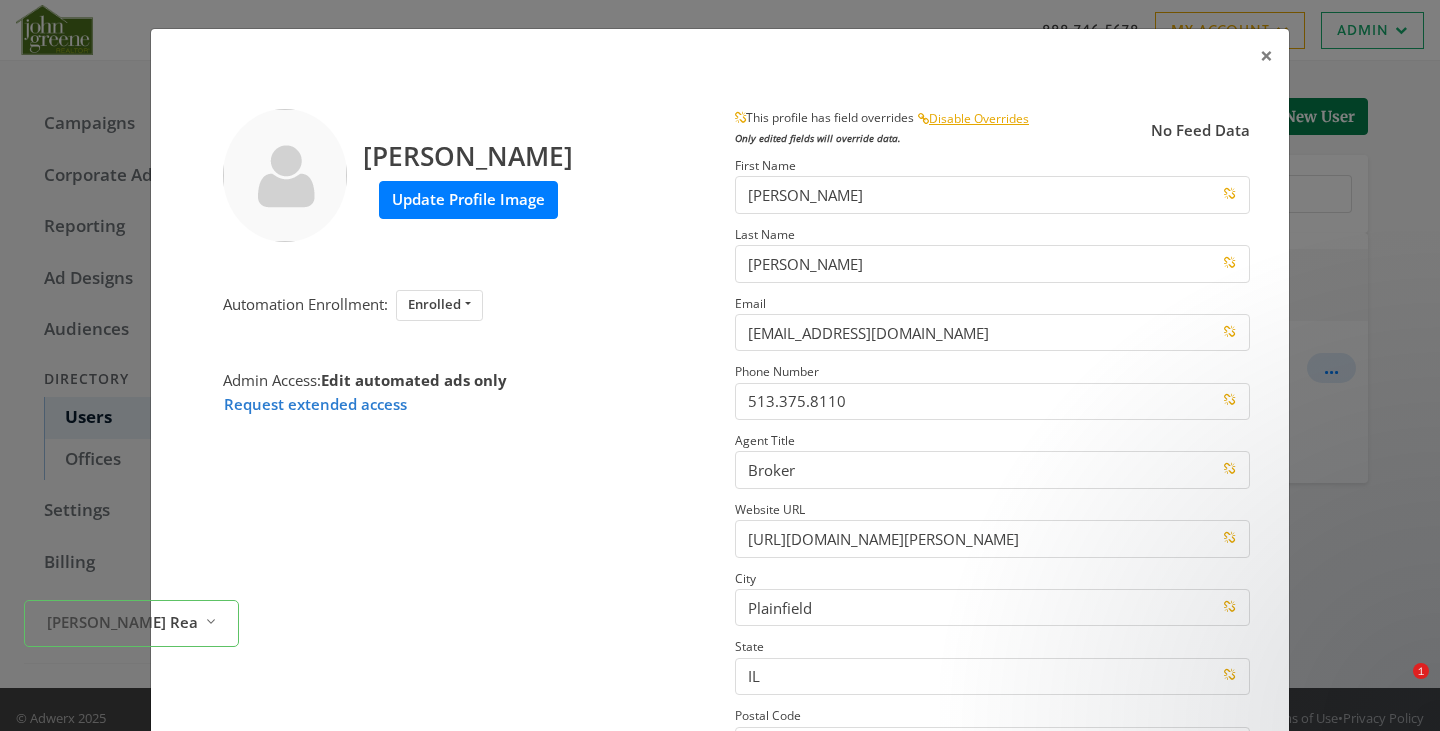 click on "Update Profile Image" at bounding box center (468, 199) 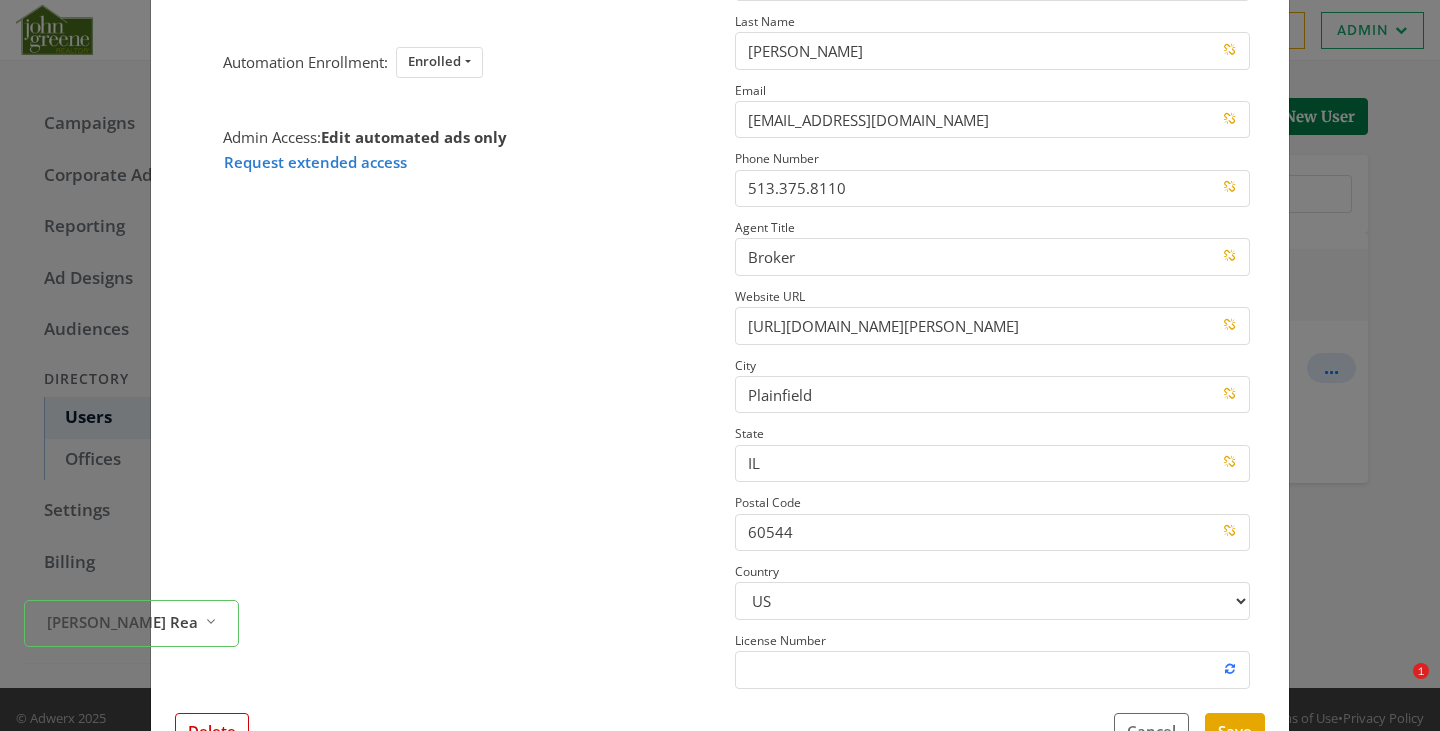 scroll, scrollTop: 285, scrollLeft: 0, axis: vertical 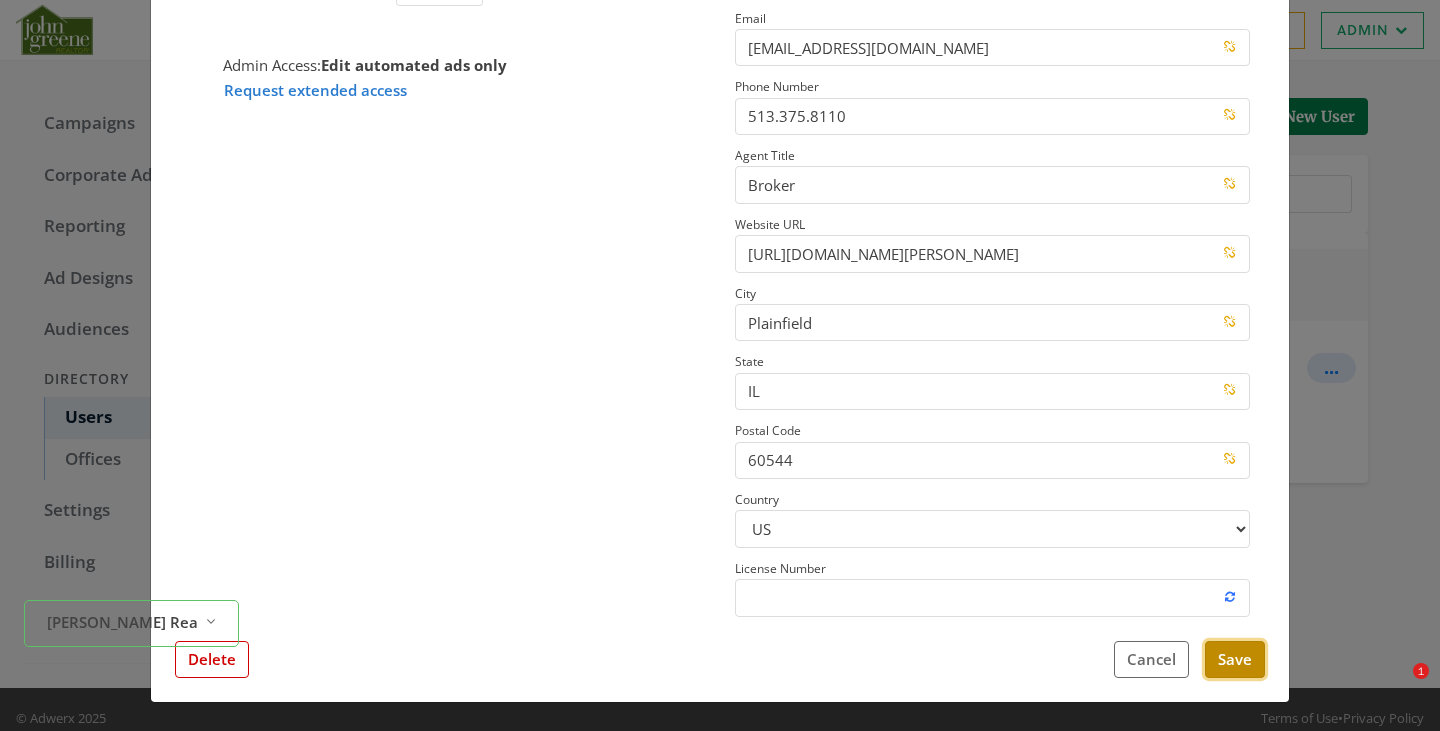 click on "Save" at bounding box center (1235, 659) 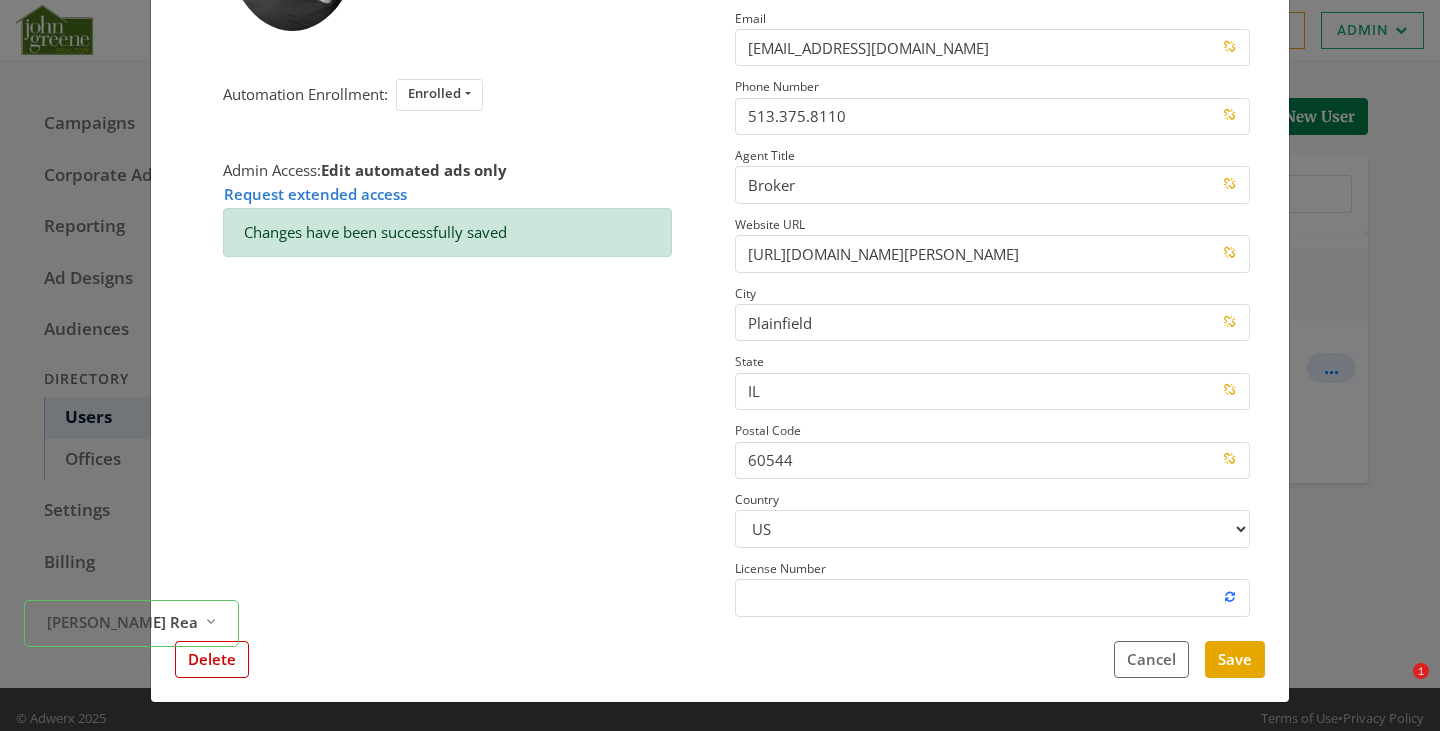 click on "× Alyson Yates Update Profile Image Automation Enrollment:  Enrolled Enrolled Not Enrolled Admin Access:  Edit automated ads only Request extended access Changes have been successfully saved  This profile has field overrides    Disable Overrides Only edited fields will override data. No Feed Data First Name Alyson Last Name Yates Email alysonyates@johngreenerealtor.com Phone Number 513.375.8110 Agent Title Broker Website URL https://www.johngreenerealtor.com/Alyson-Yates City Plainfield State IL Postal Code 60544 Country US CA License Number Close Feed Data first name:  -- null -- last name:  -- null -- email:  -- null -- phone:  -- null -- title:  -- null -- website url:  -- null -- city:  -- null -- state:  -- null -- postal code:  -- null -- country:  -- null -- license number:  -- null -- photo URL:  -- null -- Delete Cancel Save" at bounding box center [720, 365] 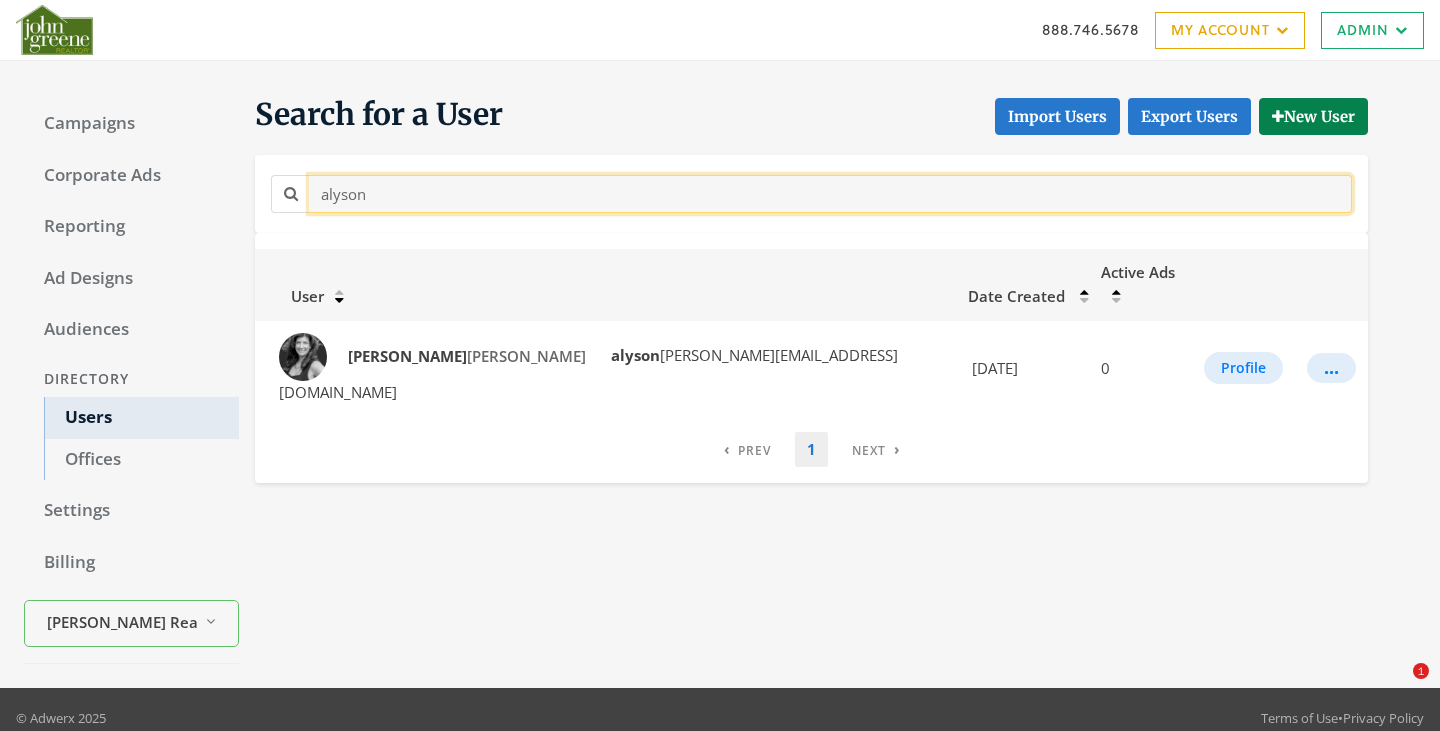click on "alyson" at bounding box center [830, 193] 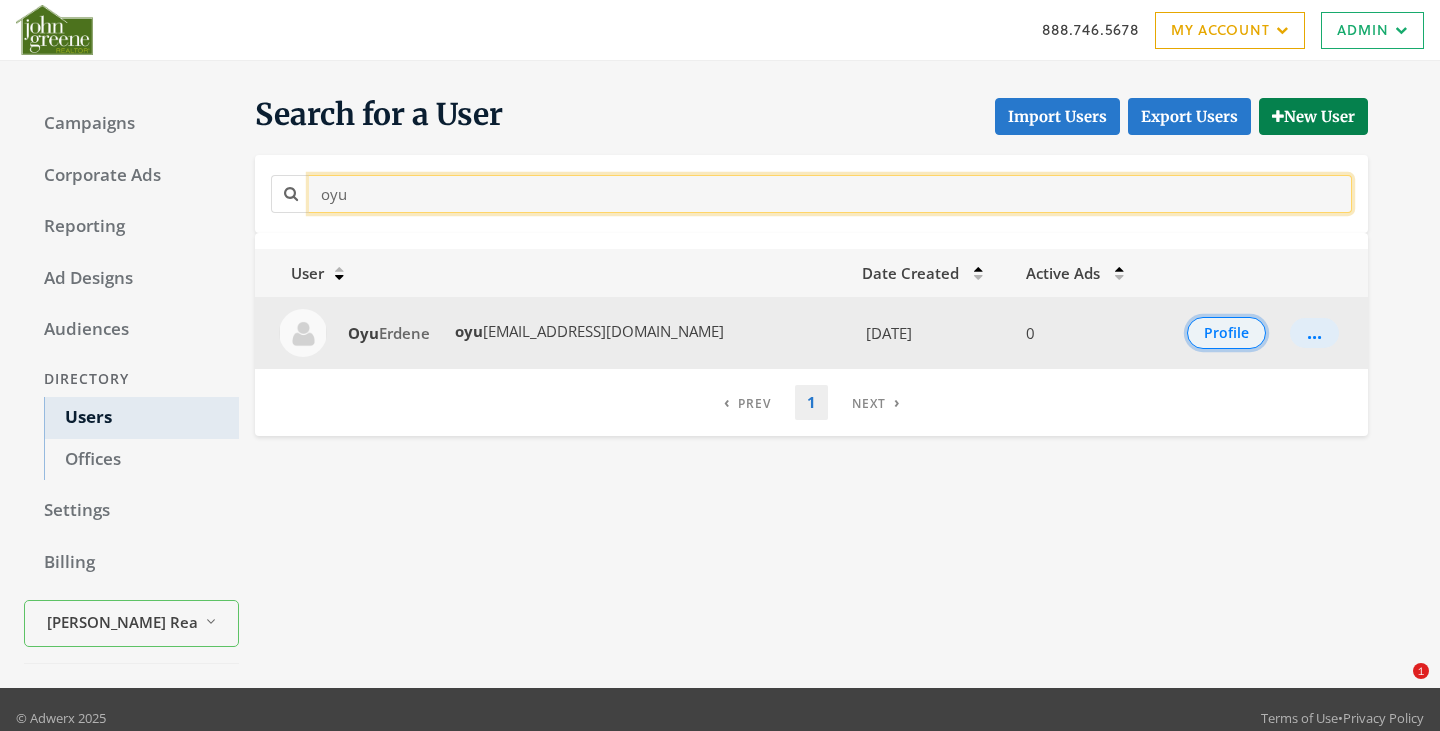type on "oyu" 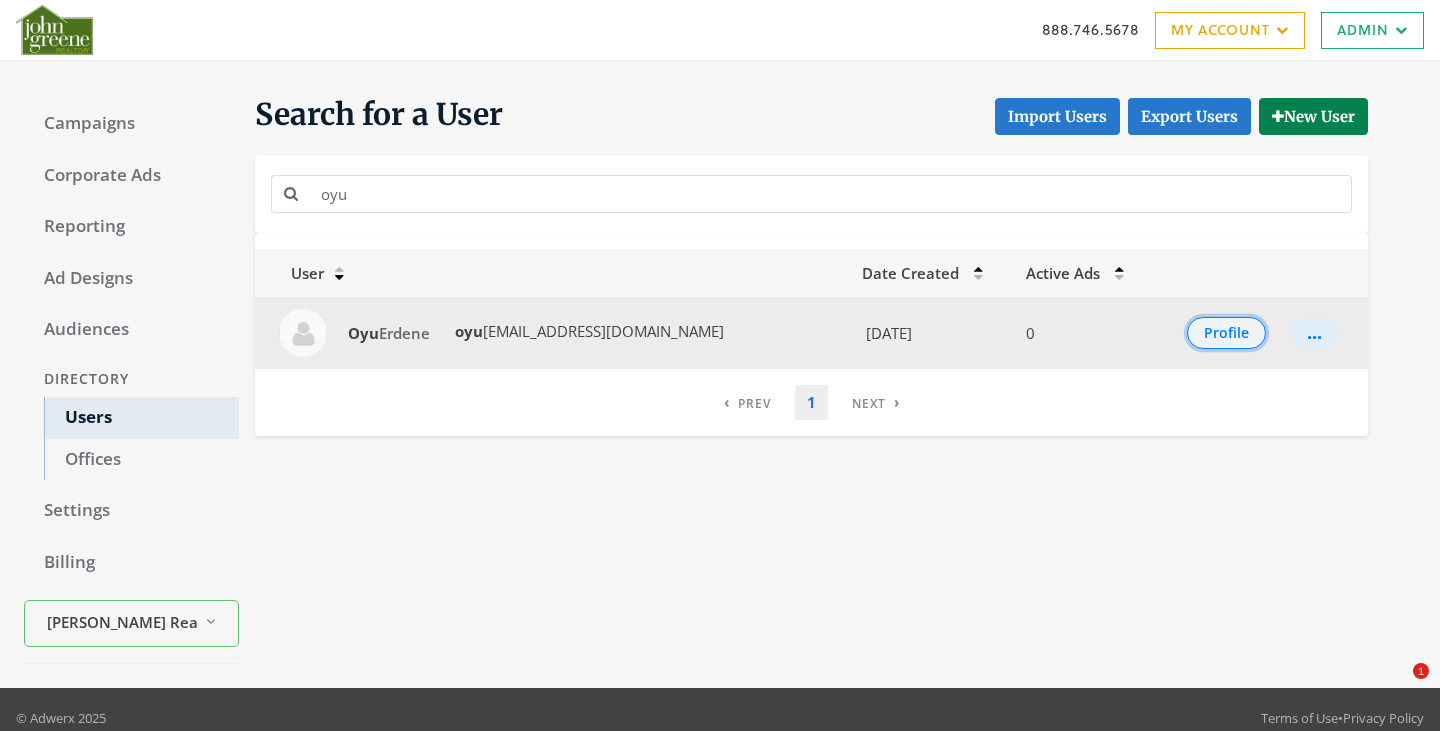 click on "Profile" at bounding box center (1226, 333) 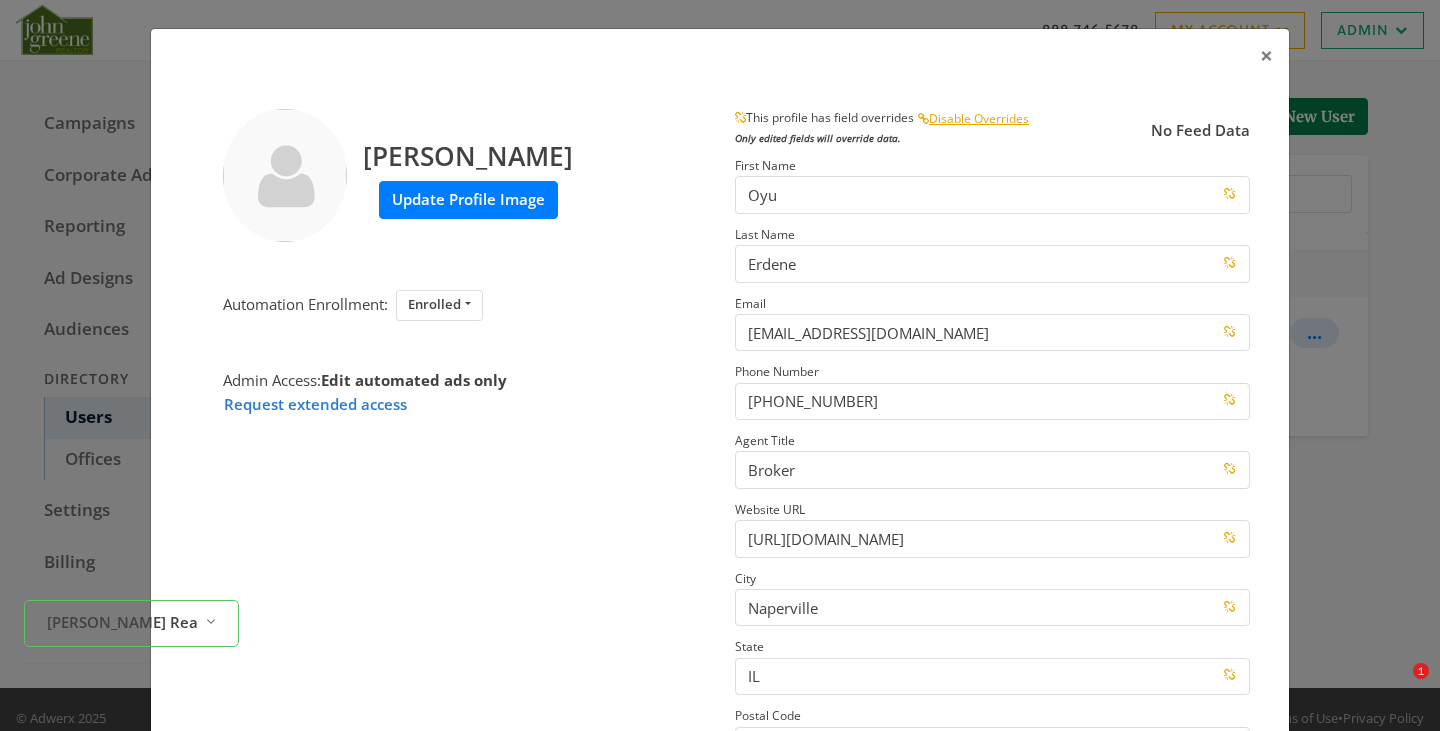 click on "Update Profile Image" at bounding box center (468, 199) 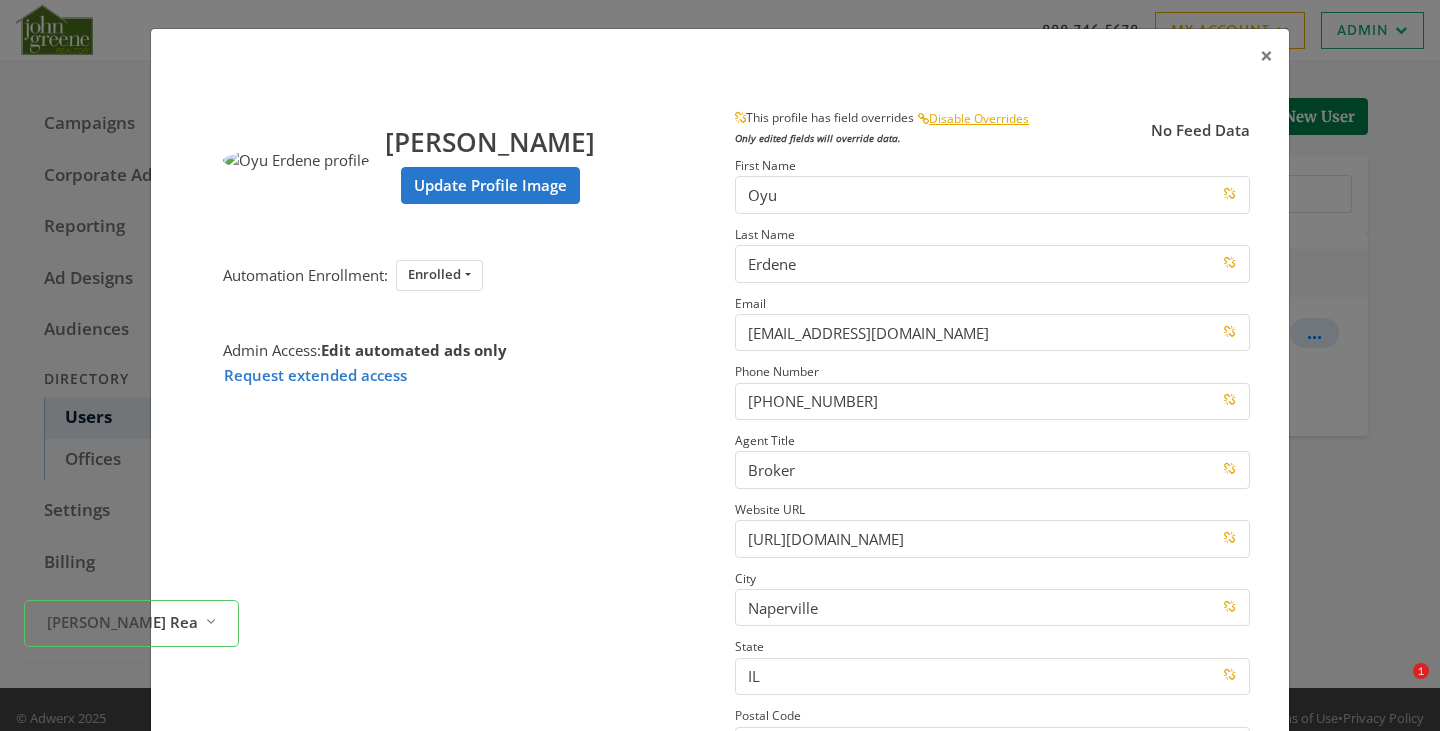 scroll, scrollTop: 285, scrollLeft: 0, axis: vertical 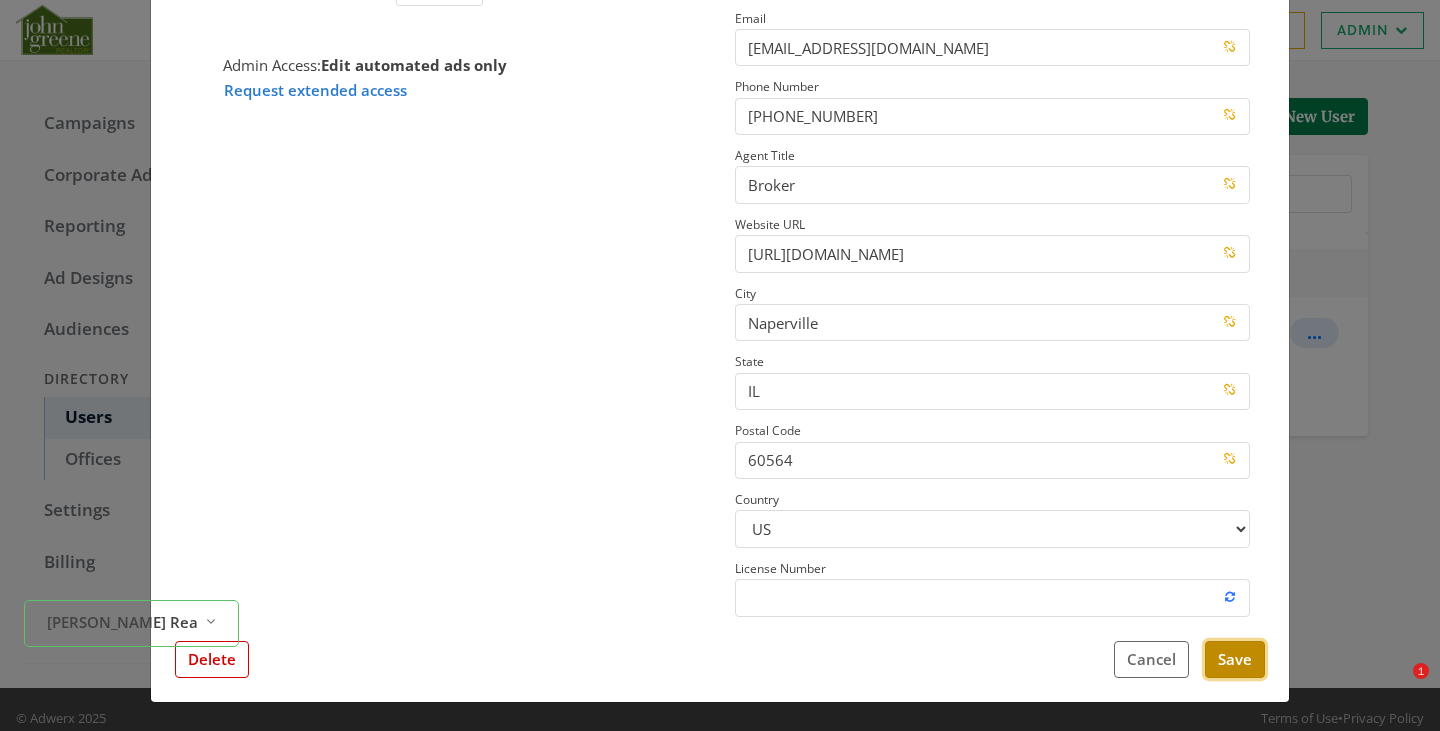 click on "Save" at bounding box center (1235, 659) 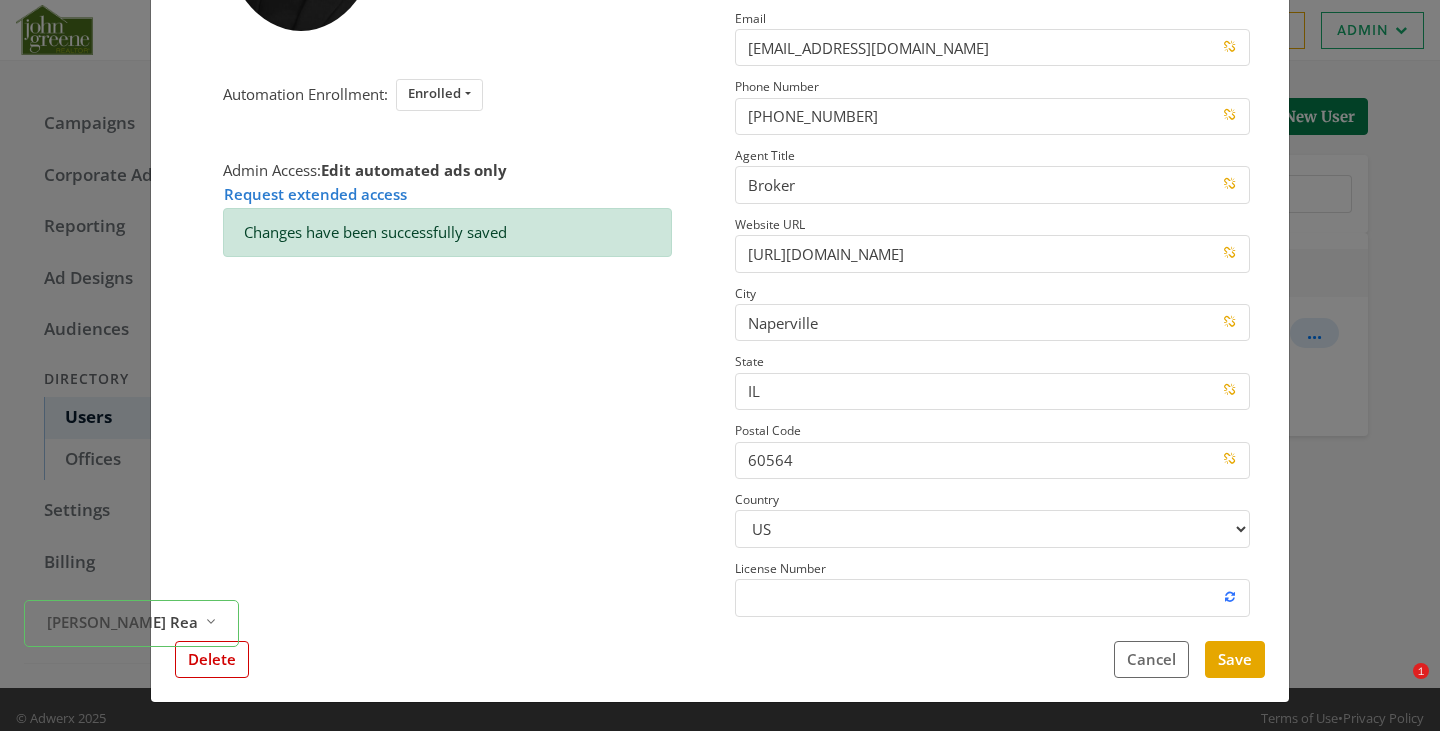click on "× Oyu Erdene Update Profile Image Automation Enrollment:  Enrolled Enrolled Not Enrolled Admin Access:  Edit automated ads only Request extended access Changes have been successfully saved  This profile has field overrides    Disable Overrides Only edited fields will override data. No Feed Data First Name Oyu Last Name Erdene Email oyuerdene@johngreenerealtor.com Phone Number 331-333-0676 Agent Title Broker Website URL https://www.johngreenerealtor.com/Oyu-Erdene City Naperville State IL Postal Code 60564 Country US CA License Number Close Feed Data first name:  -- null -- last name:  -- null -- email:  -- null -- phone:  -- null -- title:  -- null -- website url:  -- null -- city:  -- null -- state:  -- null -- postal code:  -- null -- country:  -- null -- license number:  -- null -- photo URL:  -- null -- Delete Cancel Save" at bounding box center (720, 365) 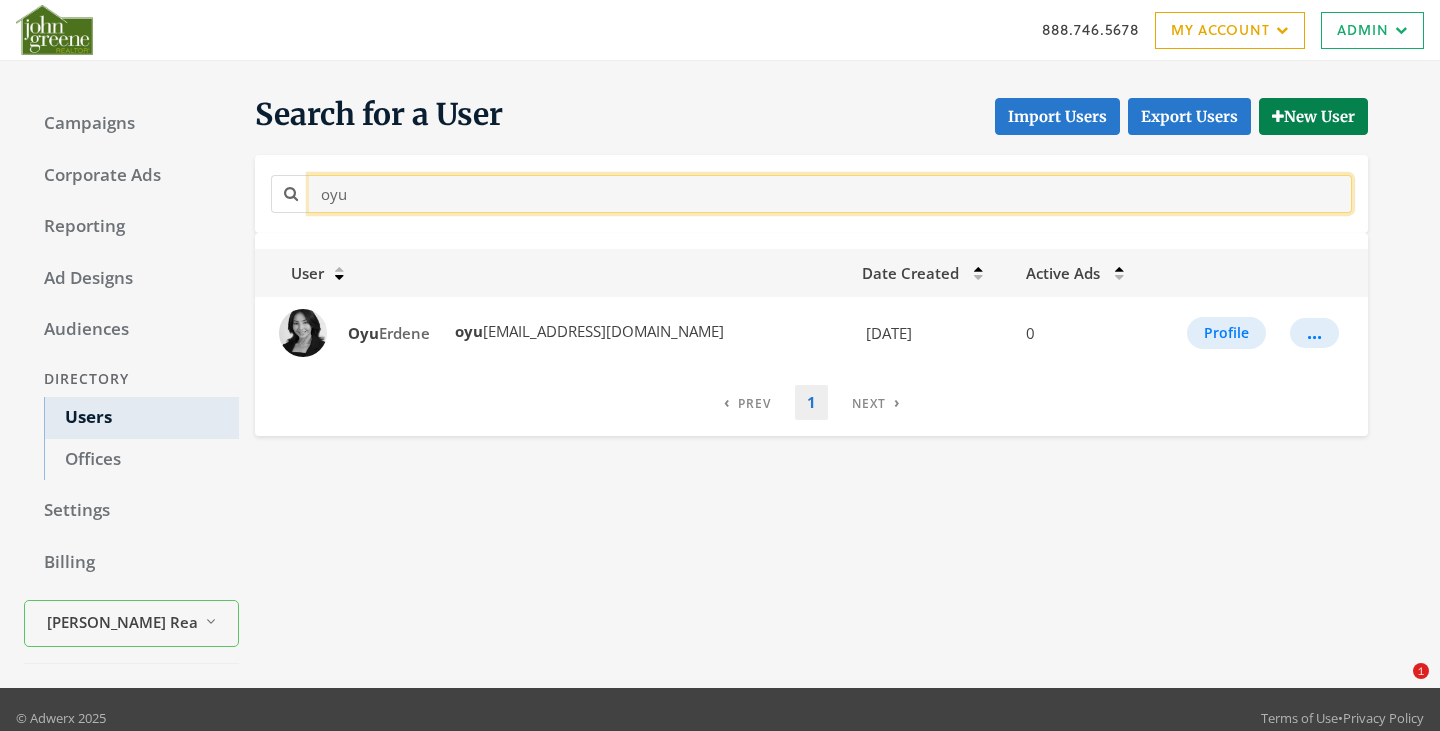 drag, startPoint x: 441, startPoint y: 205, endPoint x: 280, endPoint y: 188, distance: 161.89503 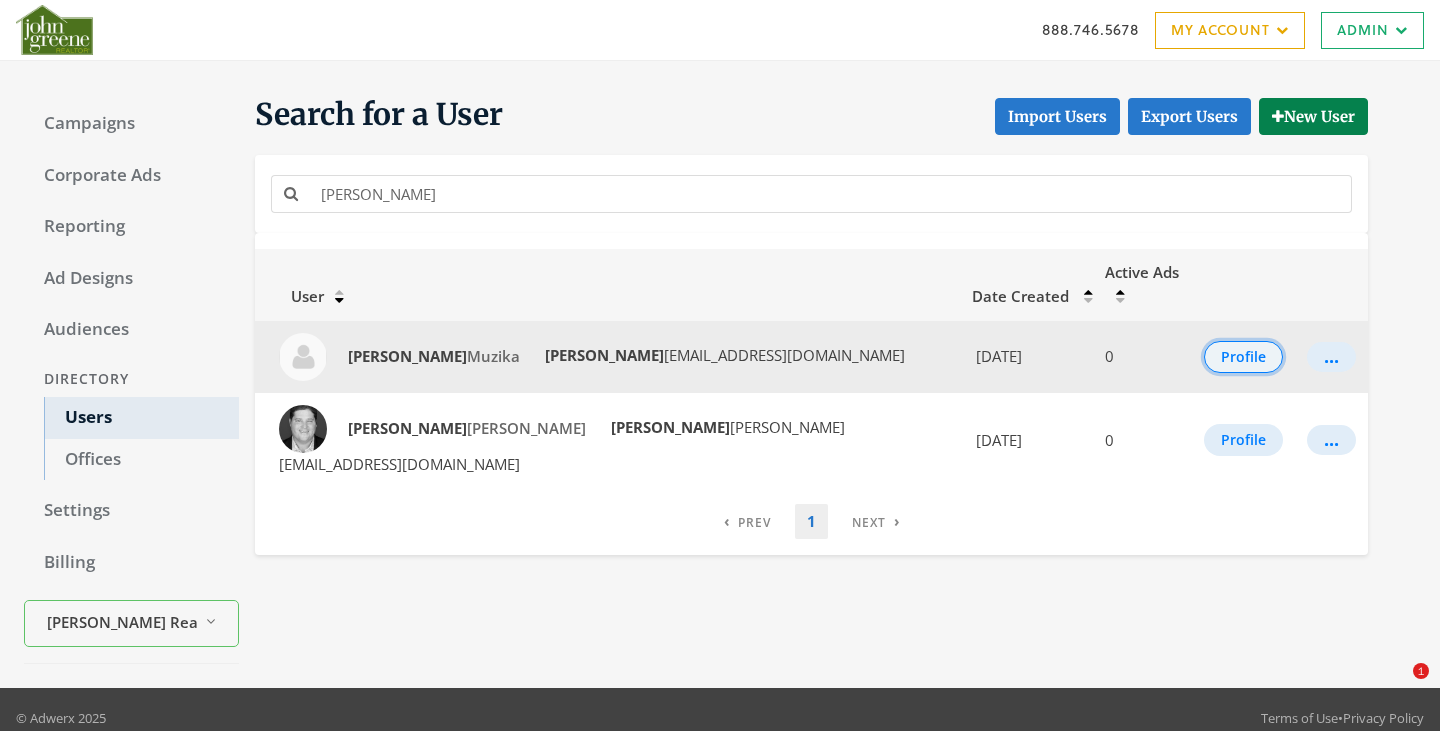 click on "Profile" at bounding box center (1243, 357) 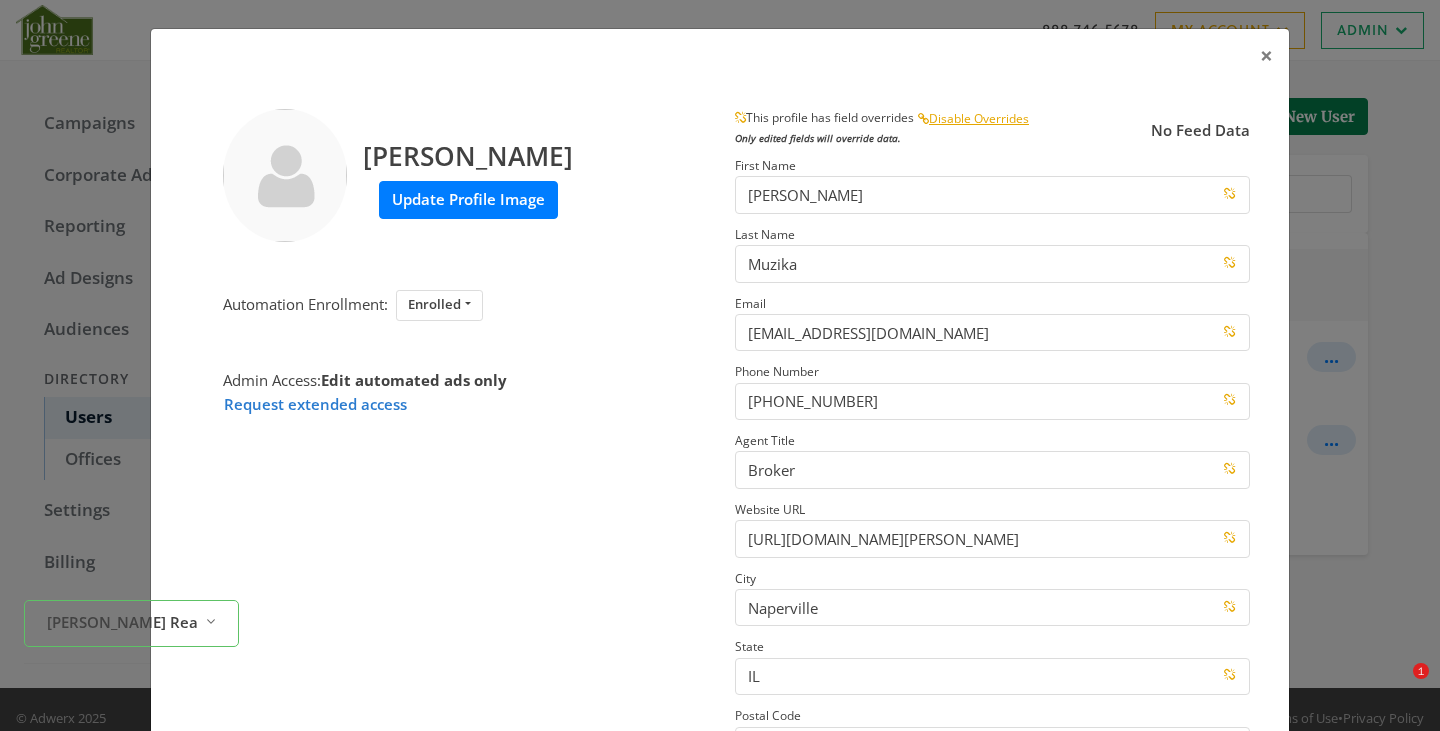 click on "Update Profile Image" at bounding box center [468, 199] 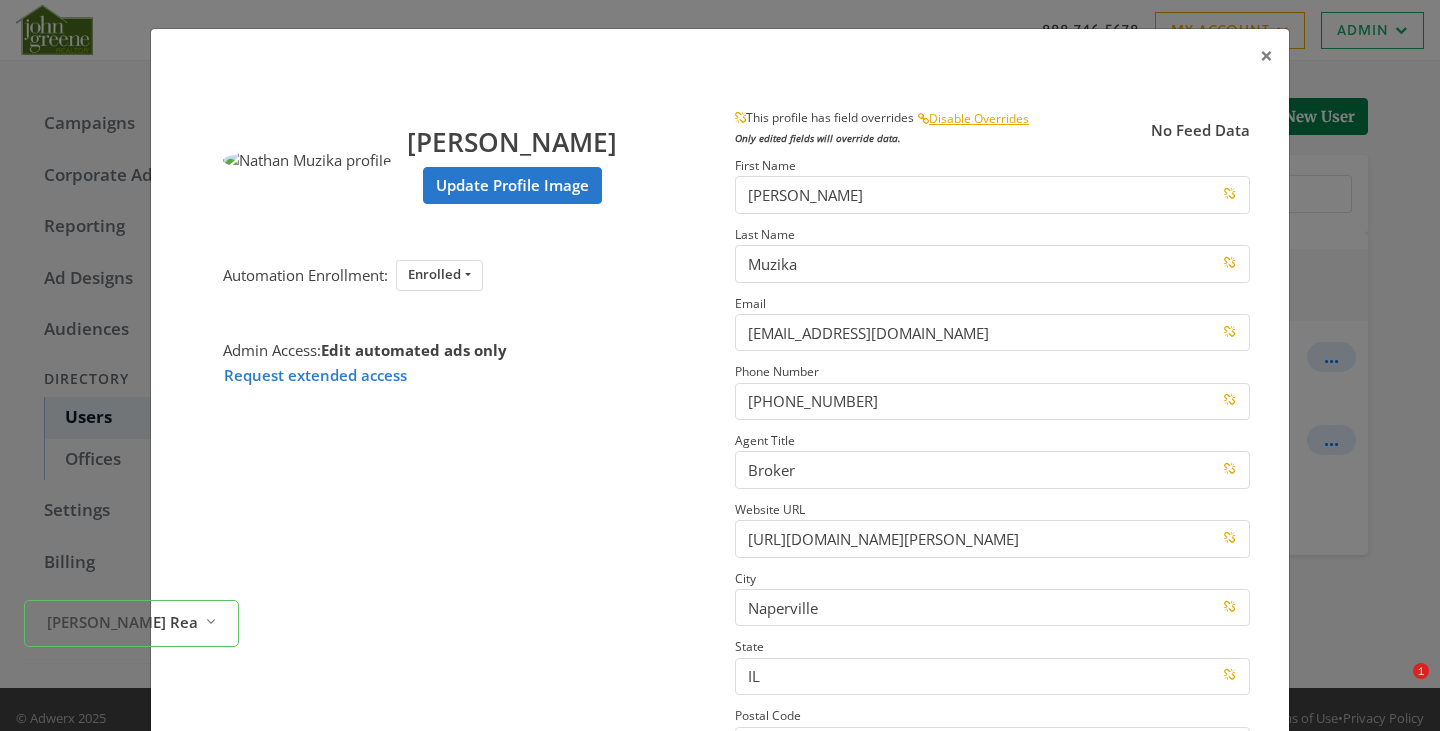 scroll, scrollTop: 285, scrollLeft: 0, axis: vertical 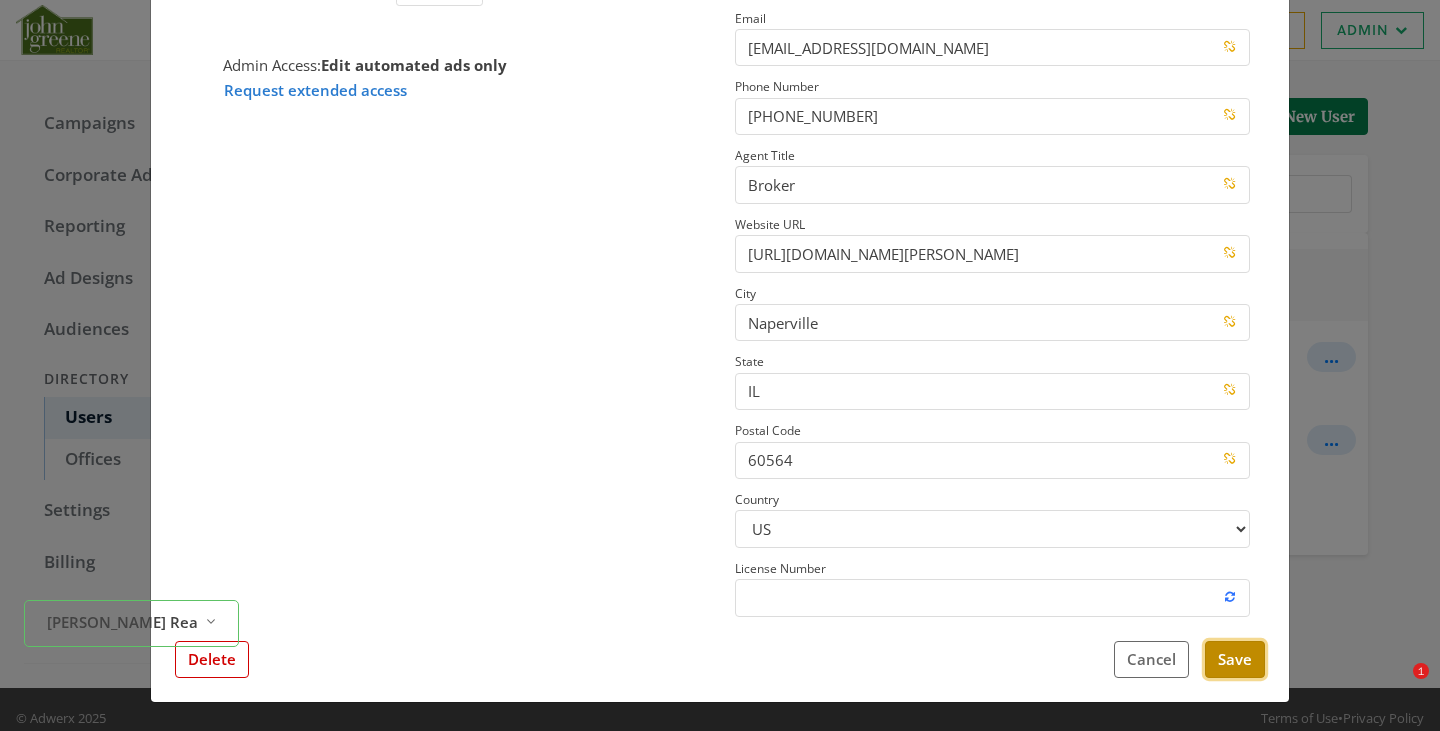 click on "Save" at bounding box center (1235, 659) 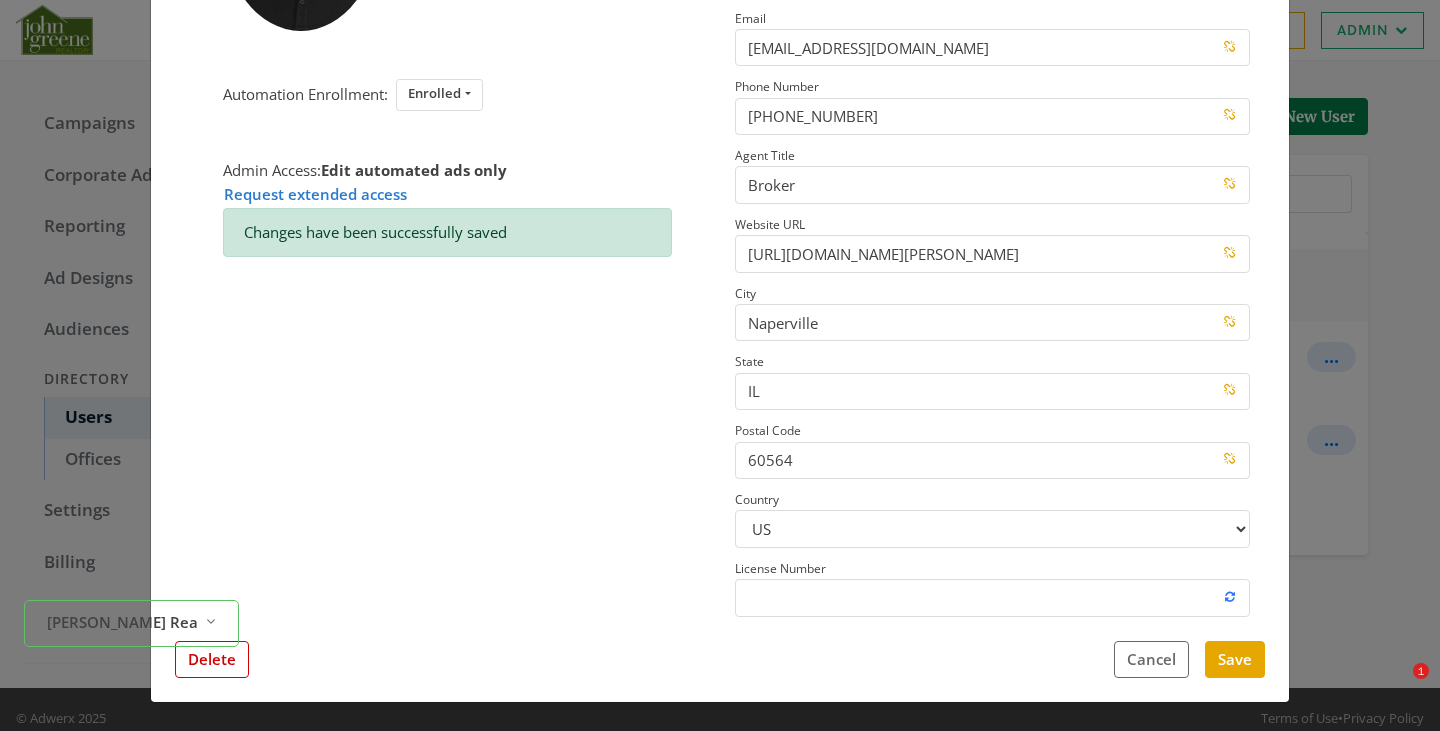 click on "× Nathan Muzika Update Profile Image Automation Enrollment:  Enrolled Enrolled Not Enrolled Admin Access:  Edit automated ads only Request extended access Changes have been successfully saved  This profile has field overrides    Disable Overrides Only edited fields will override data. No Feed Data First Name Nathan Last Name Muzika Email nathanmuzika@johngreenerealtor.com Phone Number (630) 636-0922 Agent Title Broker Website URL https://www.johngreenerealtor.com/nathan-muzika City Naperville State IL Postal Code 60564 Country US CA License Number Close Feed Data first name:  -- null -- last name:  -- null -- email:  -- null -- phone:  -- null -- title:  -- null -- website url:  -- null -- city:  -- null -- state:  -- null -- postal code:  -- null -- country:  -- null -- license number:  -- null -- photo URL:  -- null -- Delete Cancel Save" at bounding box center (720, 365) 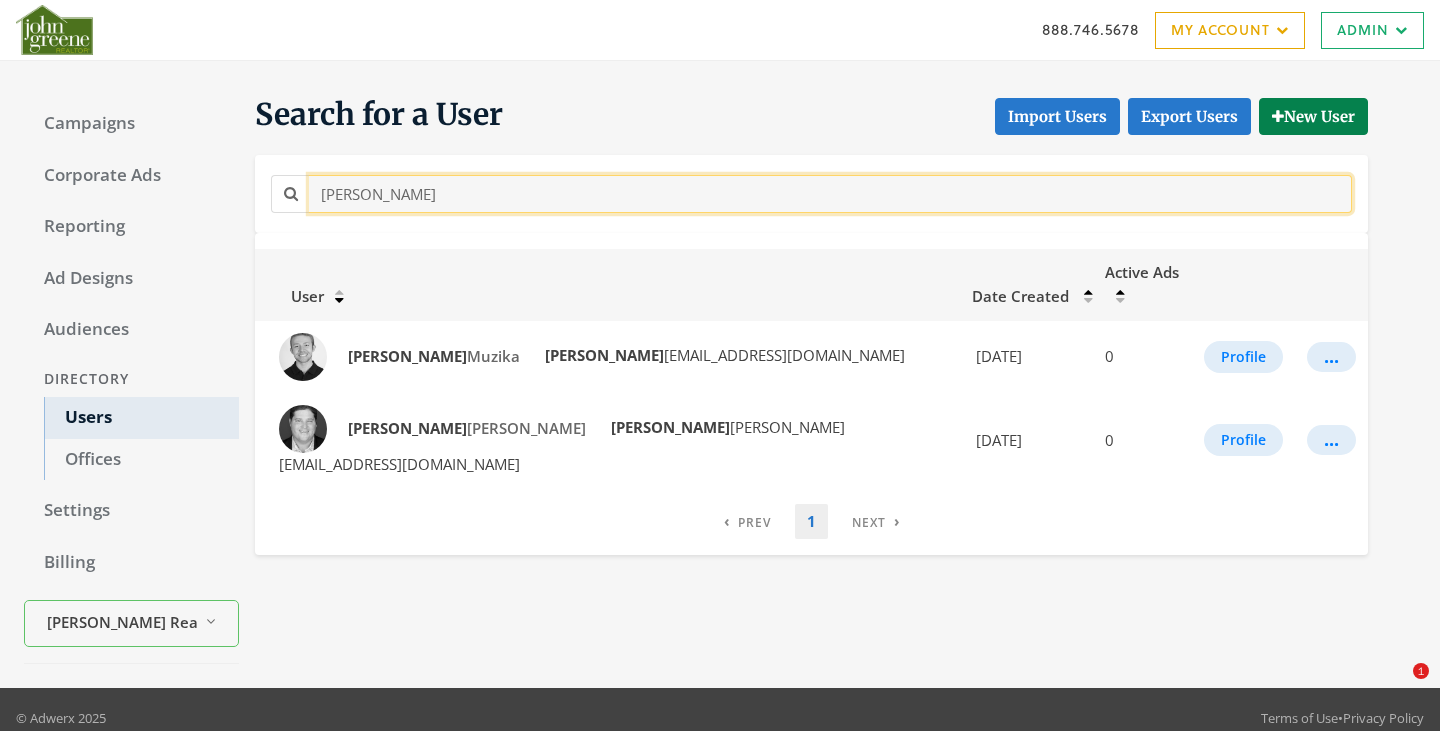 drag, startPoint x: 484, startPoint y: 203, endPoint x: 233, endPoint y: 153, distance: 255.93163 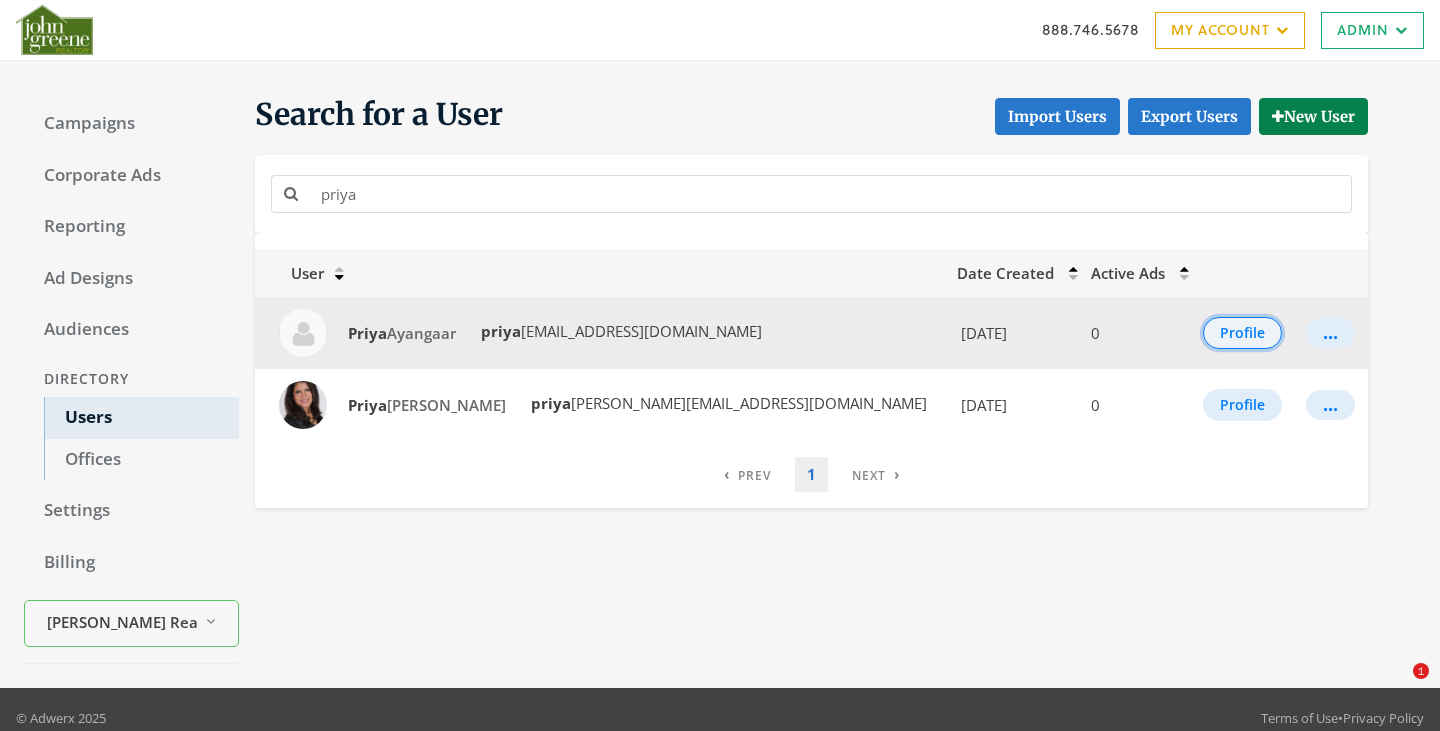 click on "Profile" at bounding box center (1242, 333) 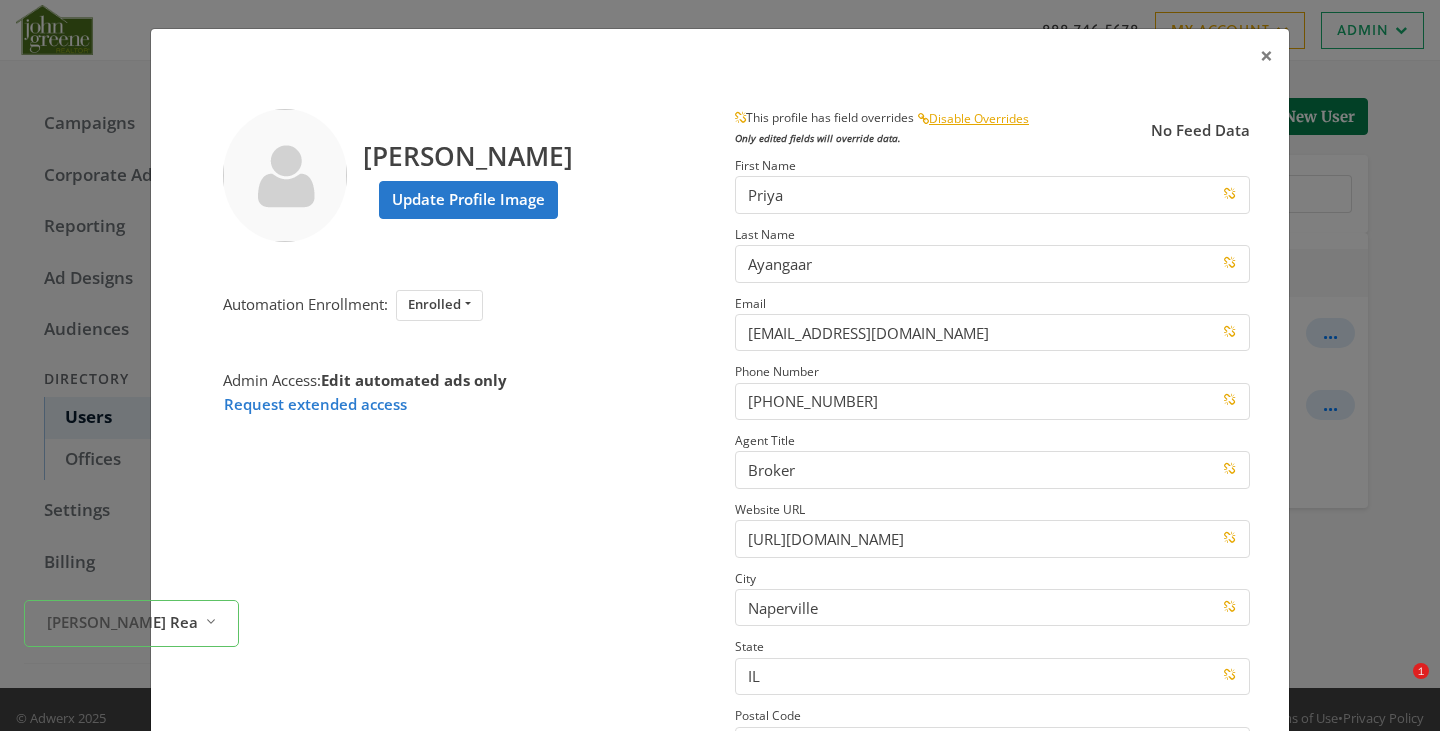 click on "Priya Ayangaar Update Profile Image" at bounding box center (468, 175) 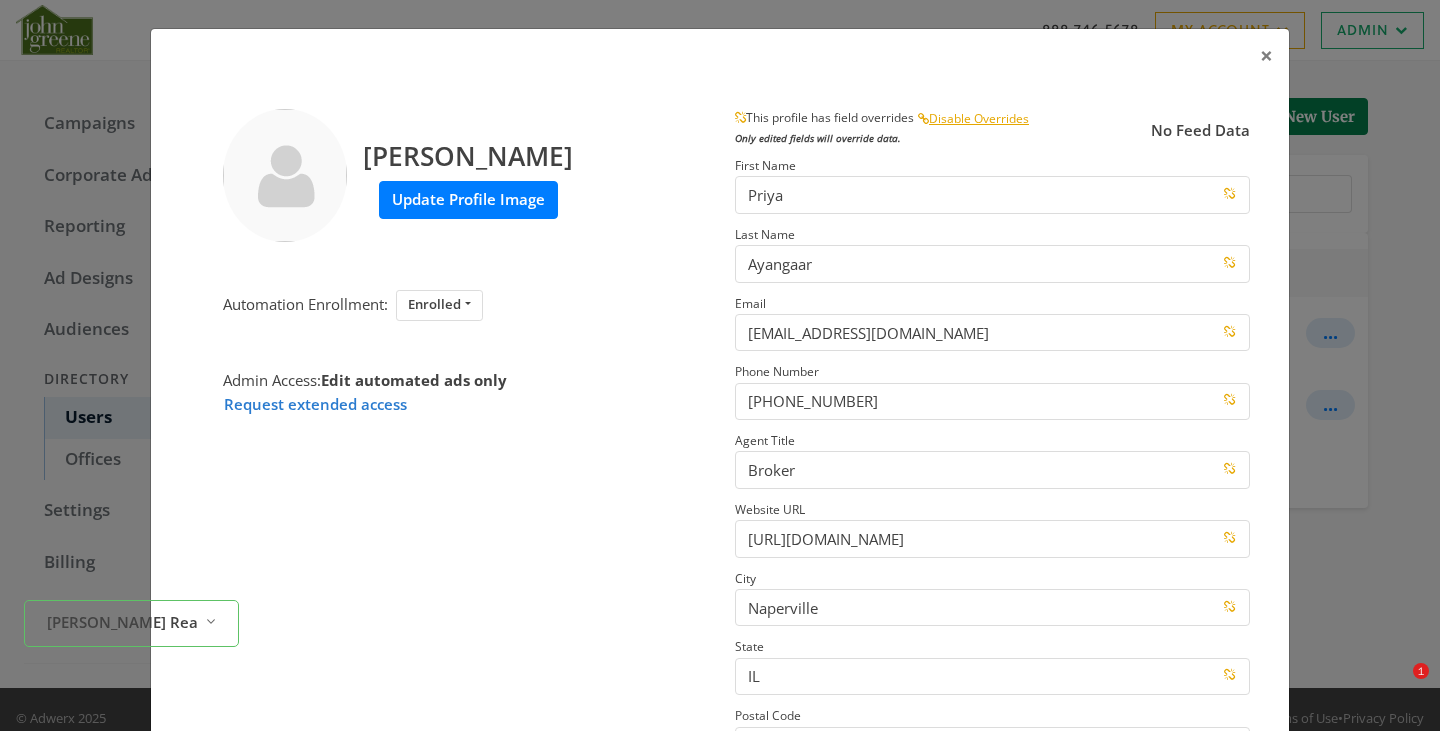click on "Update Profile Image" at bounding box center (468, 199) 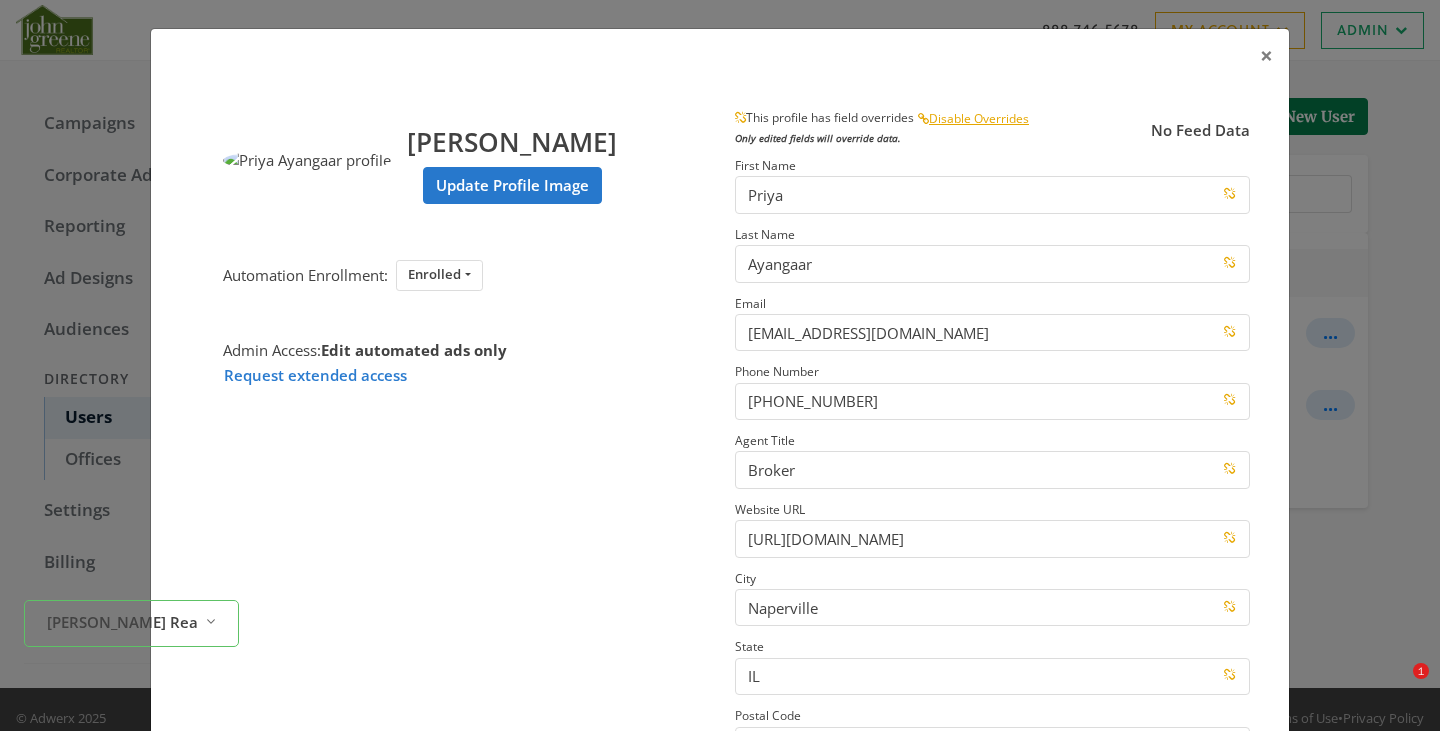 scroll, scrollTop: 285, scrollLeft: 0, axis: vertical 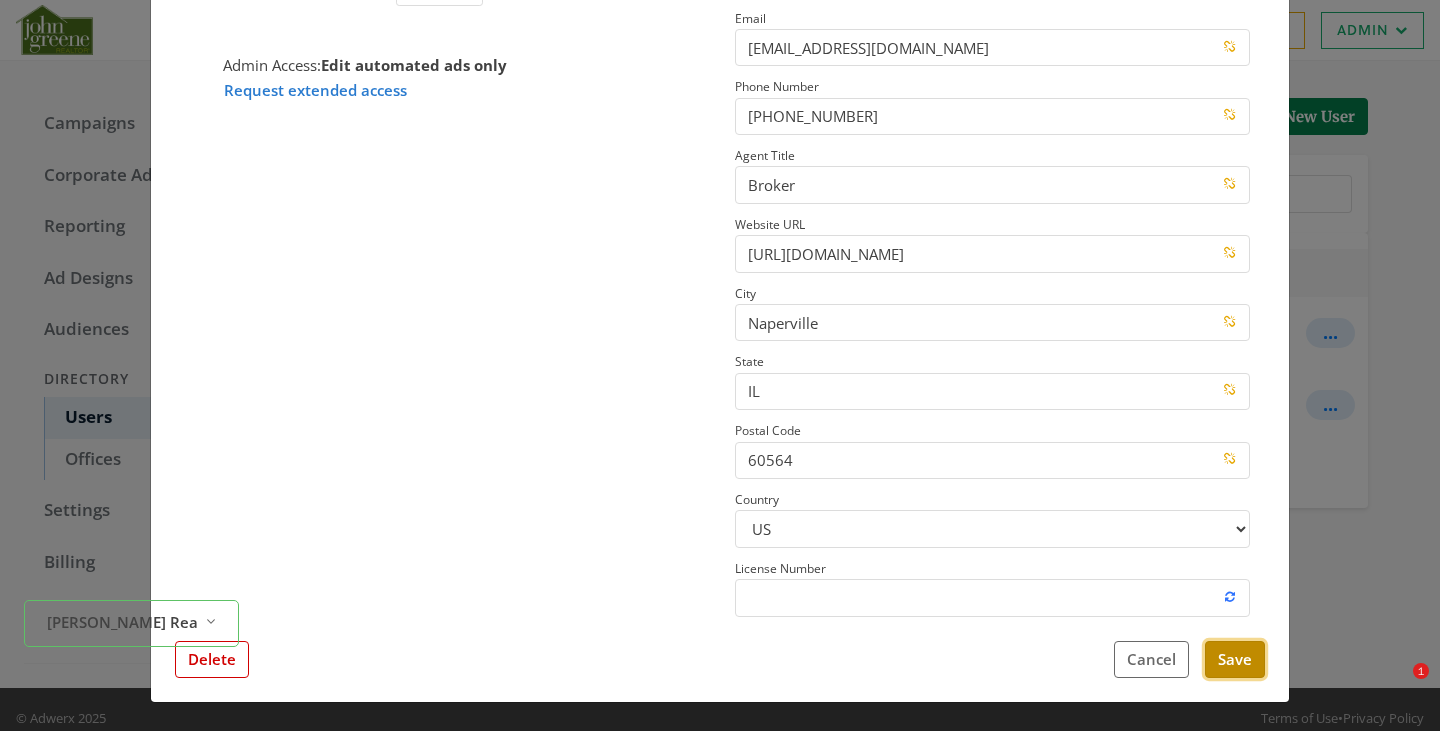 click on "Save" at bounding box center (1235, 659) 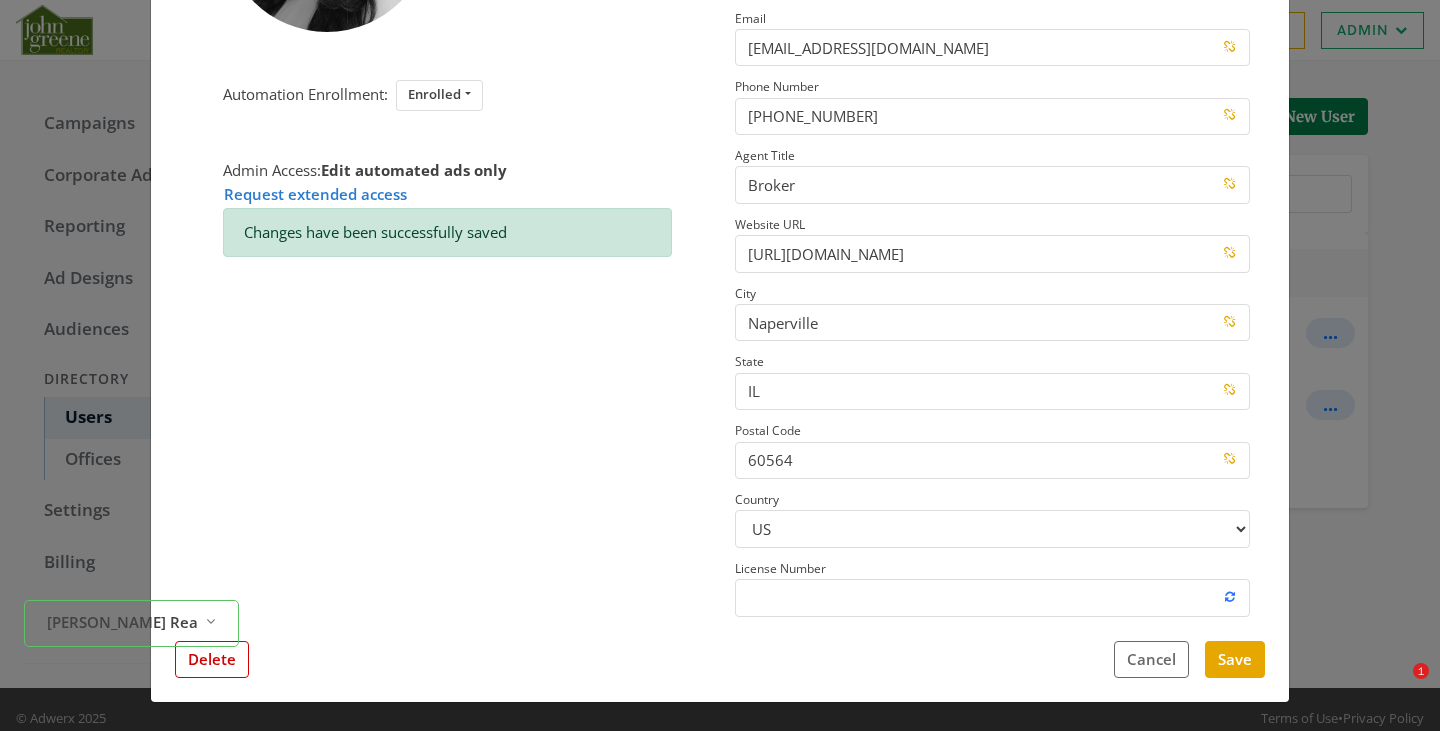 click on "× Priya Ayangaar Update Profile Image Automation Enrollment:  Enrolled Enrolled Not Enrolled Admin Access:  Edit automated ads only Request extended access Changes have been successfully saved  This profile has field overrides    Disable Overrides Only edited fields will override data. No Feed Data First Name Priya Last Name Ayangaar Email priyaayangaar@johngreenerealtor.com Phone Number 331-275-6283 Agent Title Broker Website URL https://www.johngreenerealtor.com/Priya-Ayangaar City Naperville State IL Postal Code 60564 Country US CA License Number Close Feed Data first name:  -- null -- last name:  -- null -- email:  -- null -- phone:  -- null -- title:  -- null -- website url:  -- null -- city:  -- null -- state:  -- null -- postal code:  -- null -- country:  -- null -- license number:  -- null -- photo URL:  -- null -- Delete Cancel Save" at bounding box center [720, 365] 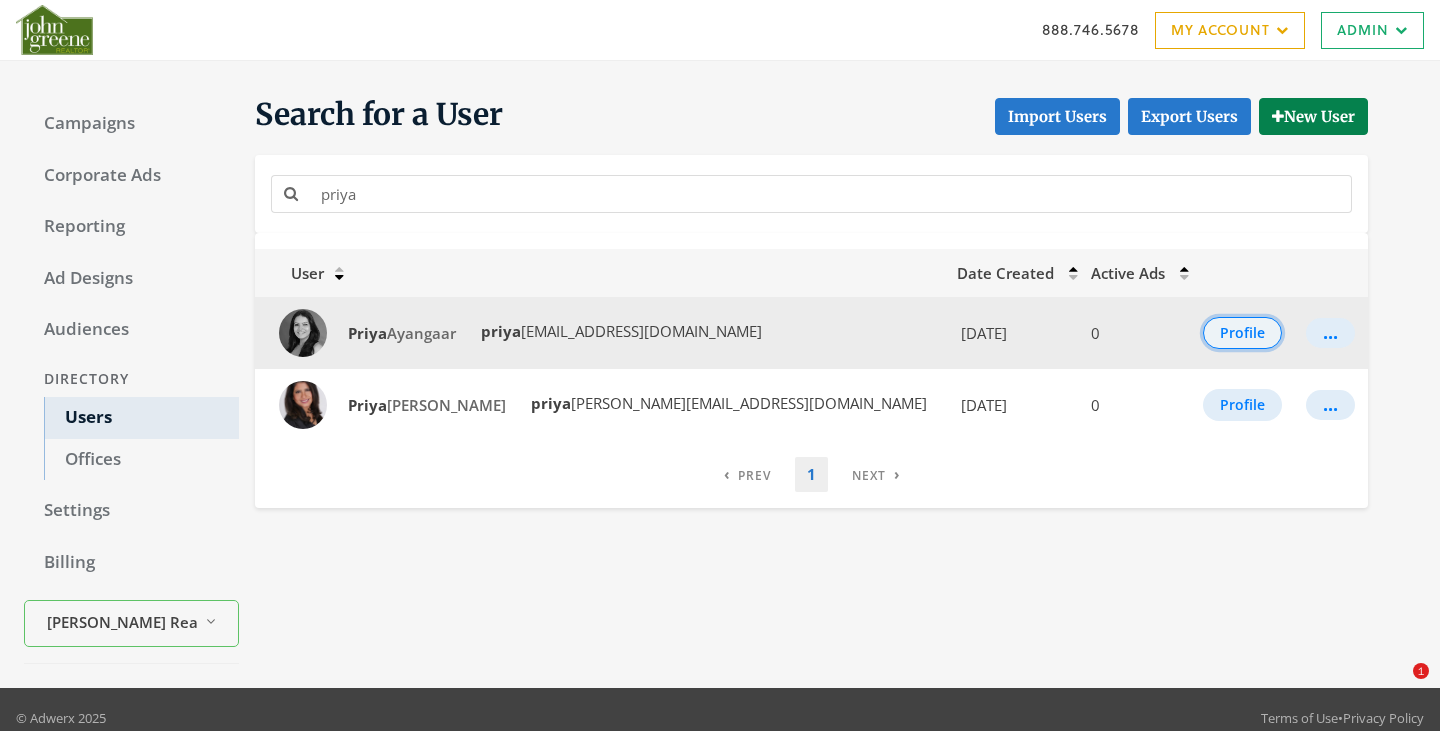 click on "Profile" at bounding box center [1242, 333] 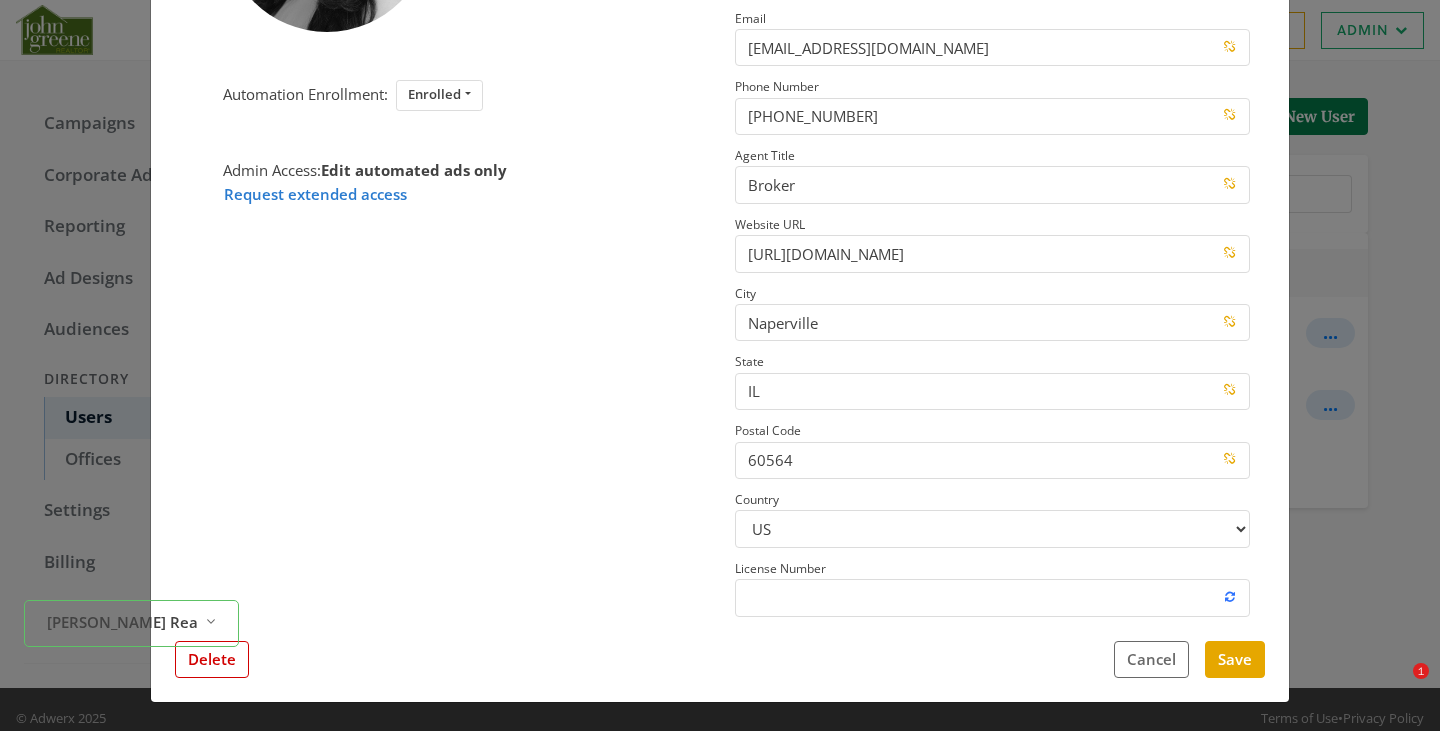 scroll, scrollTop: 0, scrollLeft: 0, axis: both 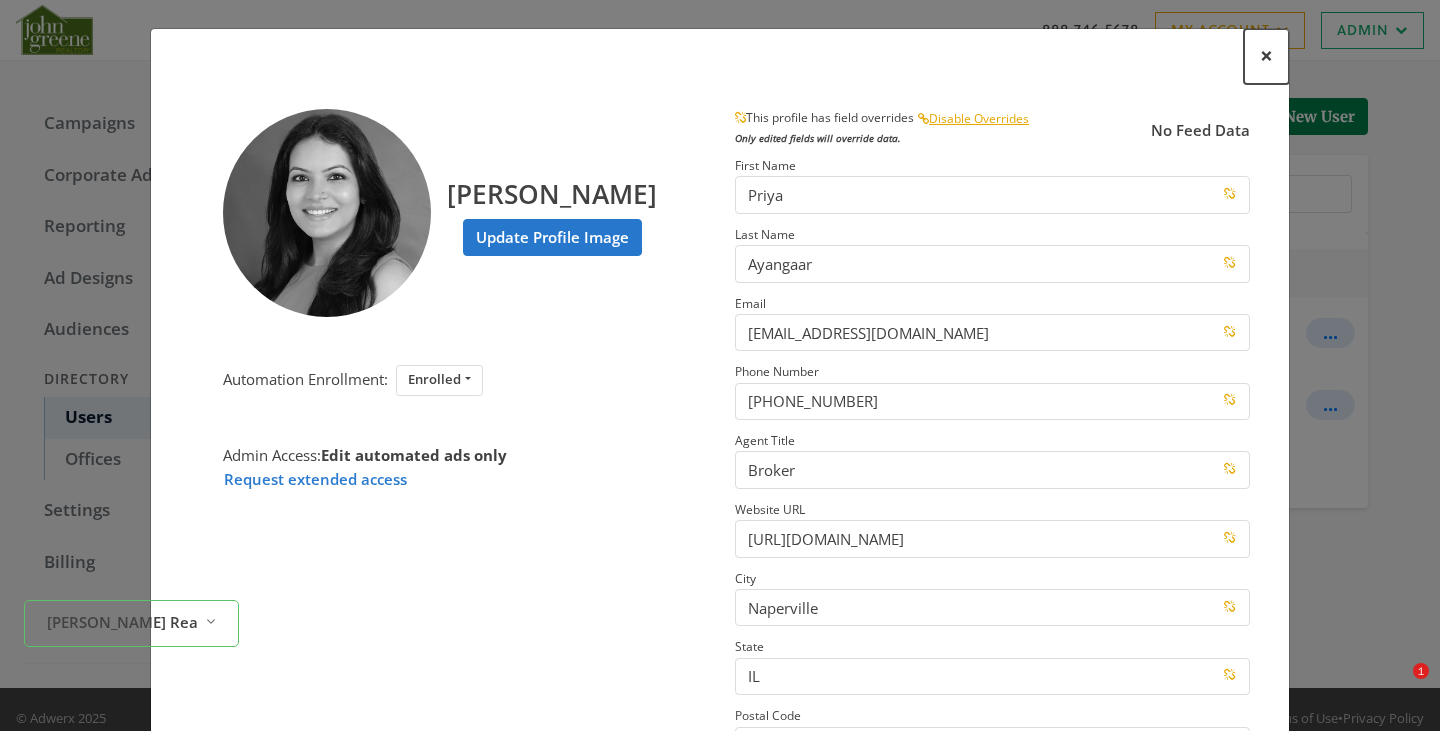 click on "×" at bounding box center (1266, 55) 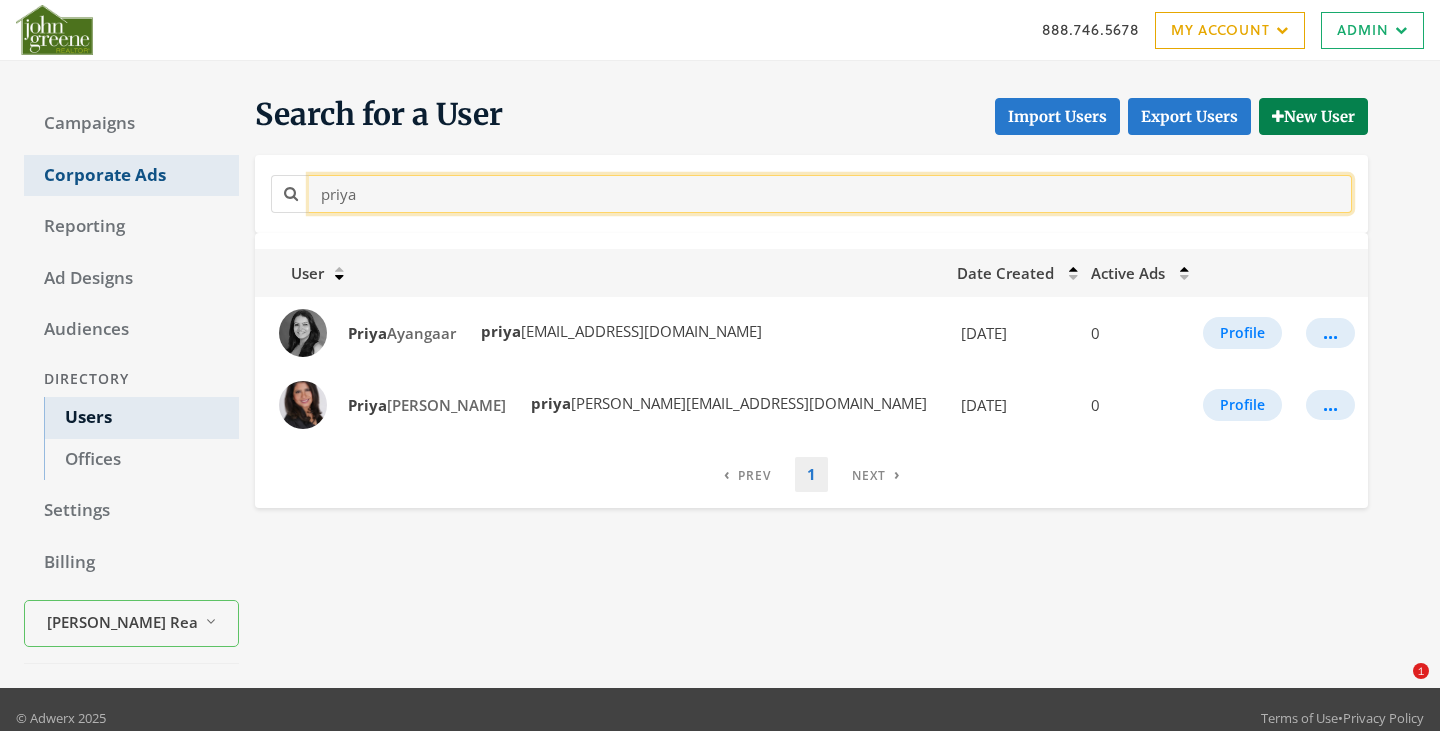 drag, startPoint x: 482, startPoint y: 197, endPoint x: 224, endPoint y: 179, distance: 258.62714 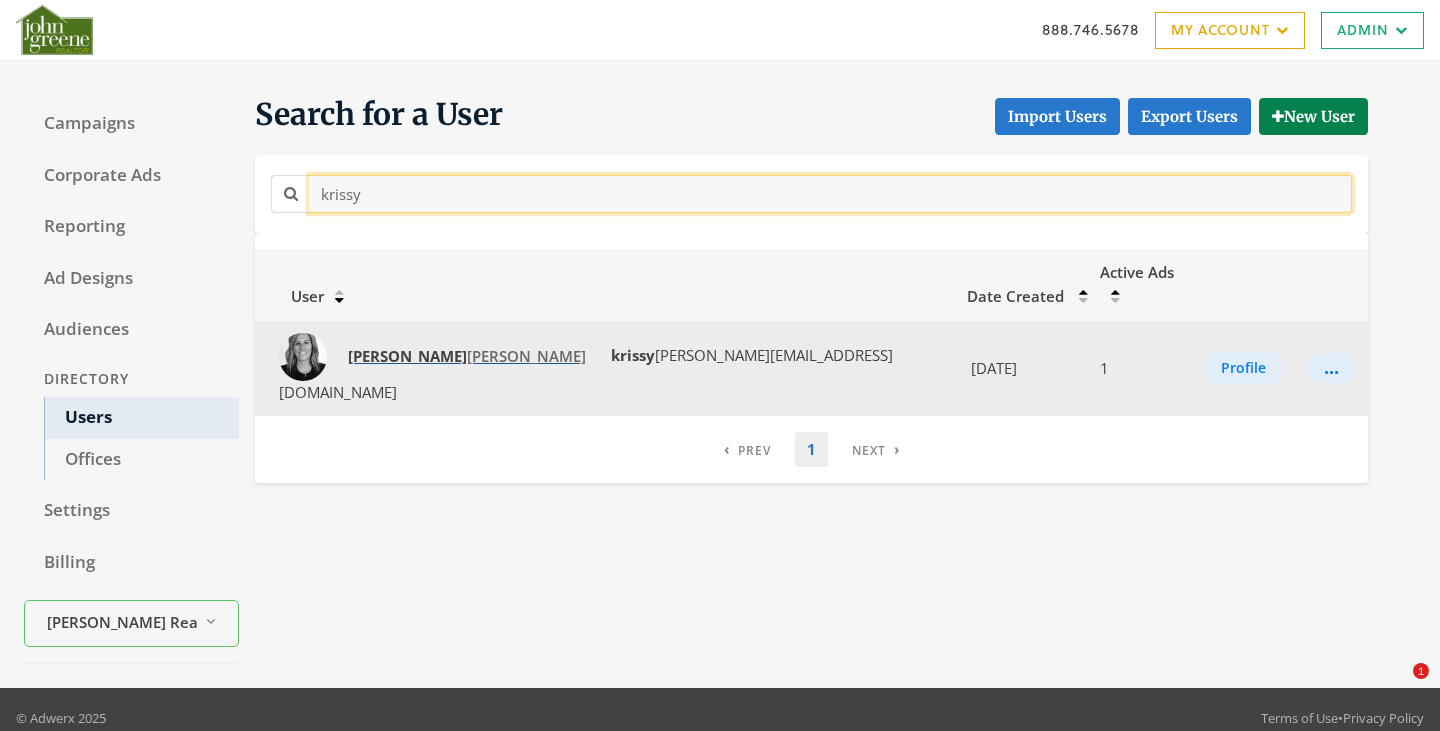 type on "krissy" 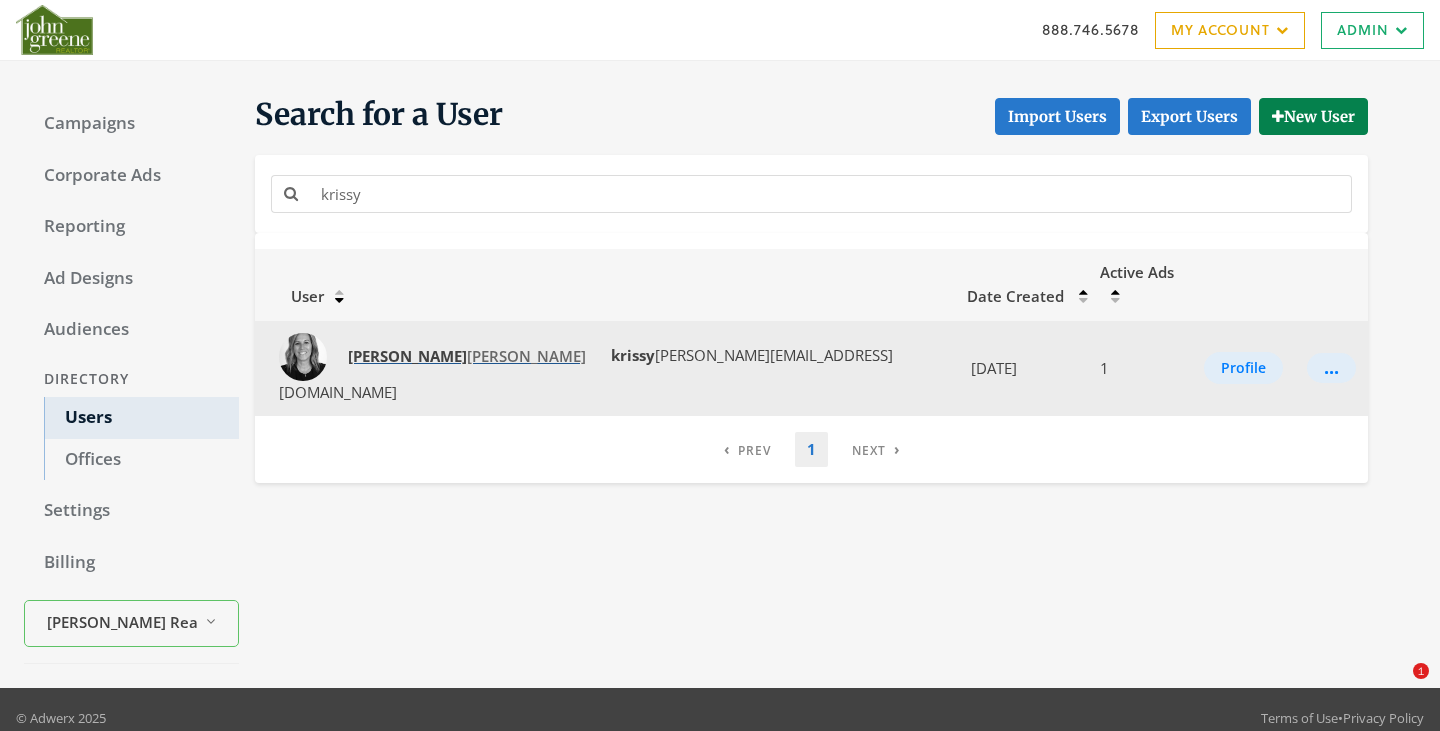 click on "Krissy  Cofran" at bounding box center (467, 356) 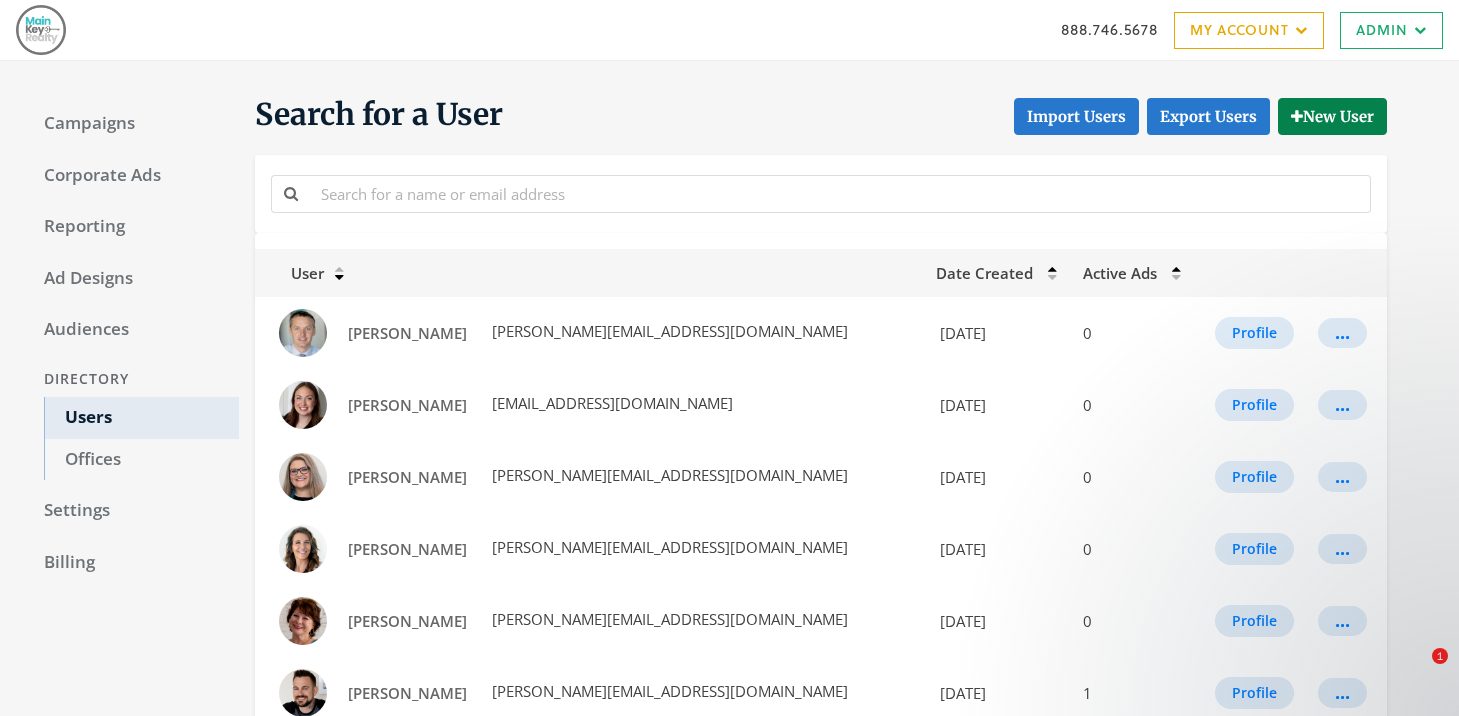 scroll, scrollTop: 0, scrollLeft: 0, axis: both 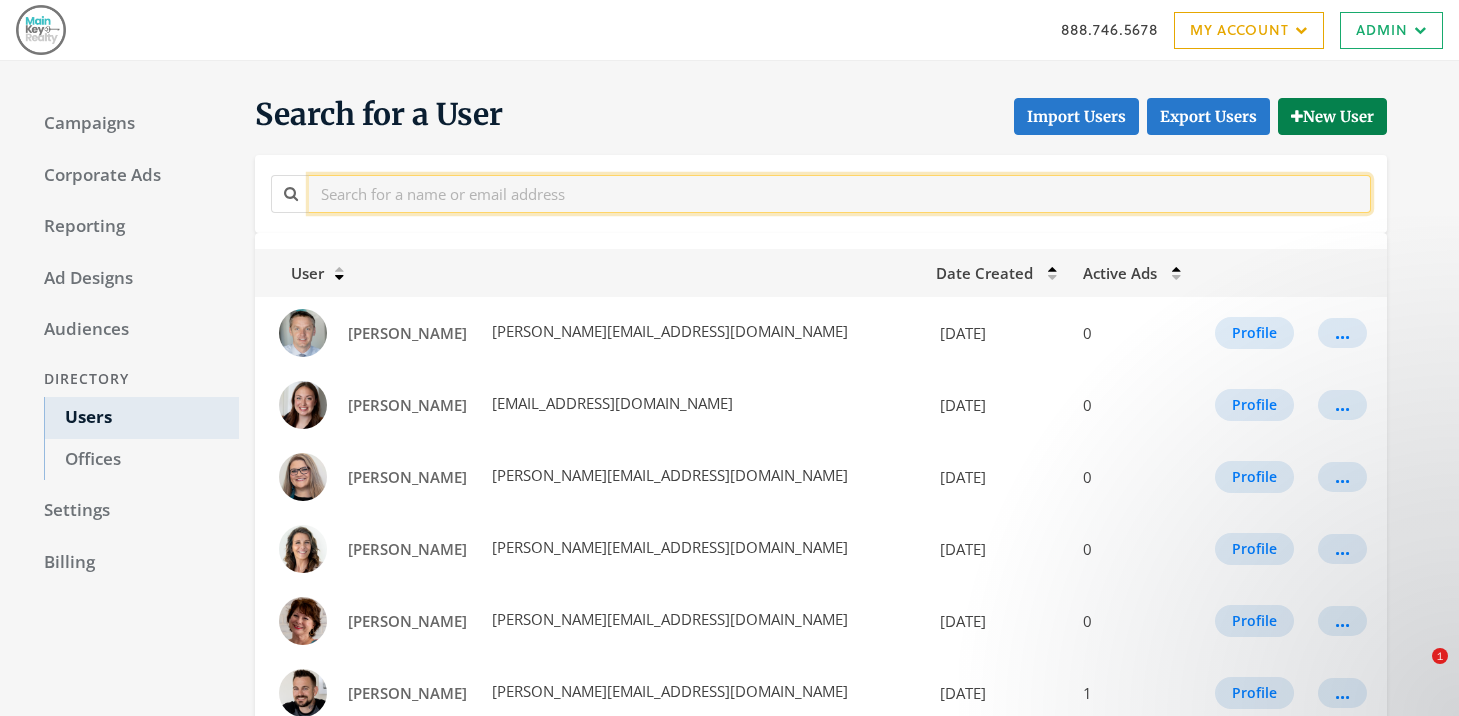 click at bounding box center (840, 193) 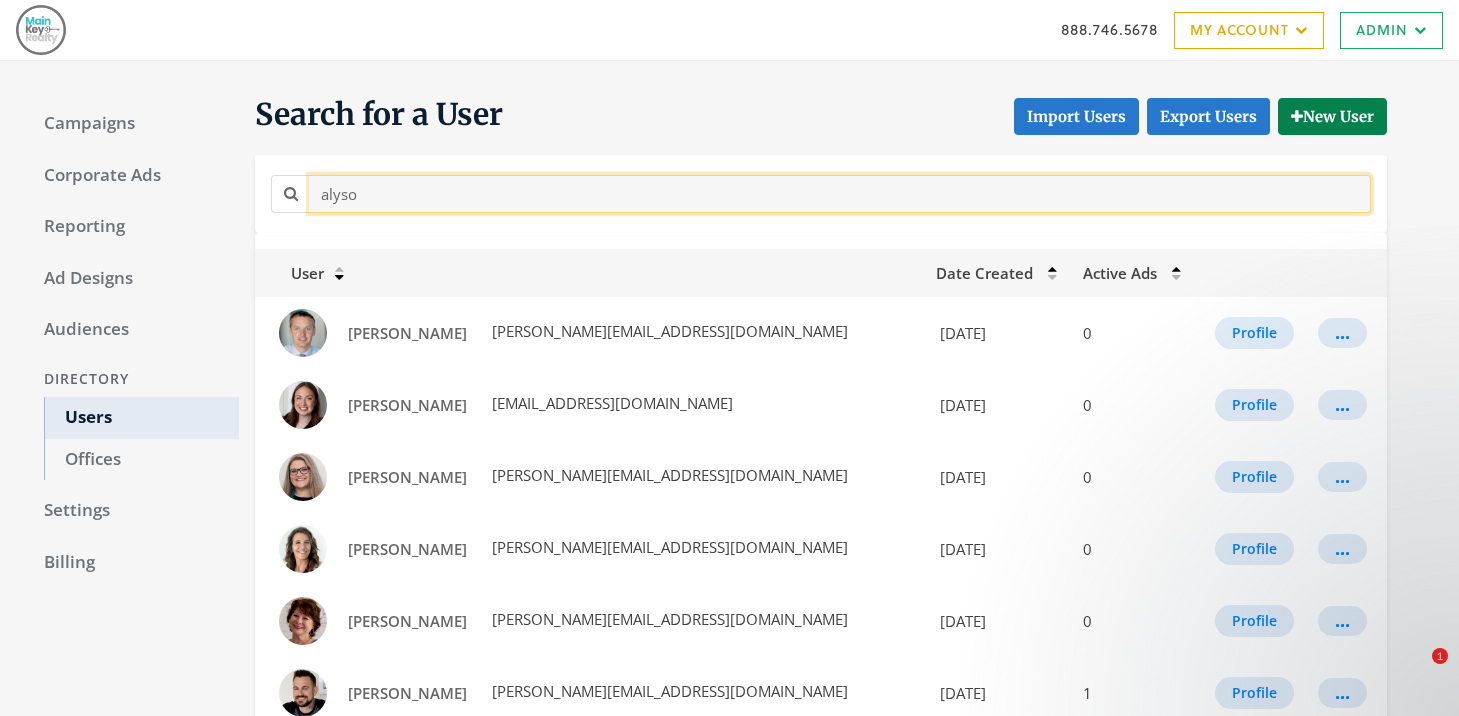 type on "alyson" 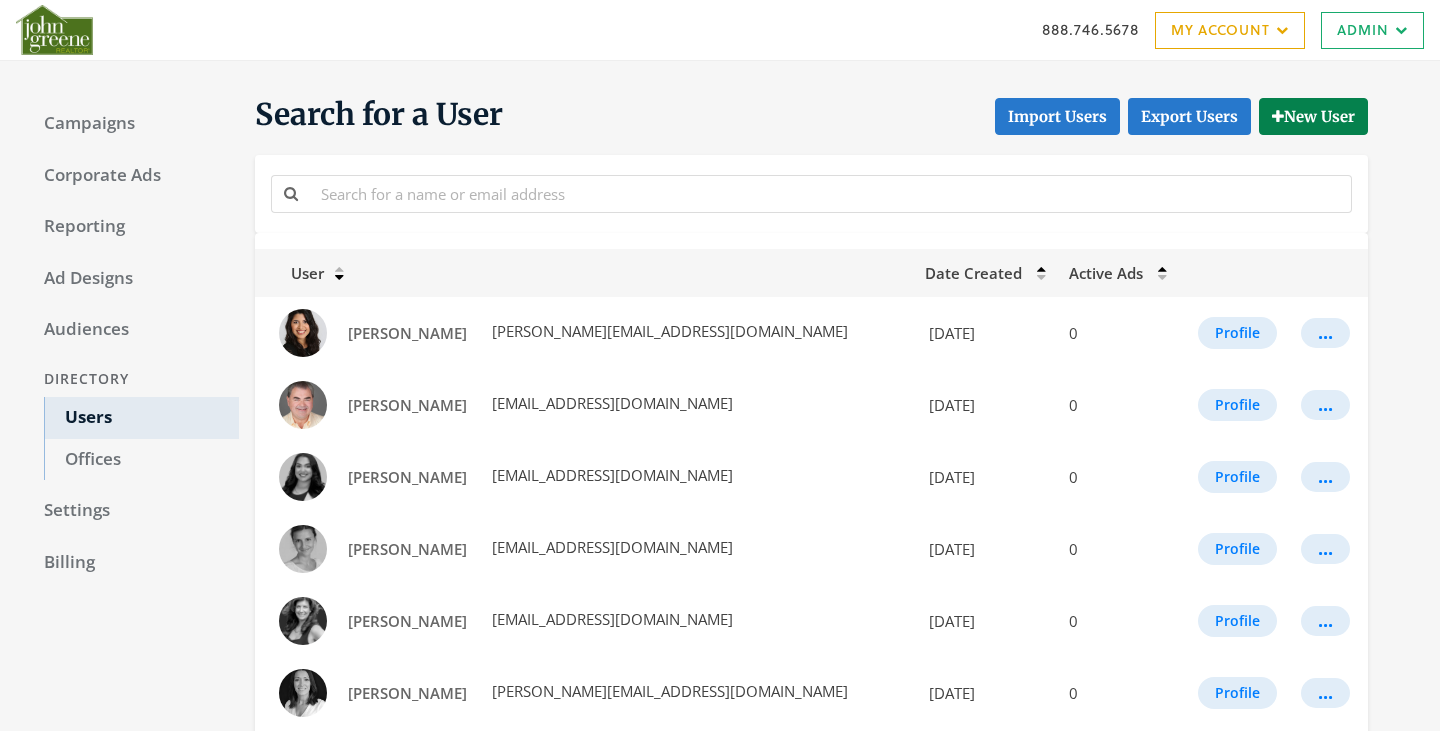 scroll, scrollTop: 0, scrollLeft: 0, axis: both 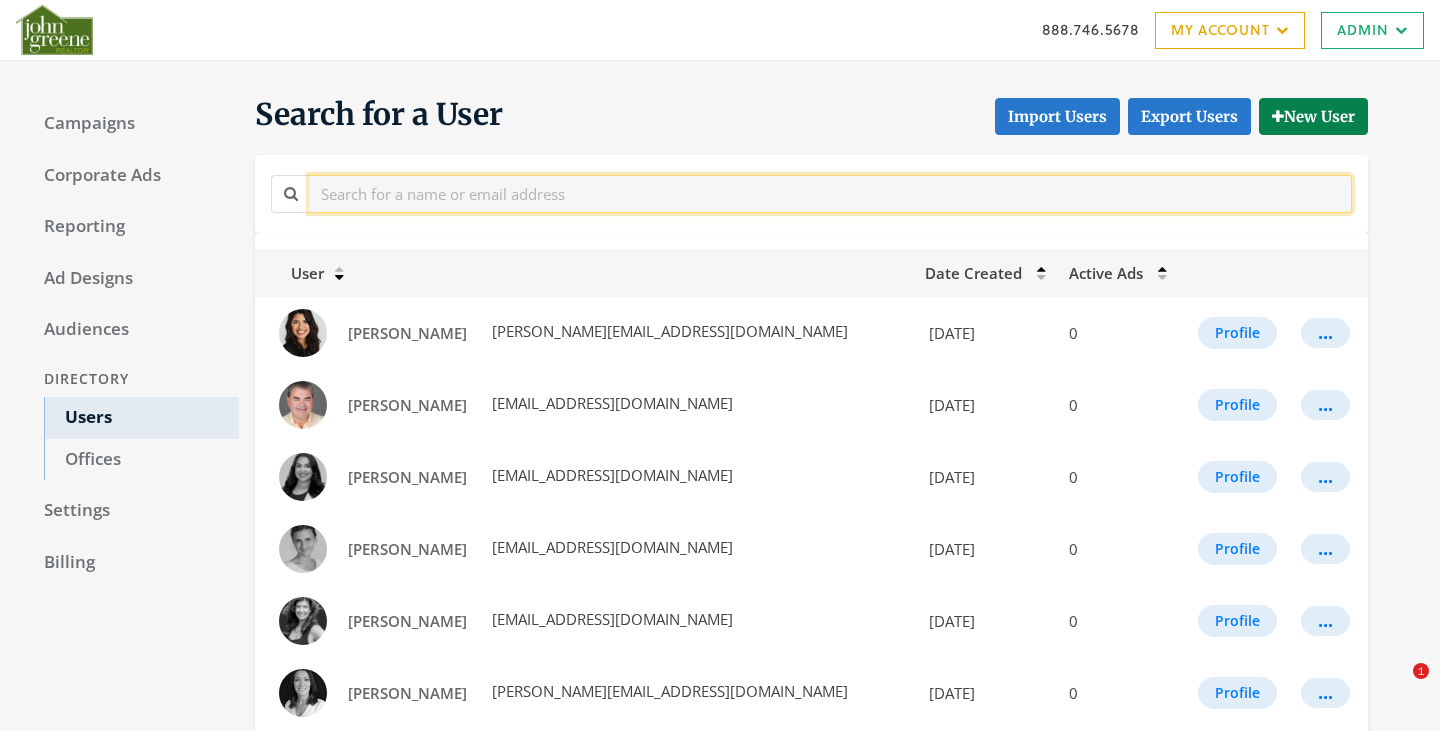 click at bounding box center [830, 193] 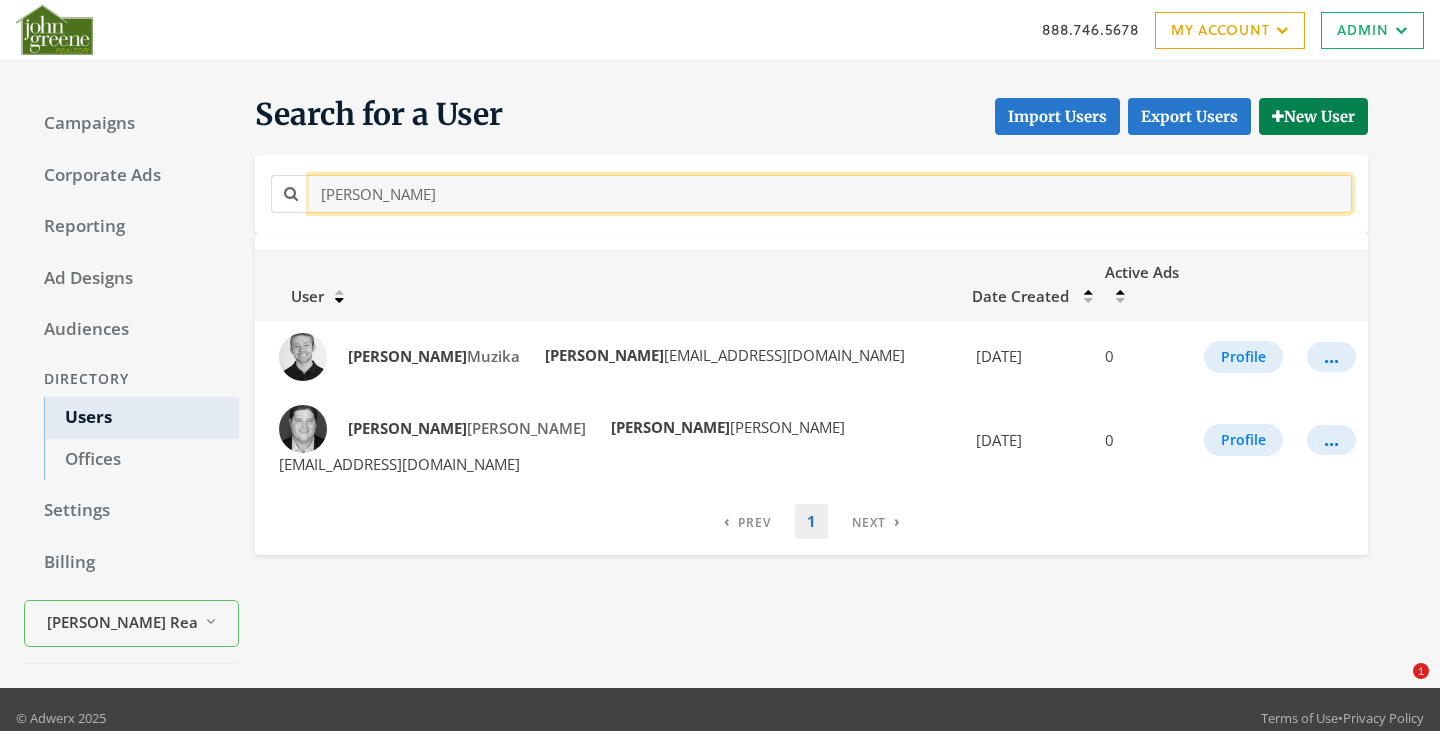 drag, startPoint x: 447, startPoint y: 206, endPoint x: 263, endPoint y: 184, distance: 185.31055 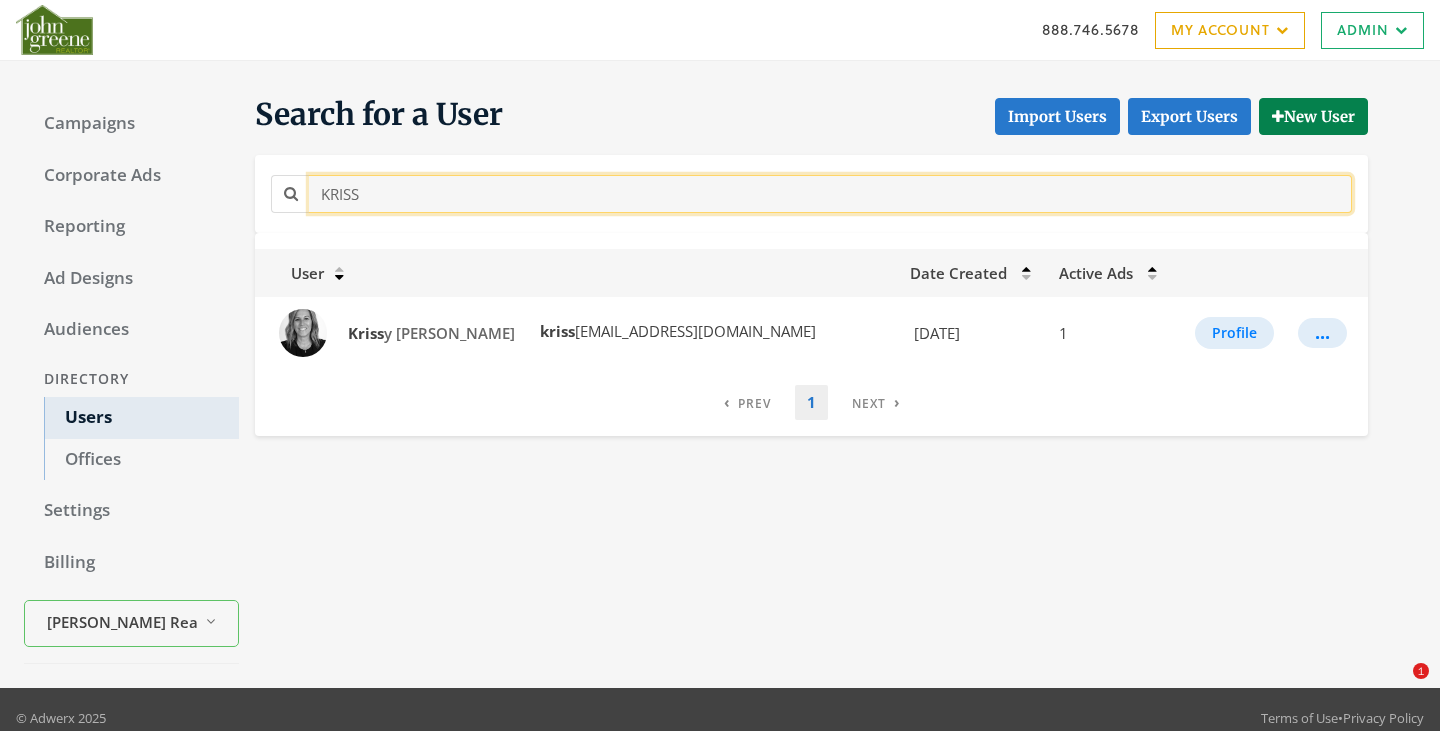 type on "KRISS" 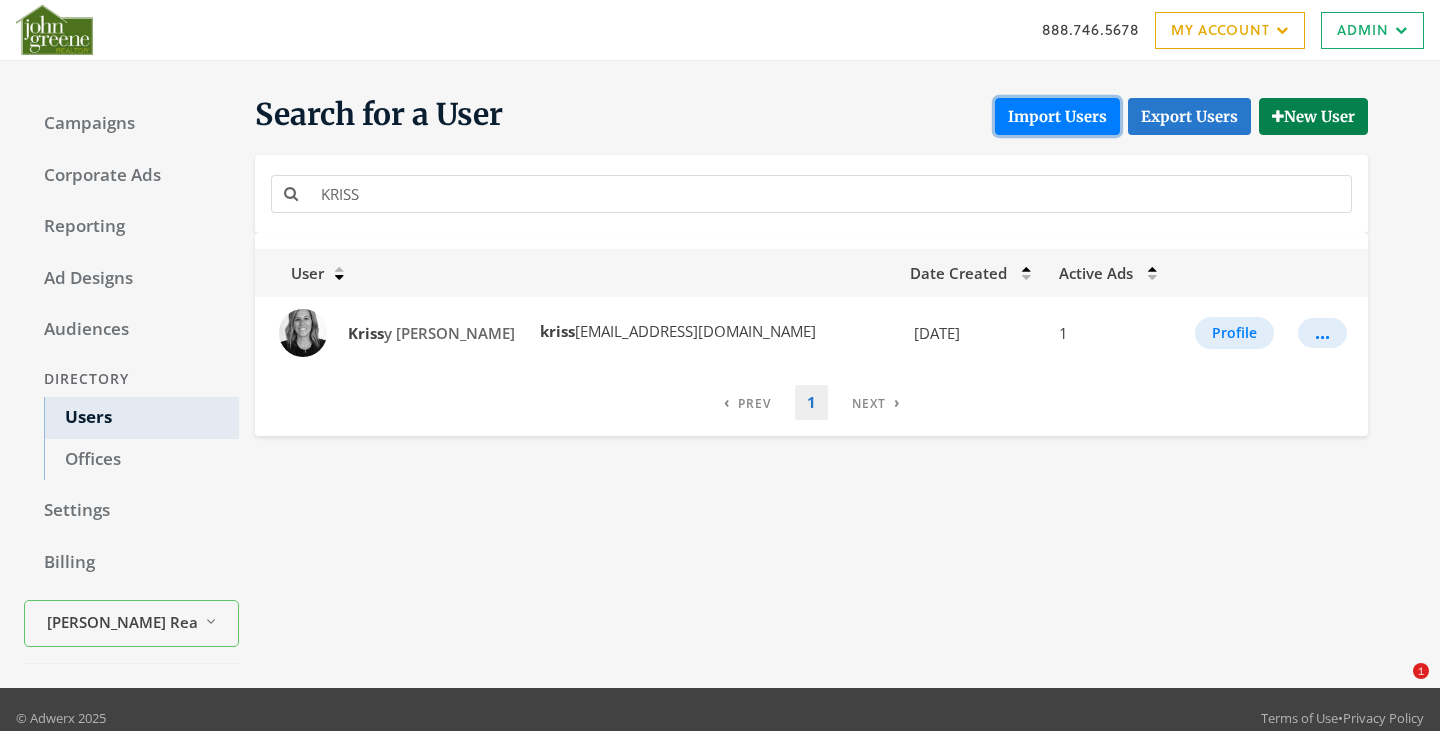click on "Import Users" at bounding box center [1057, 116] 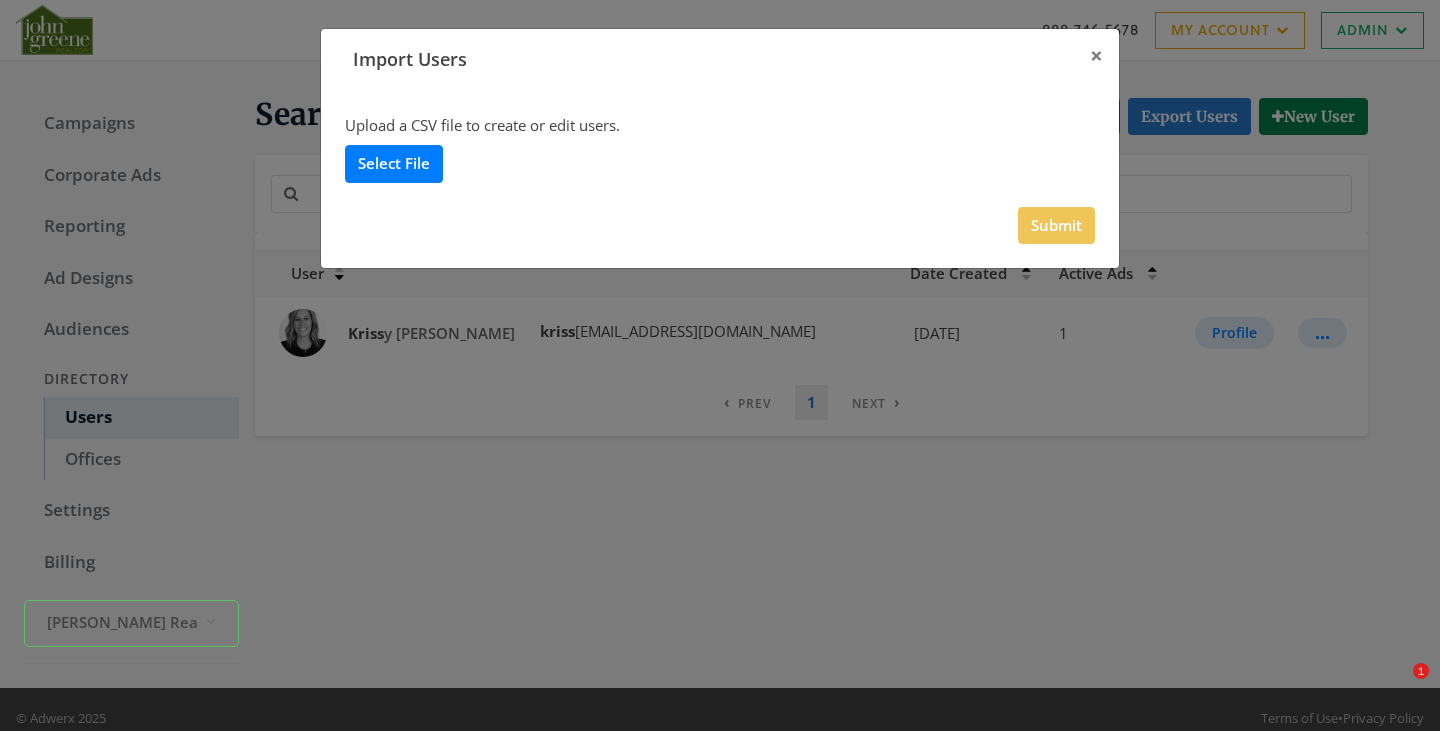 click on "Select File" at bounding box center (394, 163) 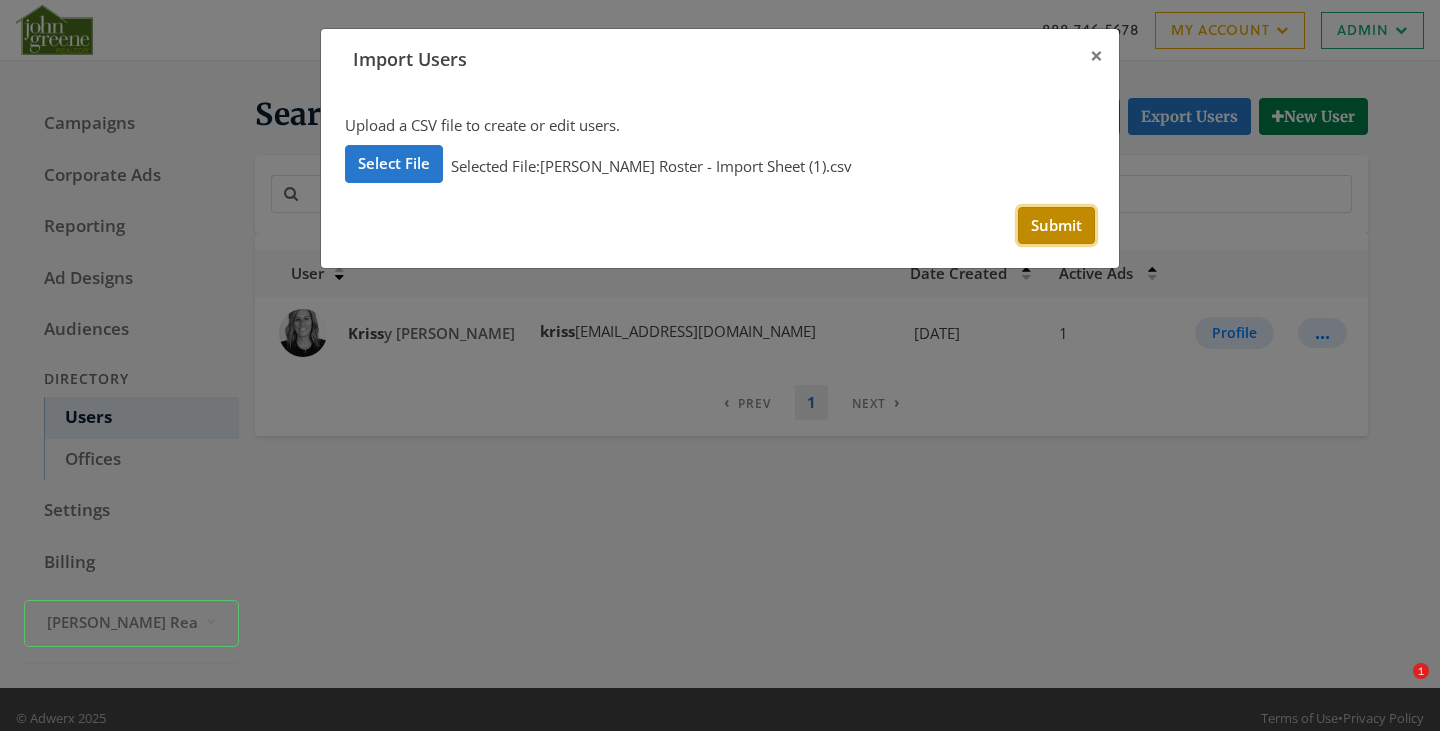 click on "Submit" at bounding box center [1056, 225] 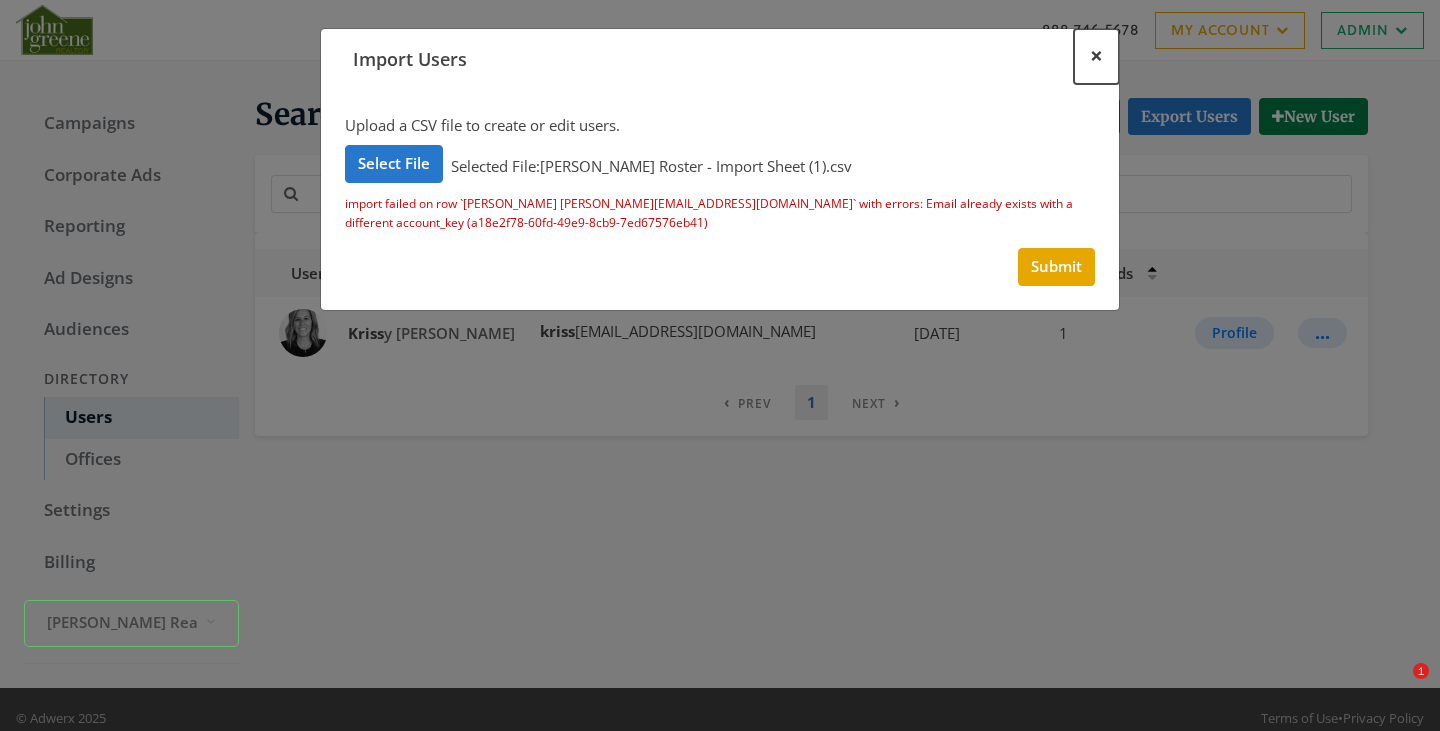 click on "×" at bounding box center [1096, 55] 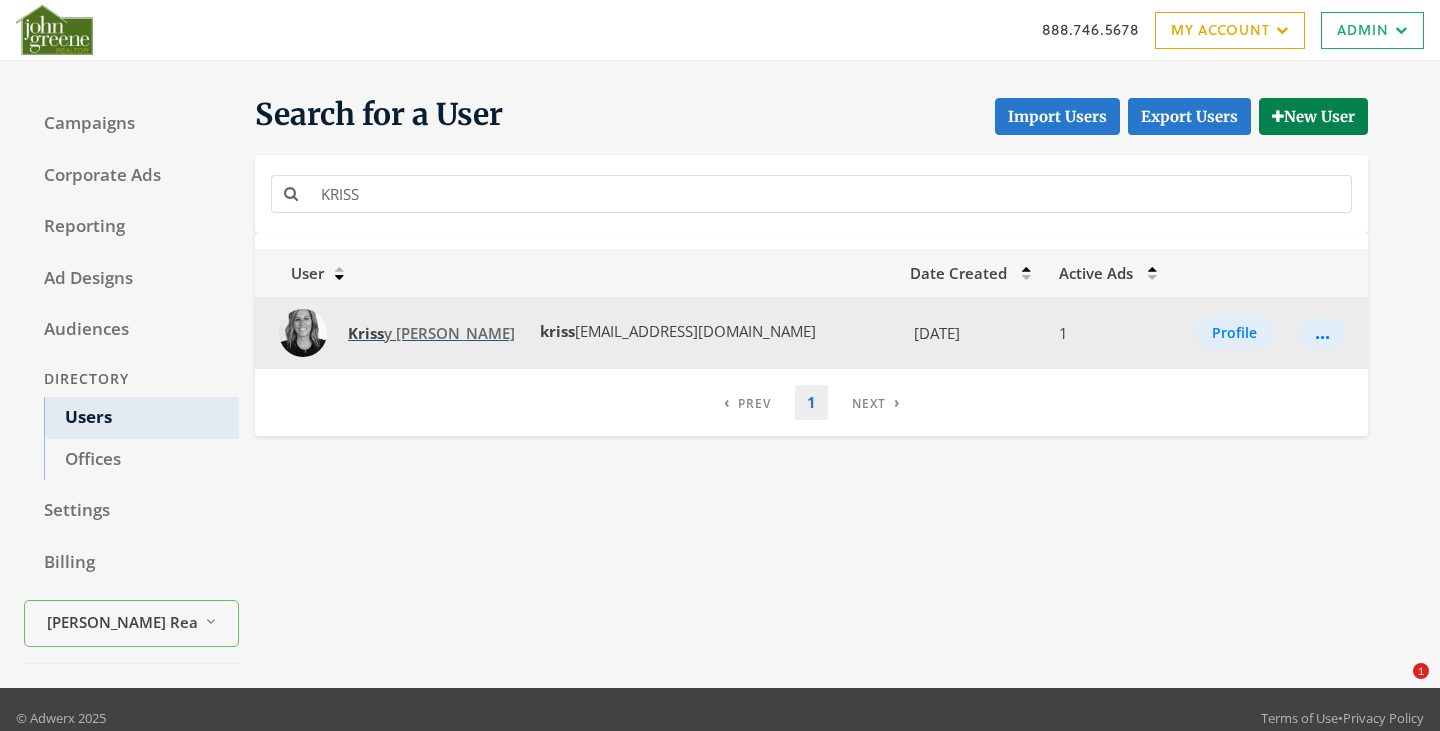 click on "Kriss y Cofran" at bounding box center (431, 333) 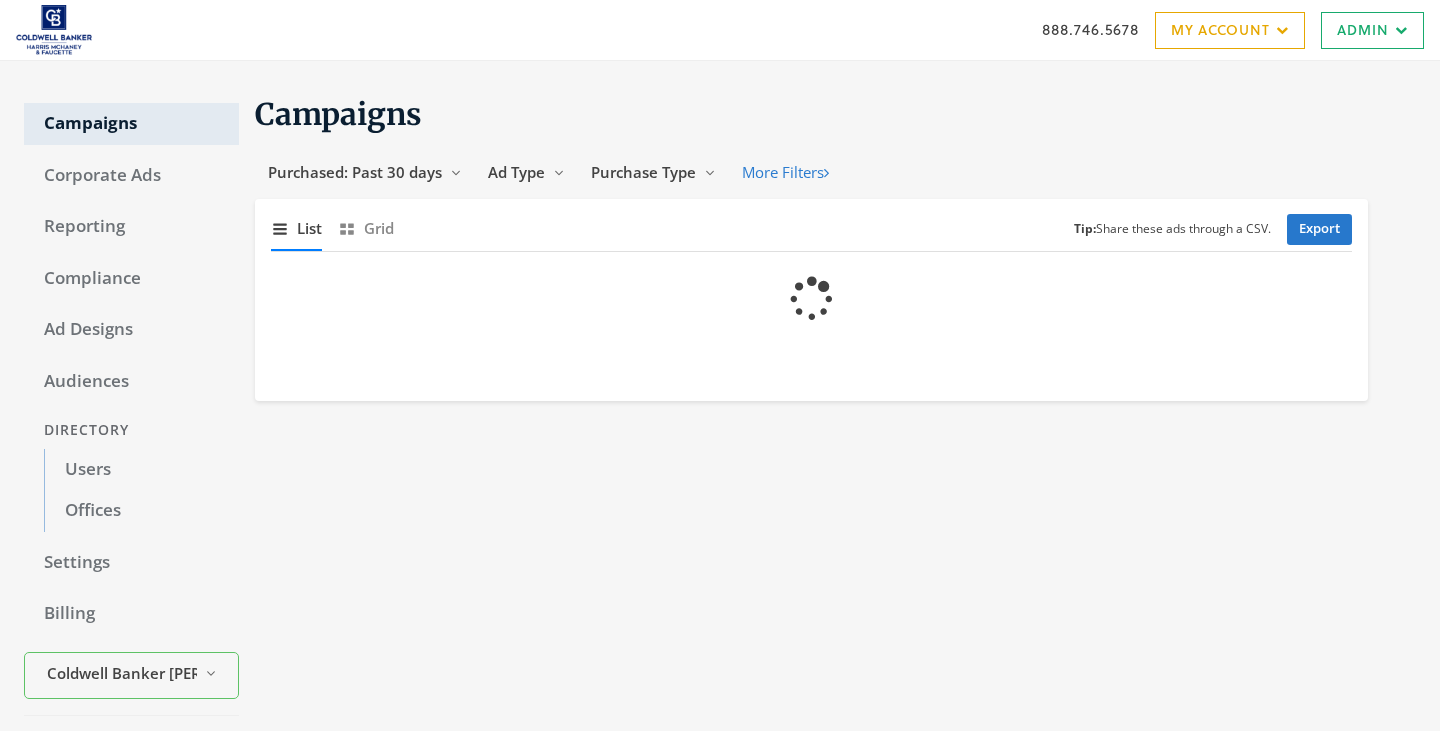 scroll, scrollTop: 0, scrollLeft: 0, axis: both 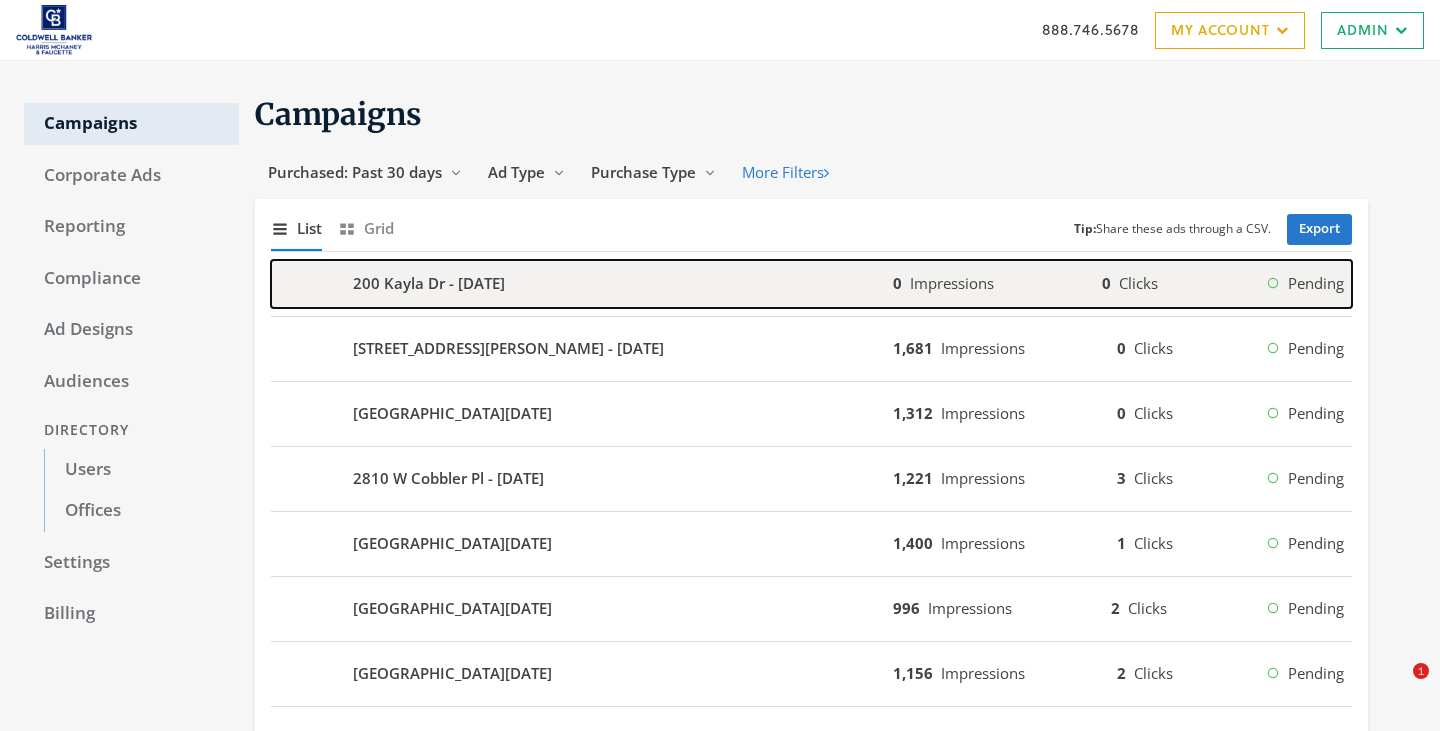 click on "200 Kayla Dr - 2025-07-28" 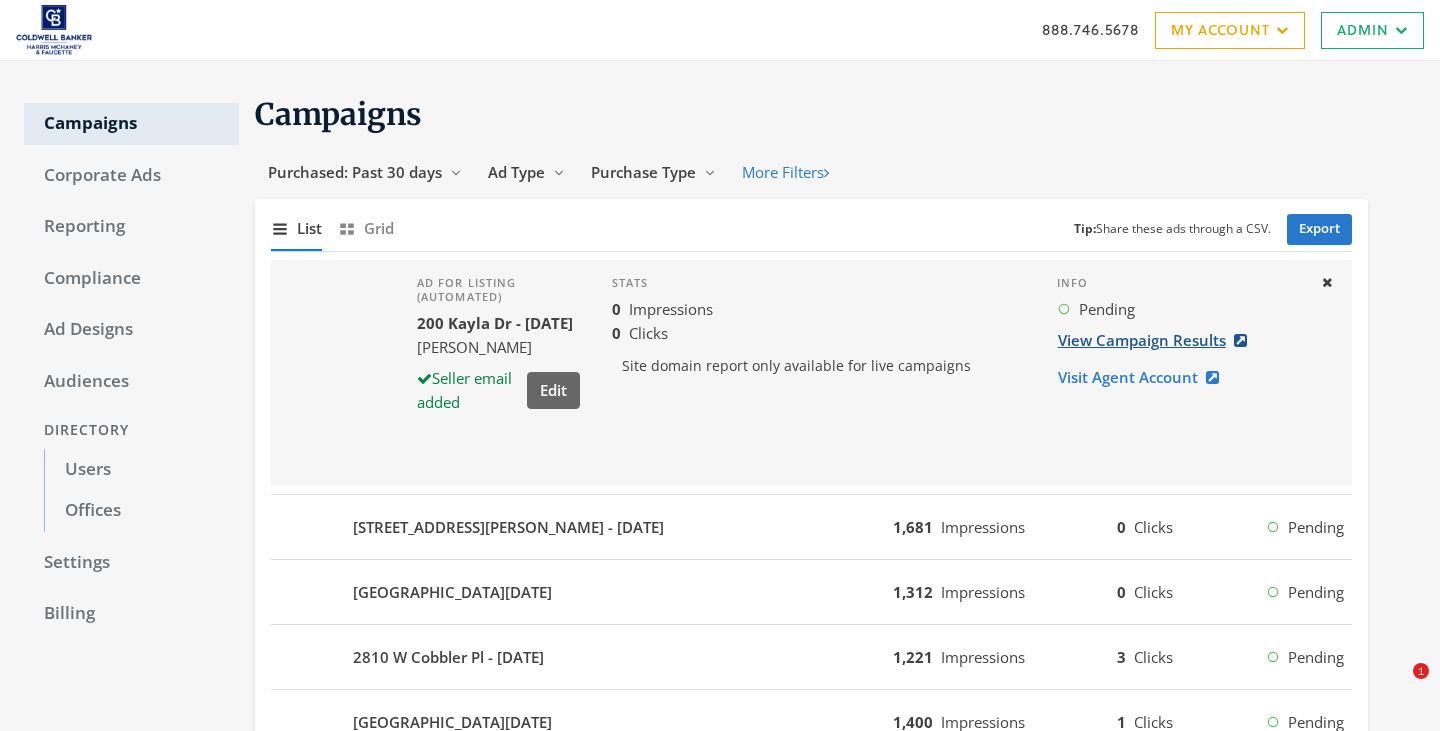 click on "View Campaign Results" 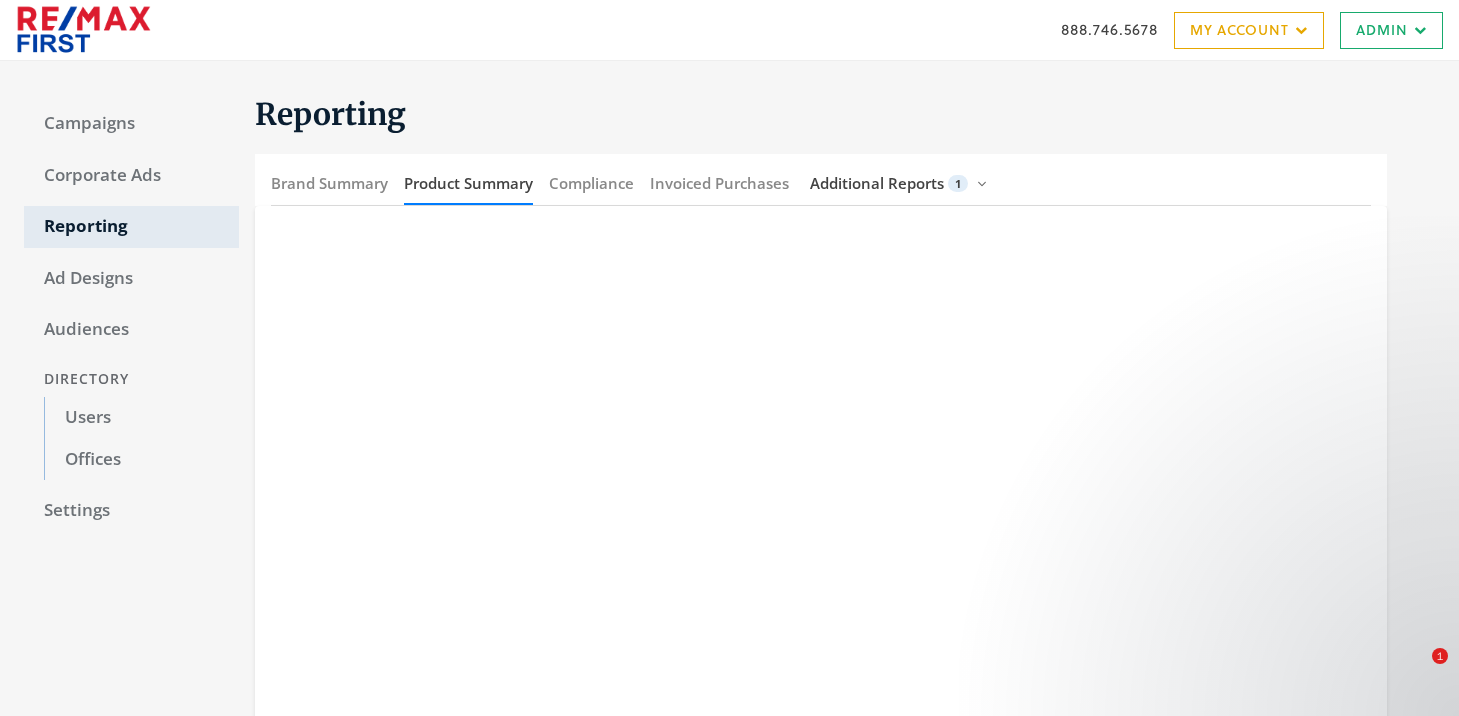 scroll, scrollTop: 0, scrollLeft: 0, axis: both 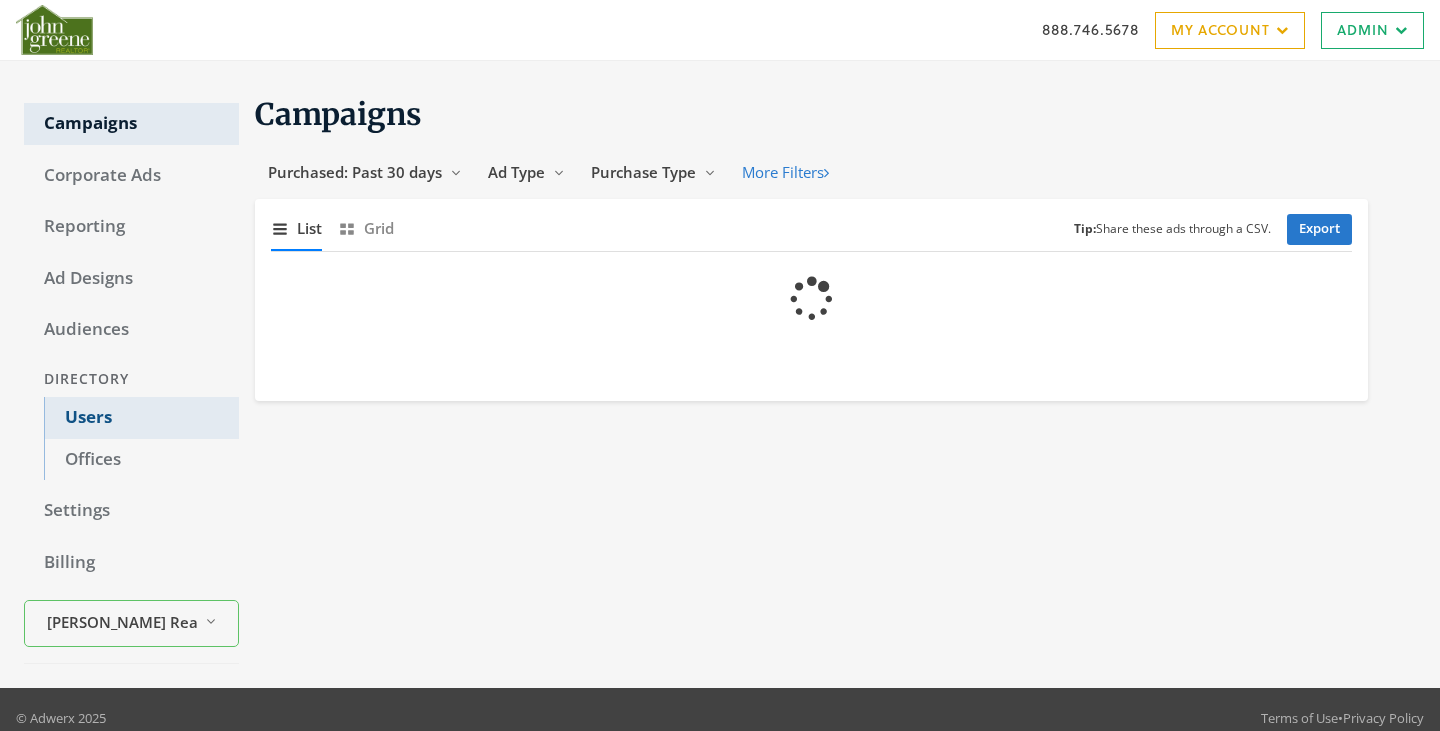 click on "Users" at bounding box center [141, 418] 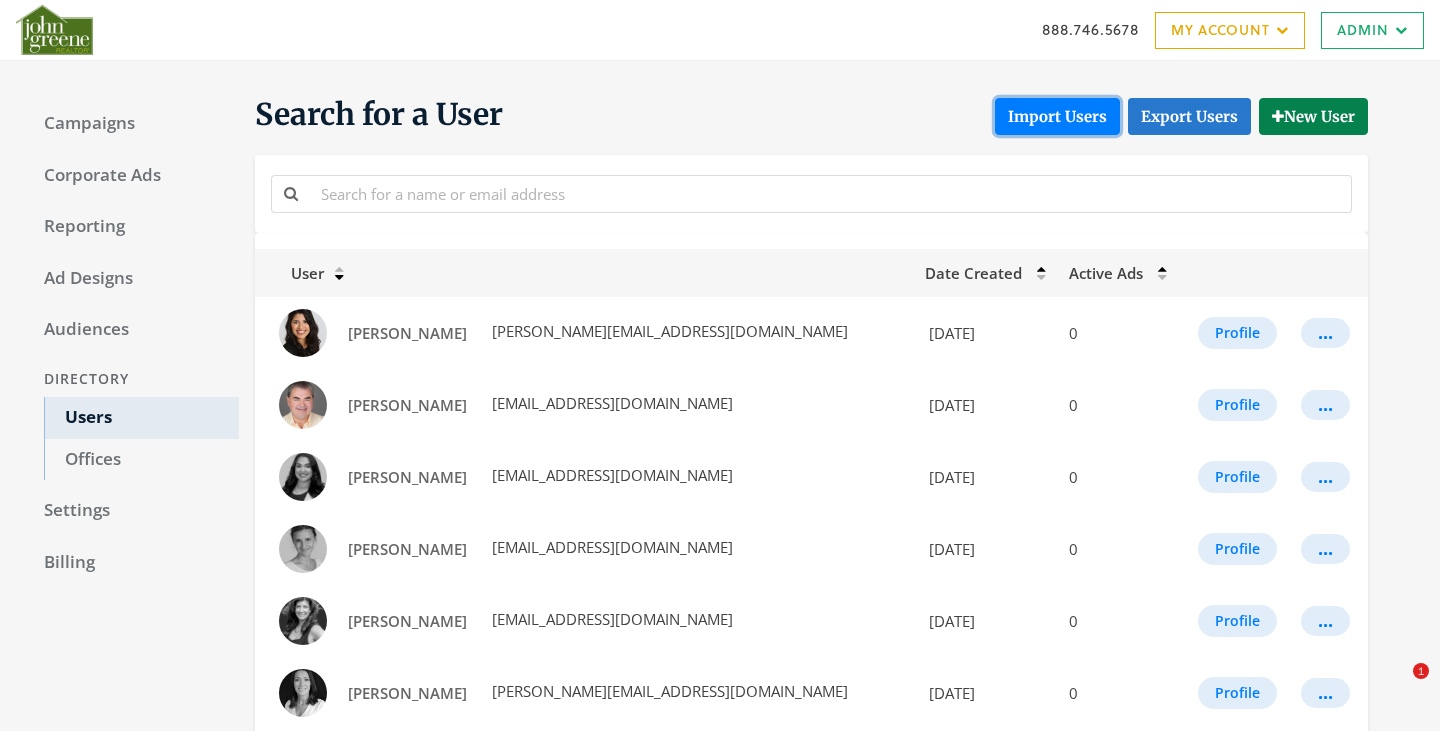 click on "Import Users" at bounding box center [1057, 116] 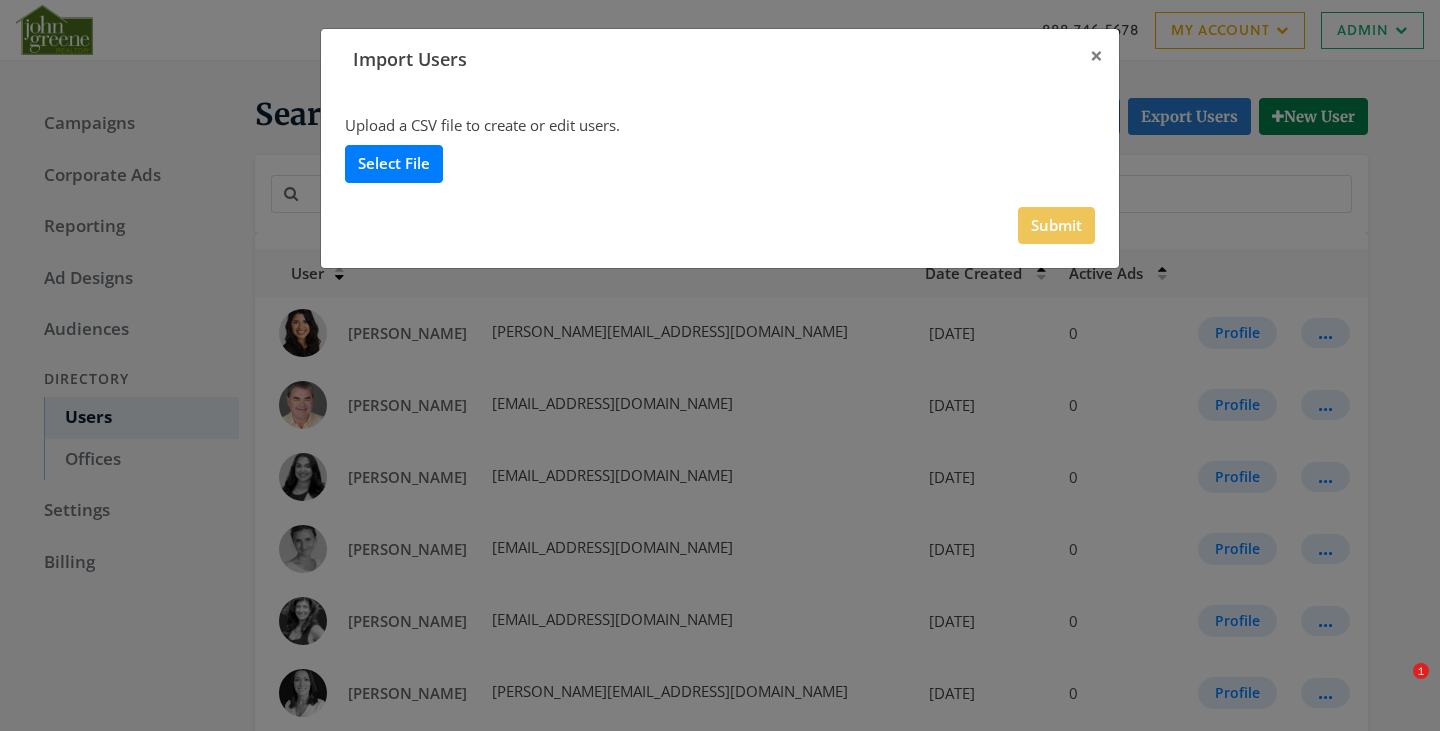 click on "Select File" at bounding box center (394, 163) 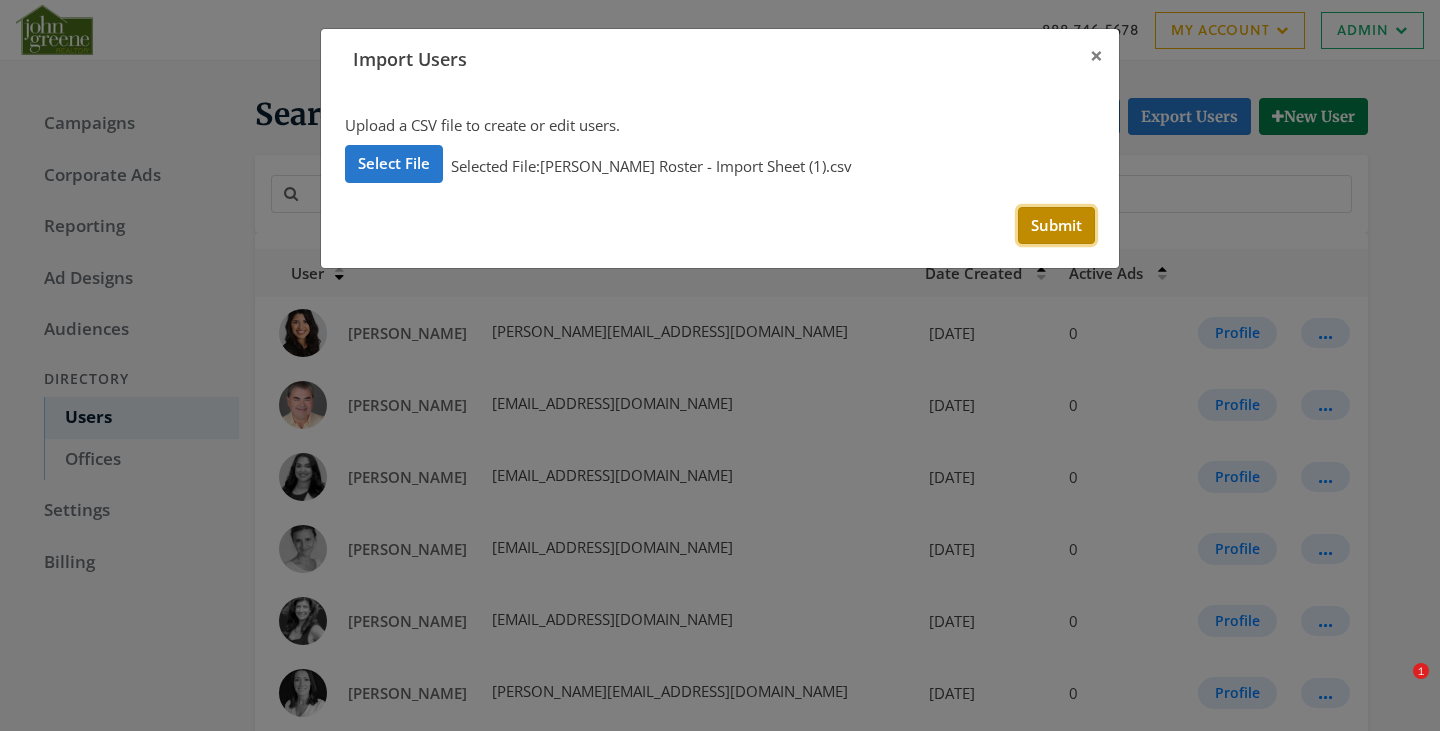 click on "Submit" at bounding box center [1056, 225] 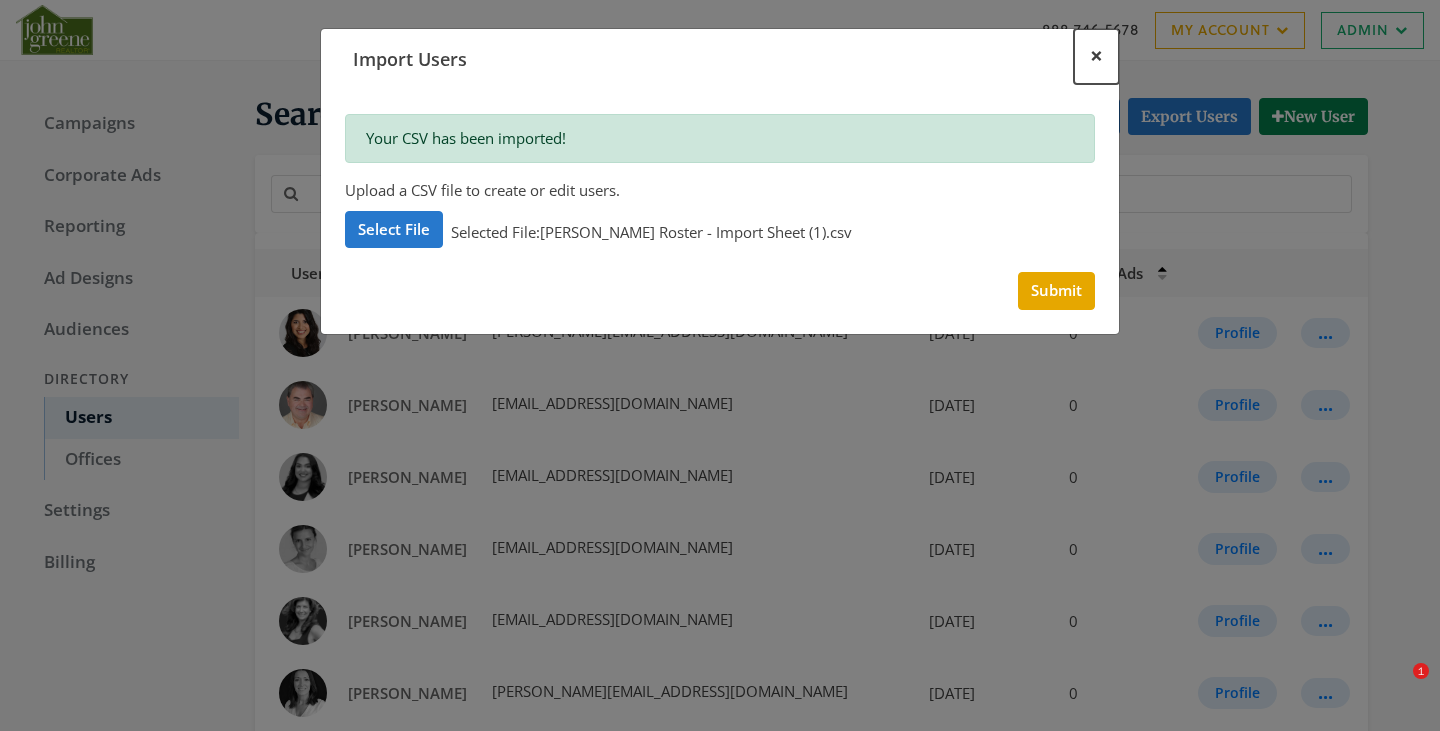 click on "×" at bounding box center [1096, 55] 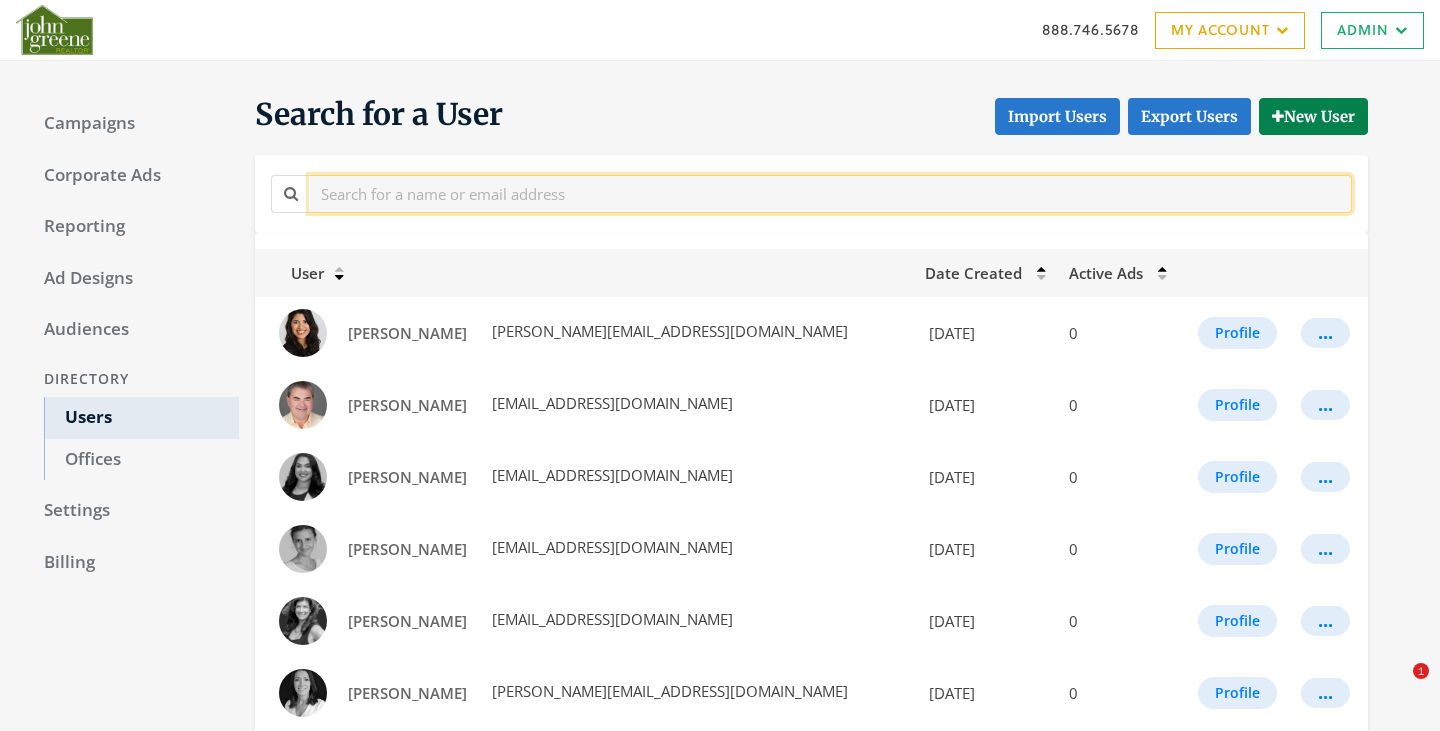 click at bounding box center (830, 193) 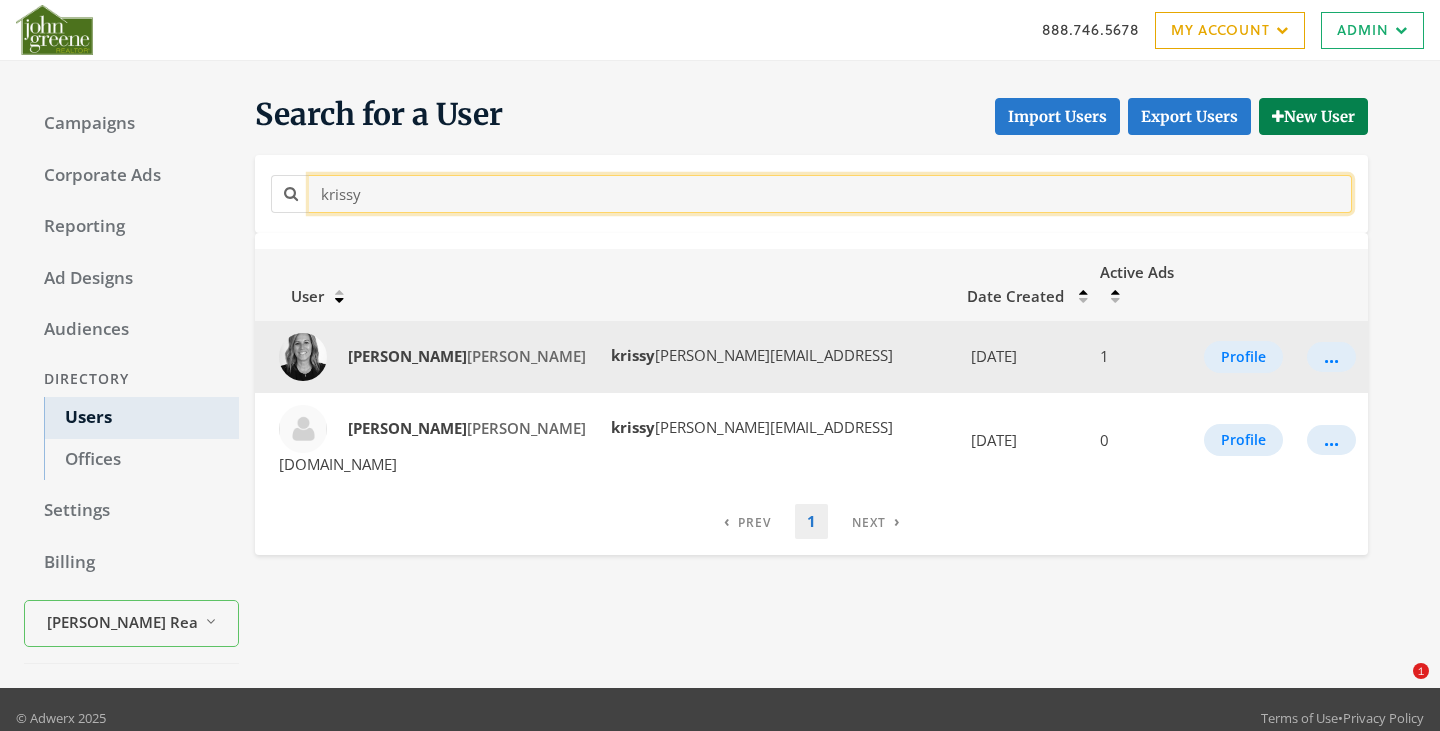type on "krissy" 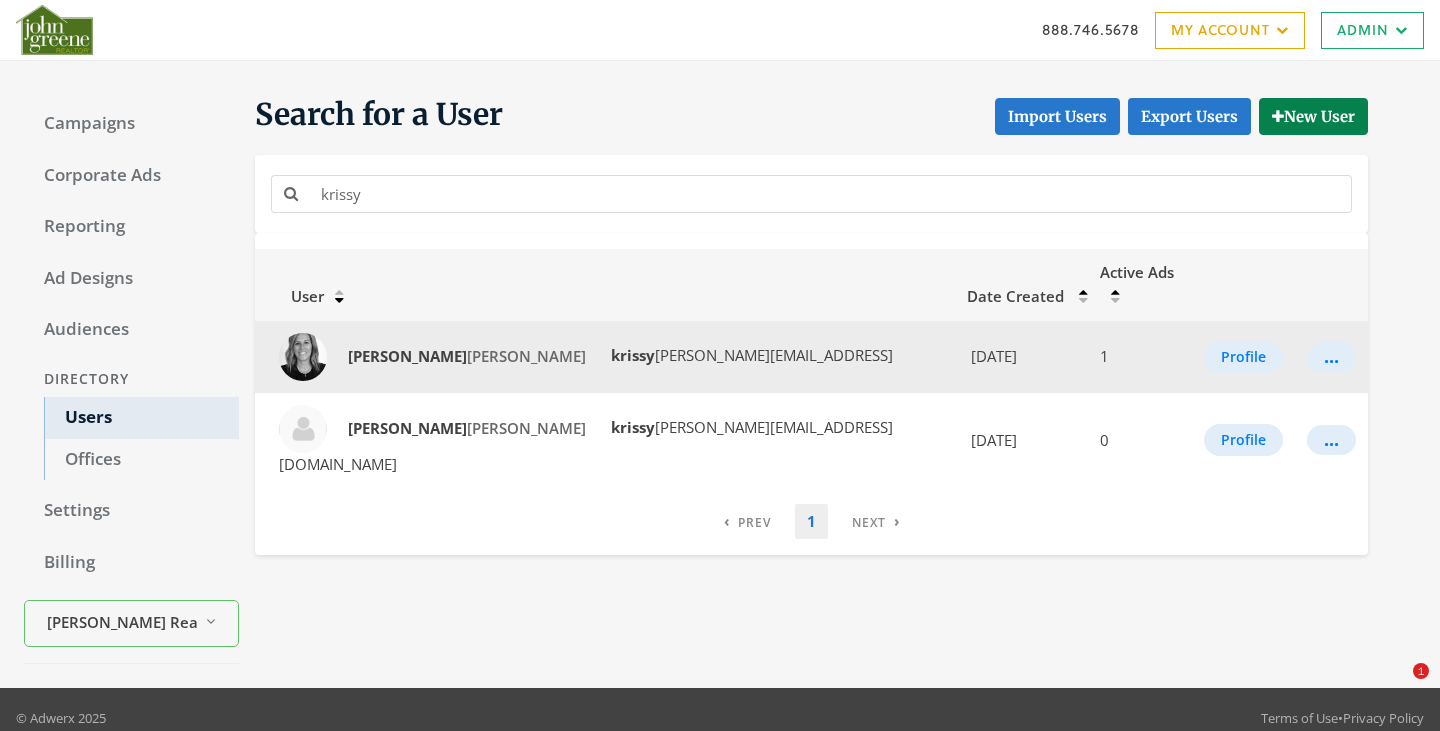click at bounding box center (303, 357) 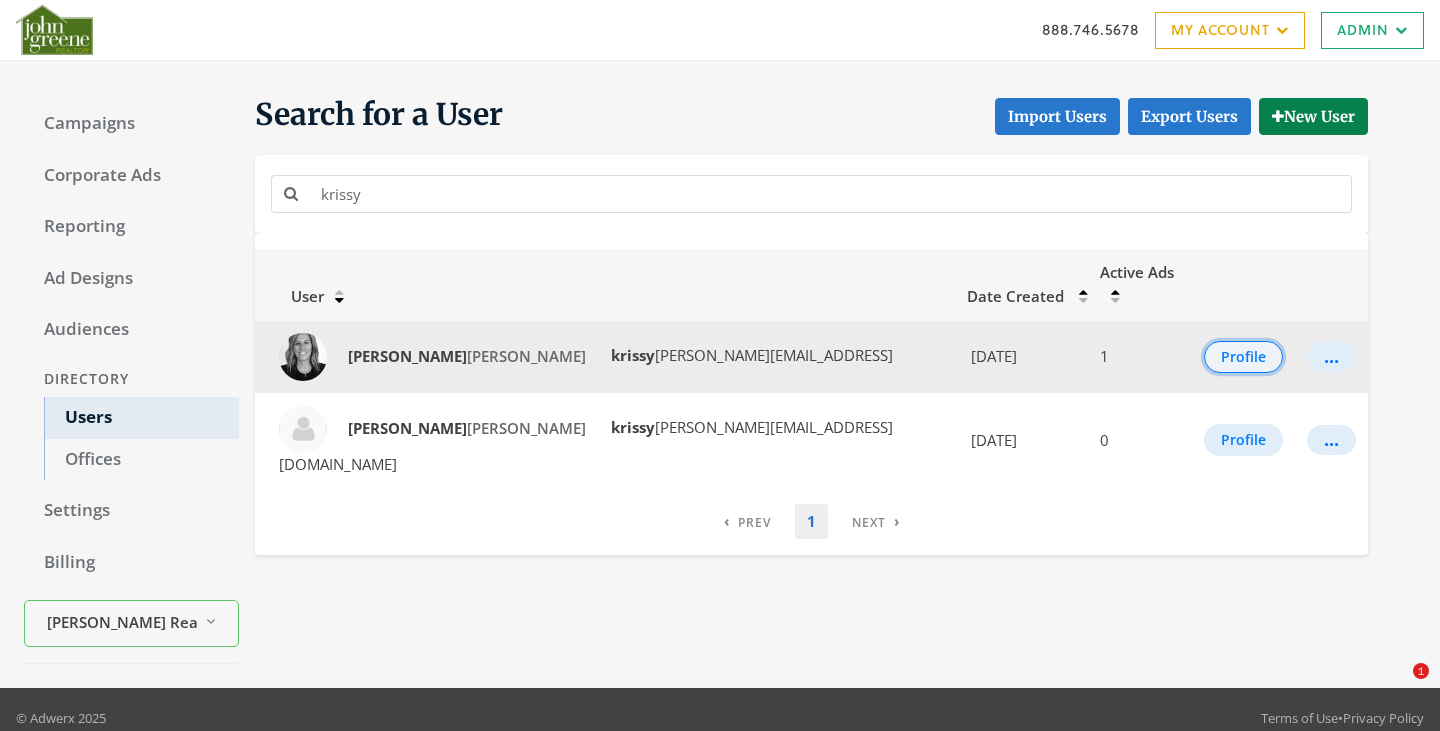 click on "Profile" at bounding box center [1243, 357] 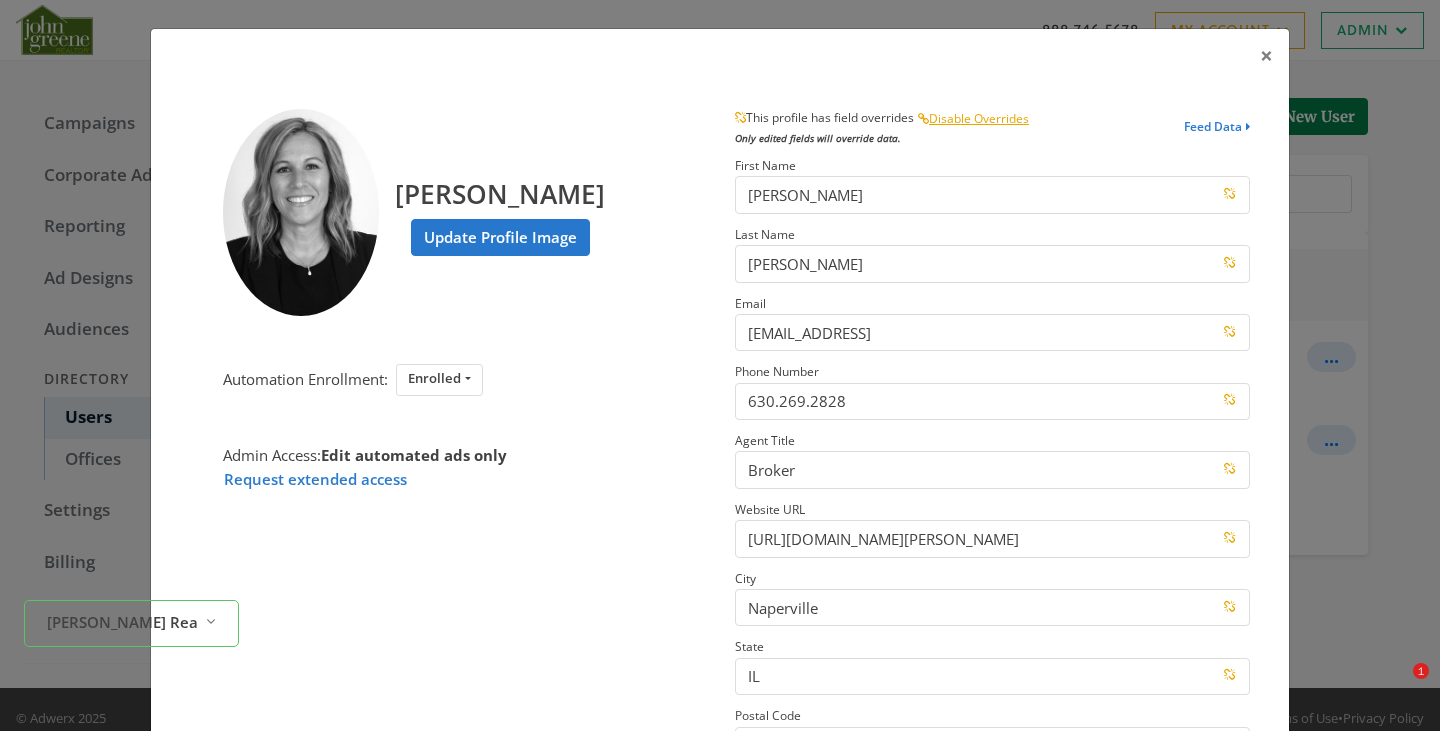 click on "× Krissy Cofran Update Profile Image Automation Enrollment:  Enrolled Enrolled Not Enrolled Admin Access:  Edit automated ads only Request extended access  This profile has field overrides    Disable Overrides Only edited fields will override data. Feed Data  First Name Krissy Last Name Cofran Email krissycofran@johngreenerealtor.comx Phone Number 630.269.2828 Agent Title Broker Website URL https://www.johngreenerealtor.com/krissy-cofran City Naperville State IL Postal Code 60564 Country US CA License Number Close Feed Data first name:  Krissy last name:  Cofran email:  krissycofran@johngreenerealtor.com phone:  630.269.2828 title:  Broker website url:  https://www.johngreenerealtor.com/krissy-cofran city:  Naperville state:  IL postal code:  60564 country:  US license number:  -- null -- photo URL:  https://cdn.attachments.adwerx.com/account_profiles/images/000/159/631/original/20250505-7-cpt20b?1746475435 Delete Cancel Save" at bounding box center [720, 365] 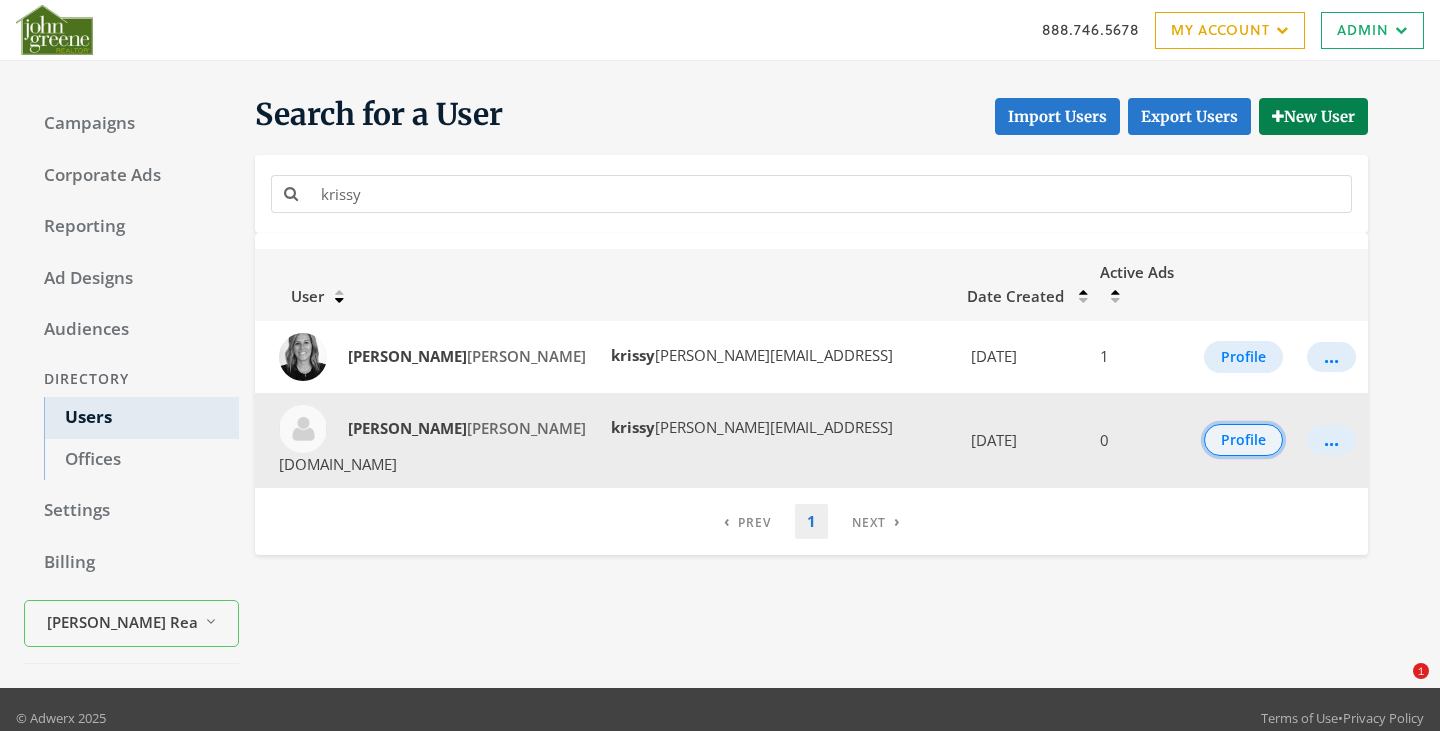 click on "Profile" at bounding box center (1243, 440) 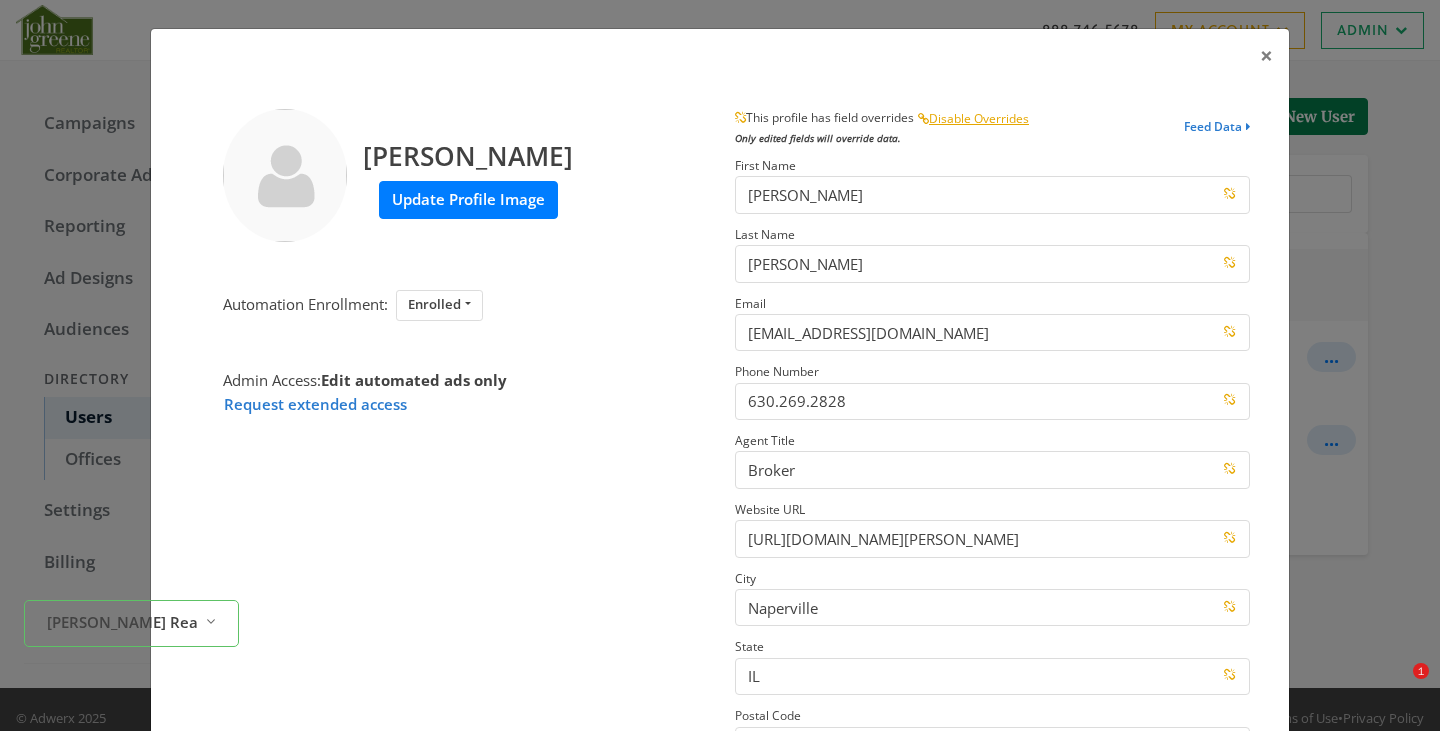 click on "Update Profile Image" at bounding box center [468, 199] 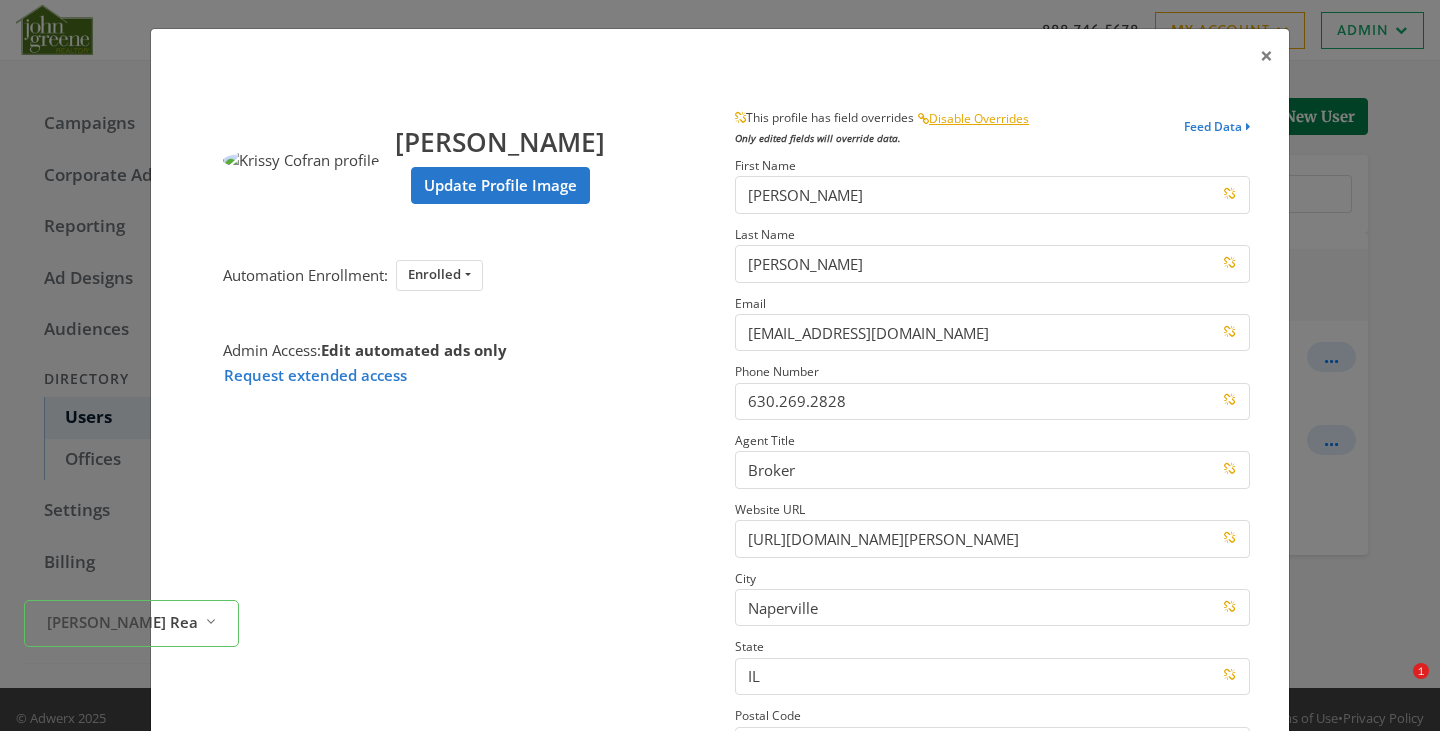scroll, scrollTop: 285, scrollLeft: 0, axis: vertical 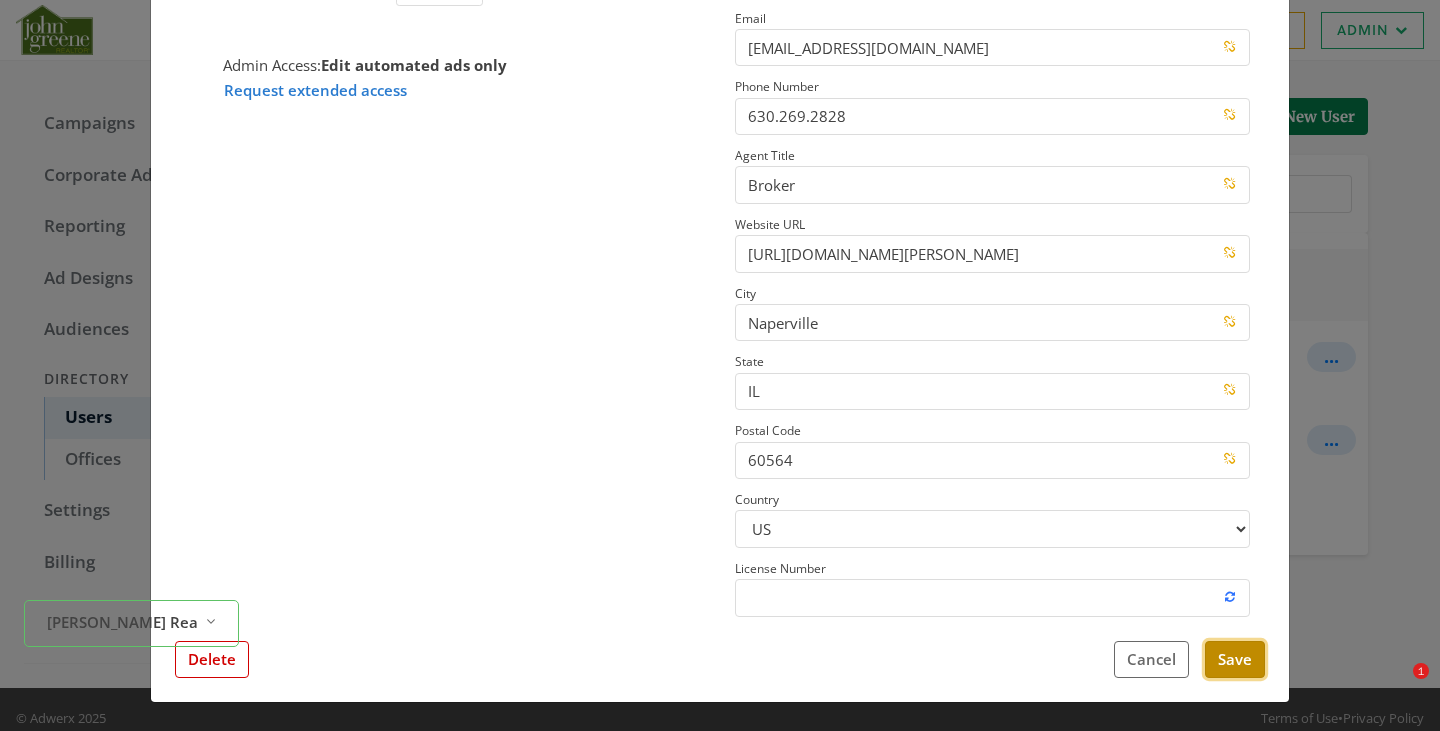 click on "Save" at bounding box center [1235, 659] 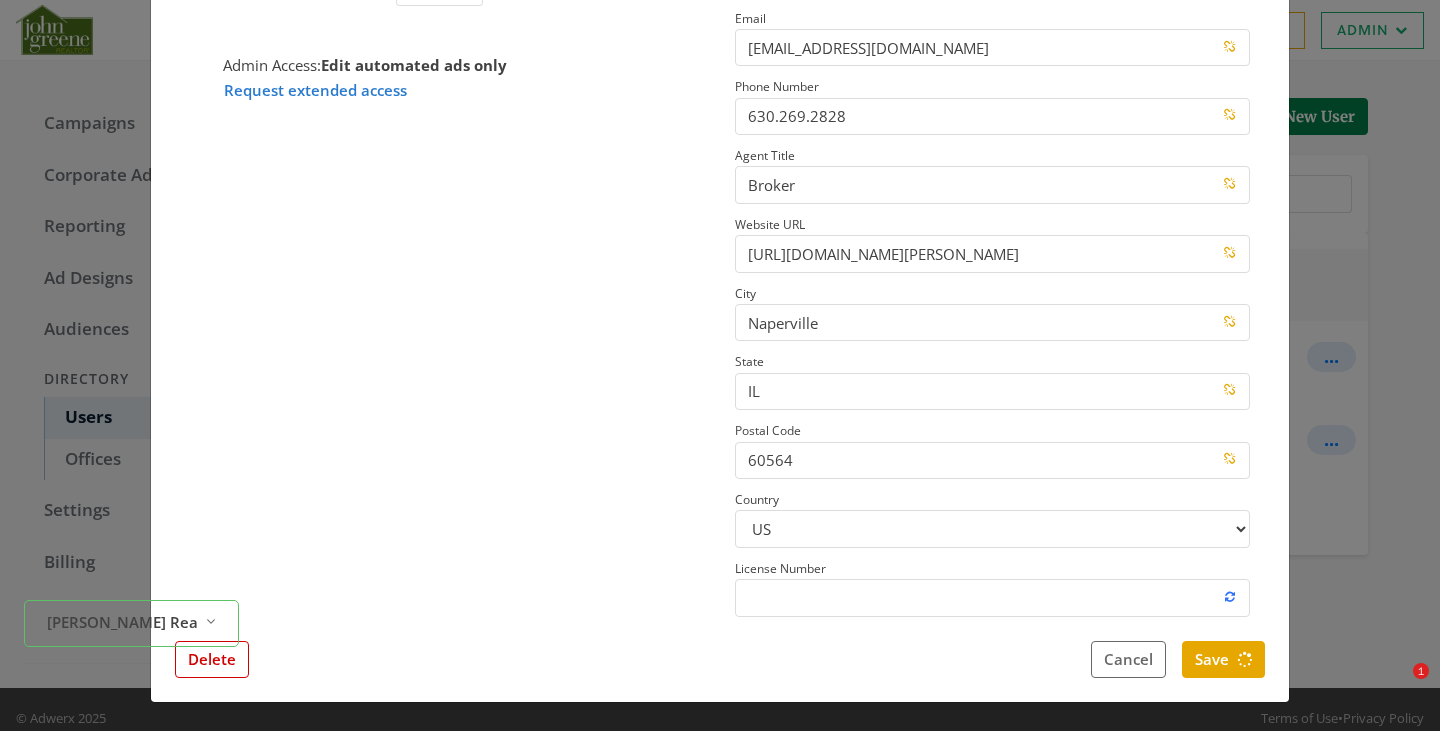 click on "× Krissy Cofran Update Profile Image Automation Enrollment:  Enrolled Enrolled Not Enrolled Admin Access:  Edit automated ads only Request extended access  This profile has field overrides    Disable Overrides Only edited fields will override data. Feed Data  First Name Krissy Last Name Cofran Email krissycofran@johngreenerealtor.com Phone Number 630.269.2828 Agent Title Broker Website URL https://www.johngreenerealtor.com/krissy-cofran City Naperville State IL Postal Code 60564 Country US CA License Number Close Feed Data first name:  -- null -- last name:  -- null -- email:  -- null -- phone:  -- null -- title:  -- null -- website url:  -- null -- city:  -- null -- state:  -- null -- postal code:  -- null -- country:  -- null -- license number:  -- null -- photo URL:  -- null -- Delete Cancel Save" at bounding box center (720, 365) 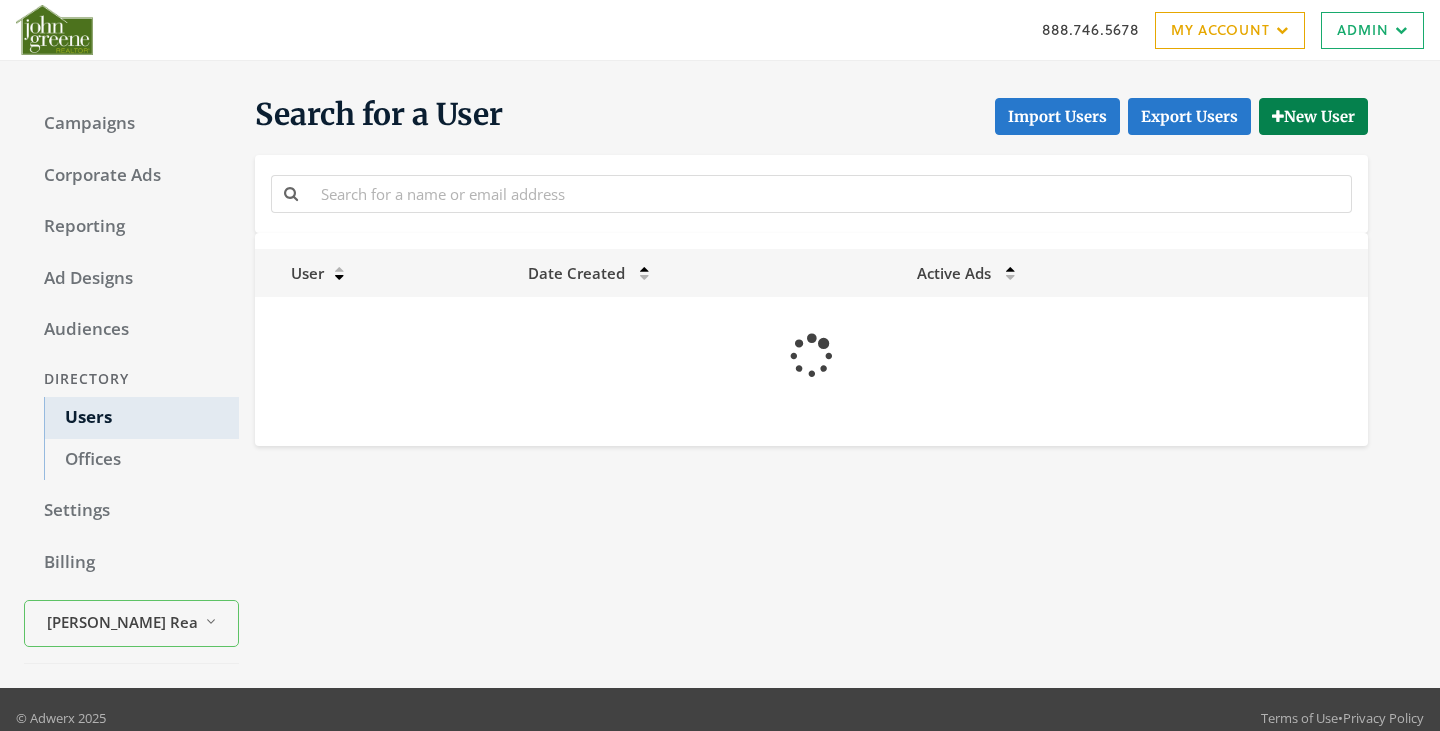 scroll, scrollTop: 0, scrollLeft: 0, axis: both 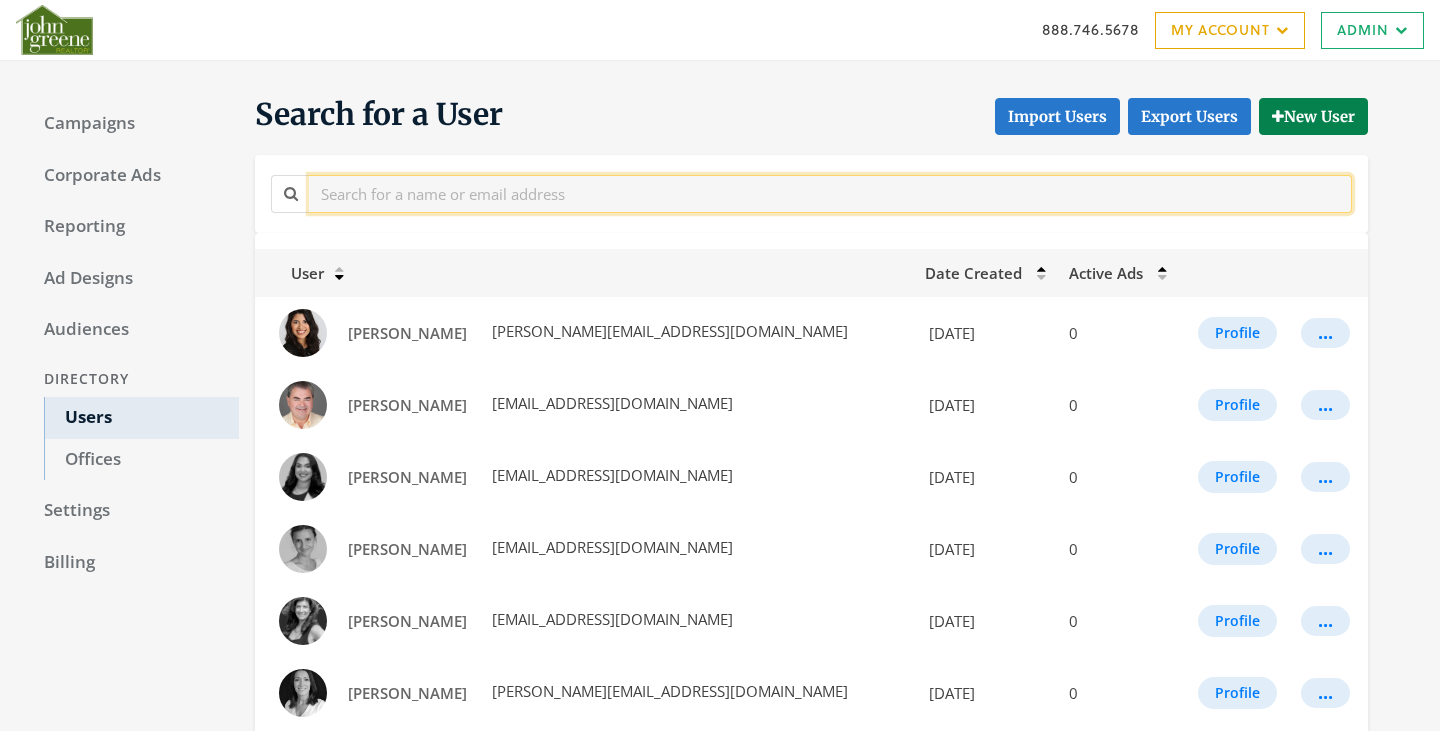 click at bounding box center [830, 193] 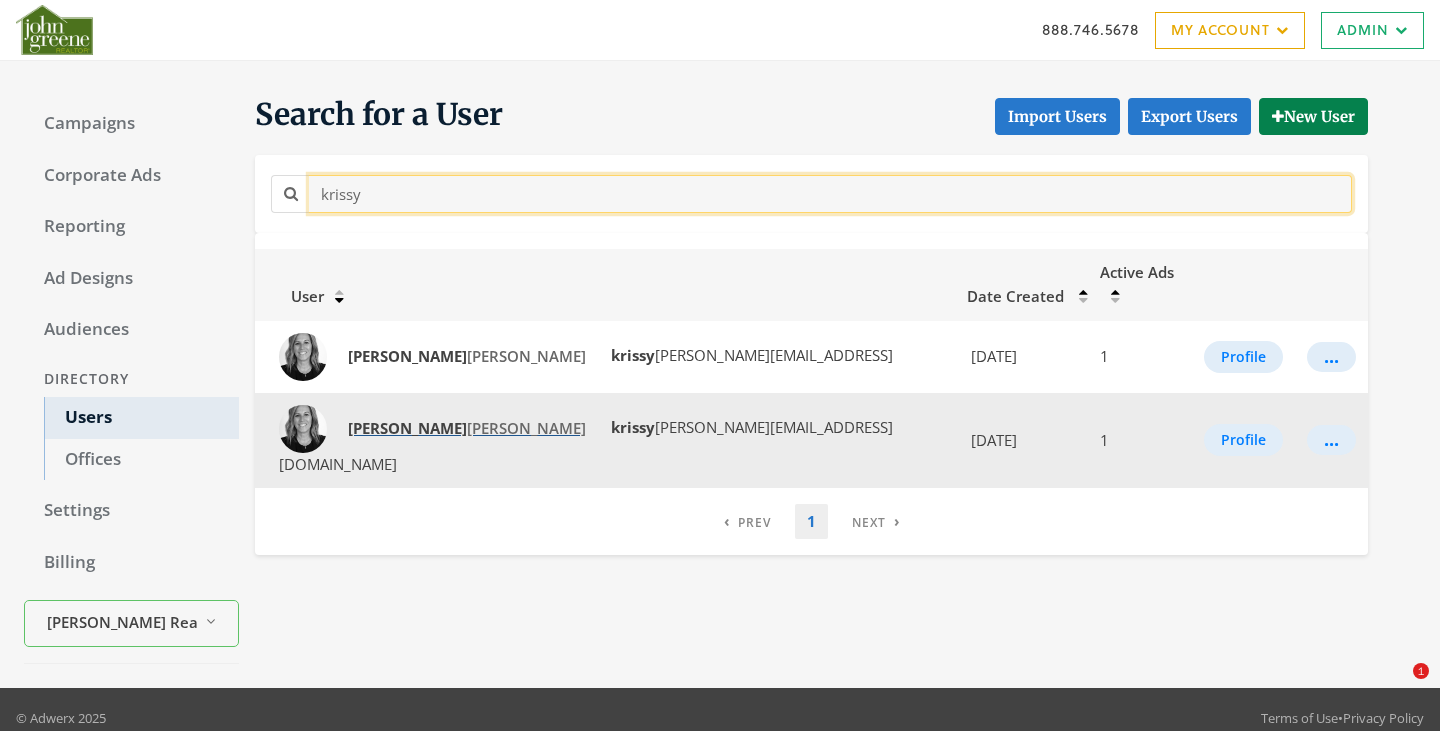 type on "krissy" 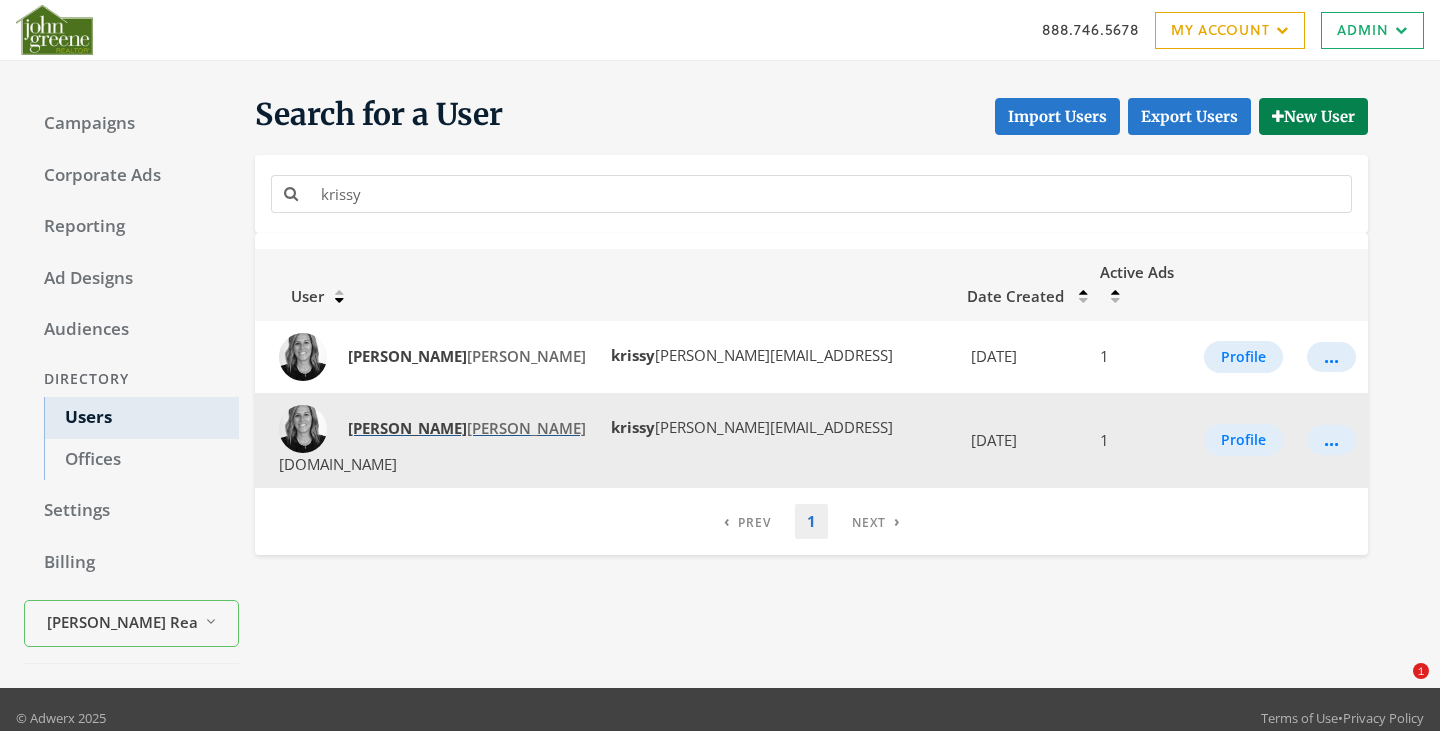 click on "Krissy  Cofran" at bounding box center (467, 428) 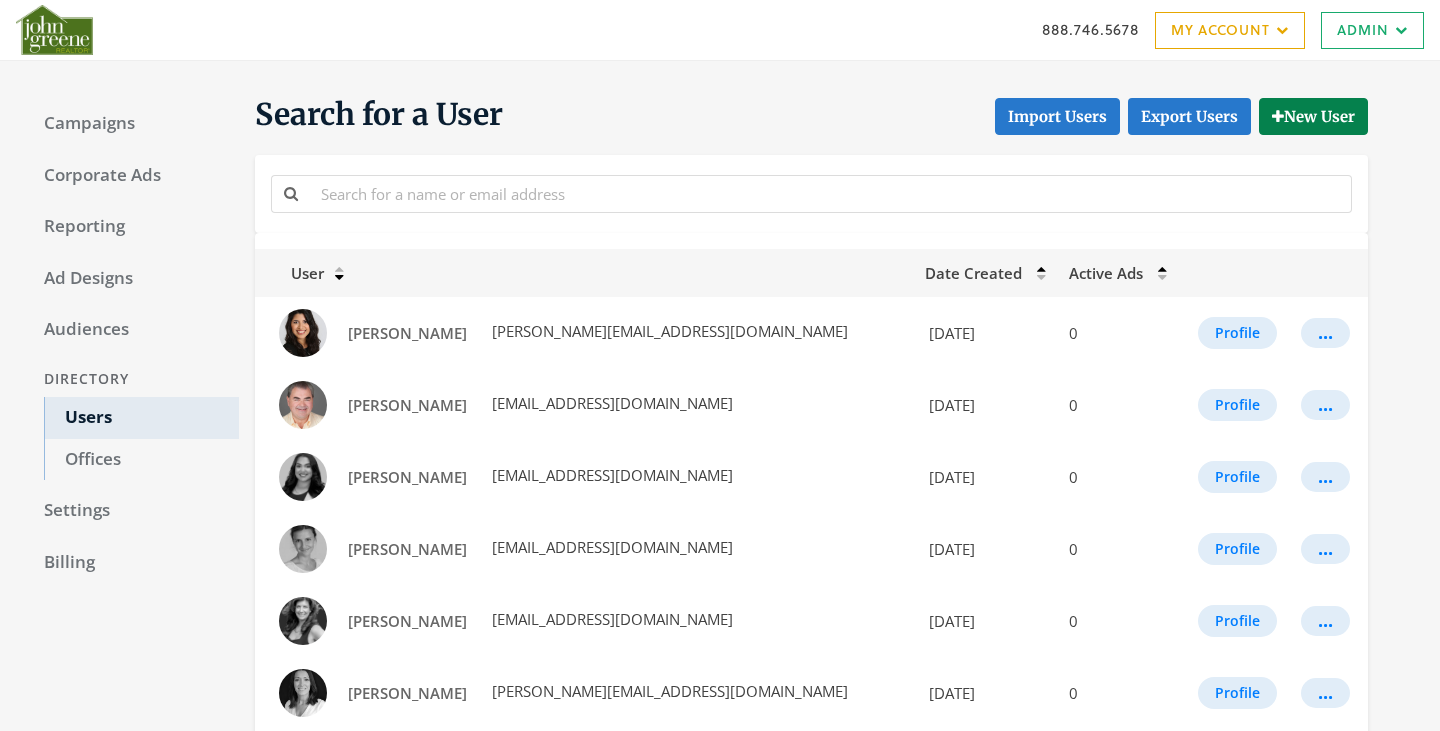 scroll, scrollTop: 0, scrollLeft: 0, axis: both 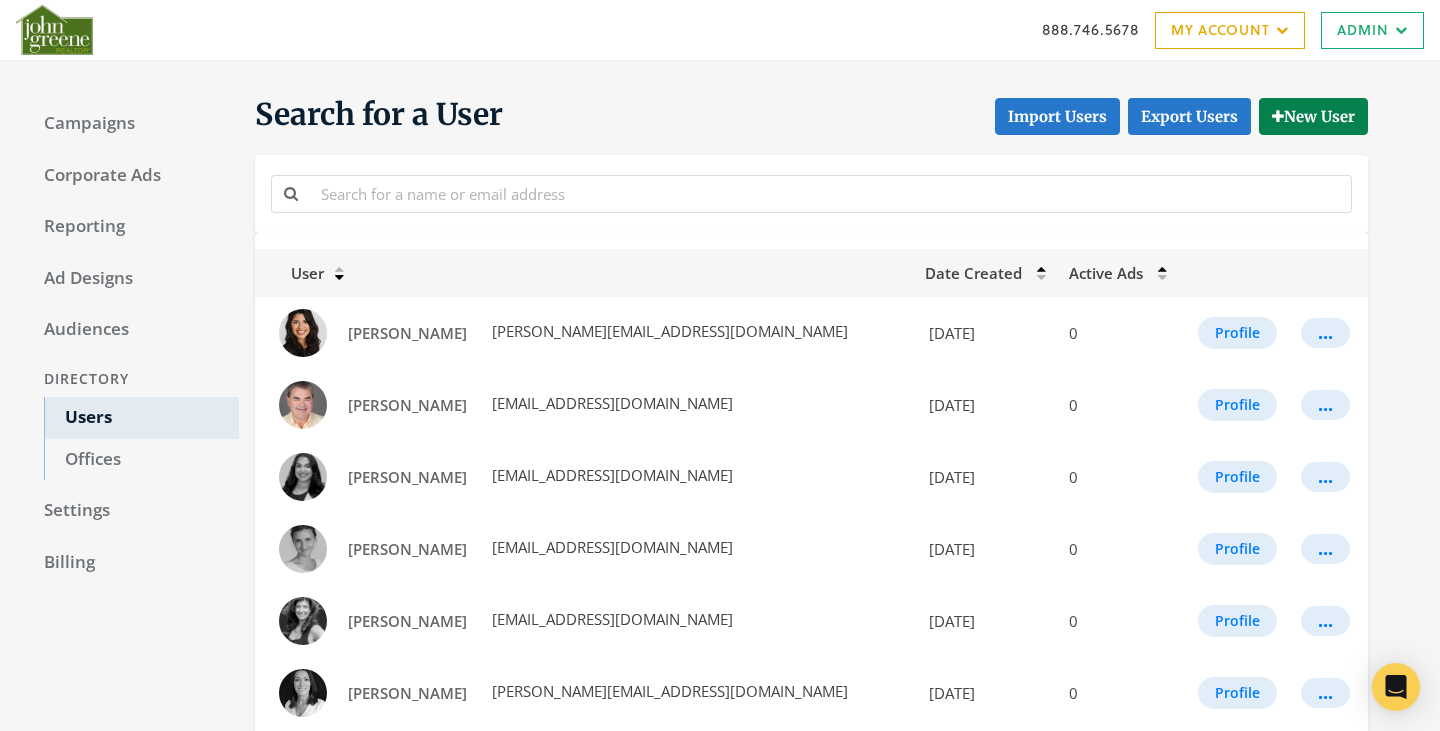 click at bounding box center [811, 193] 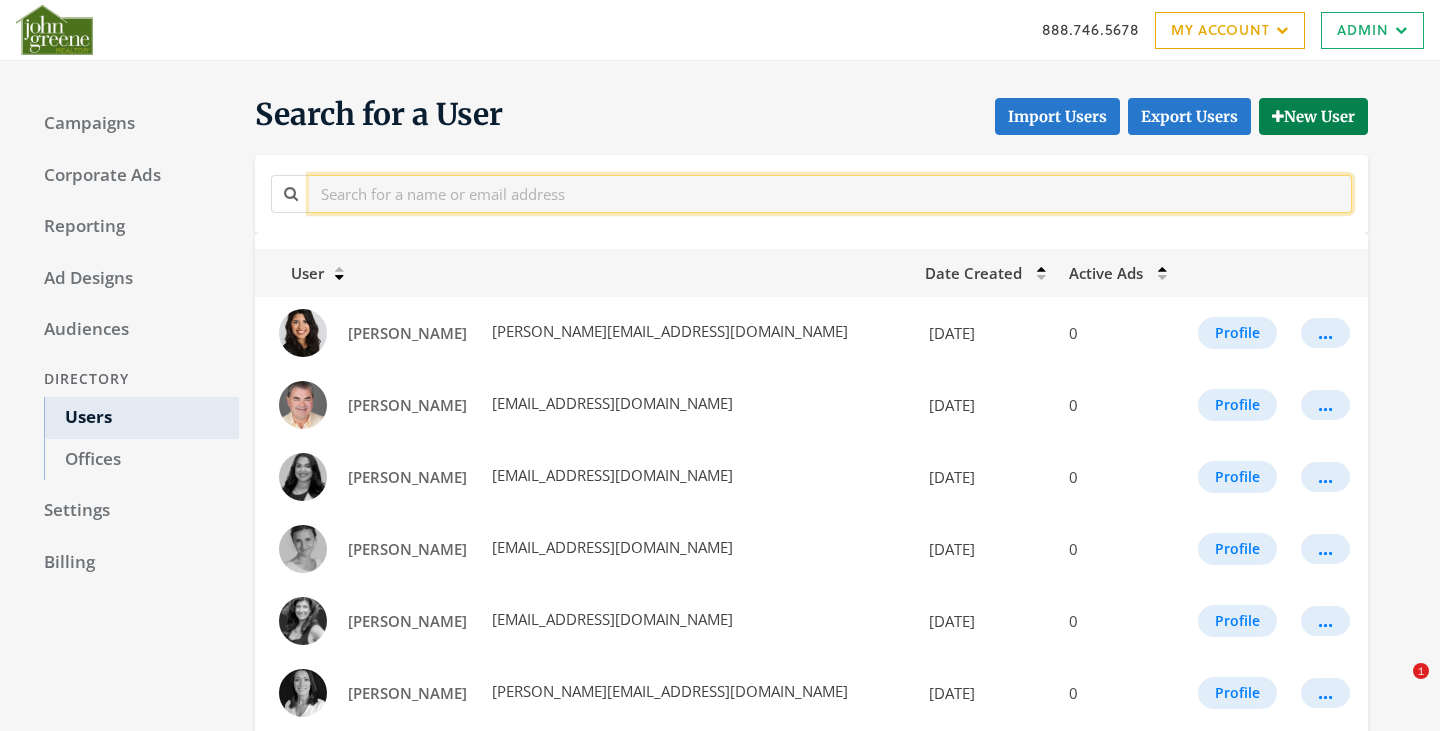 click at bounding box center (830, 193) 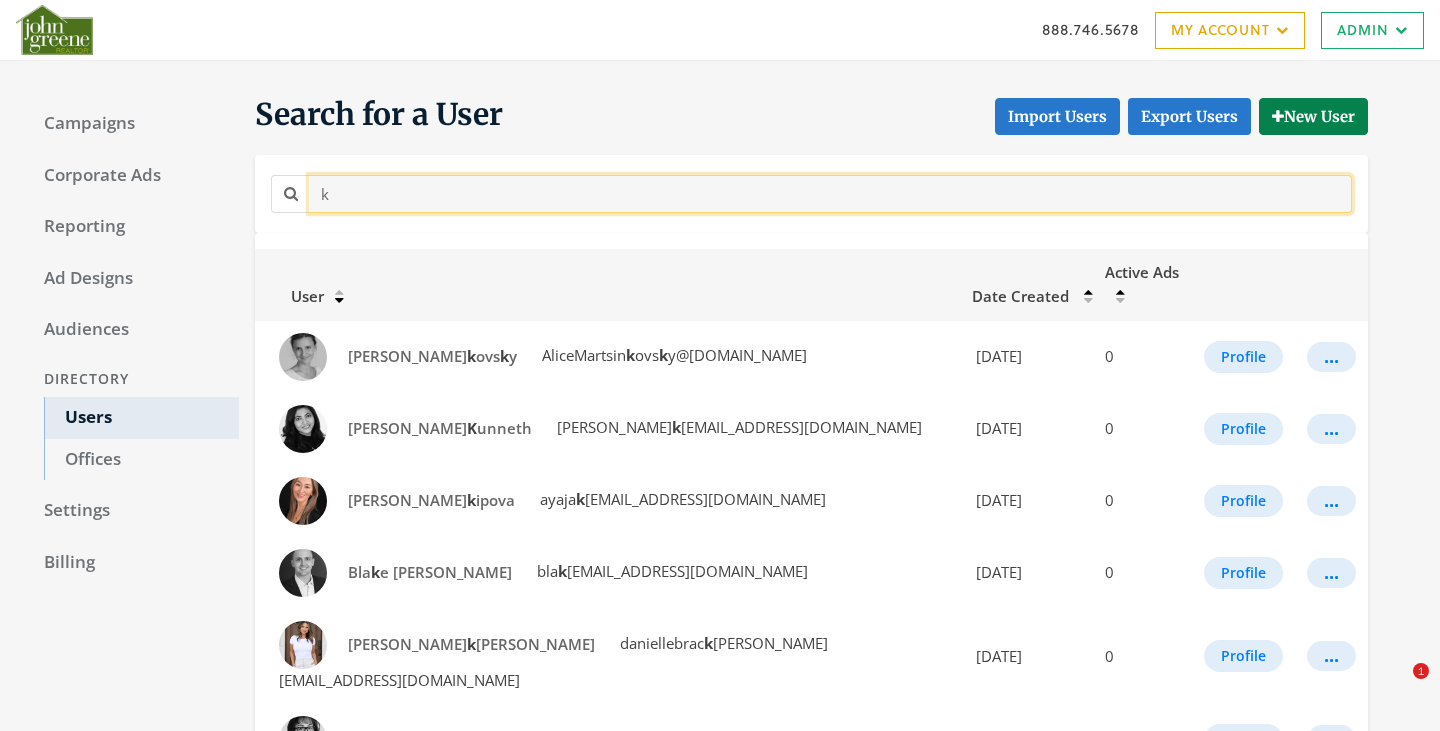 click on "k" at bounding box center (830, 193) 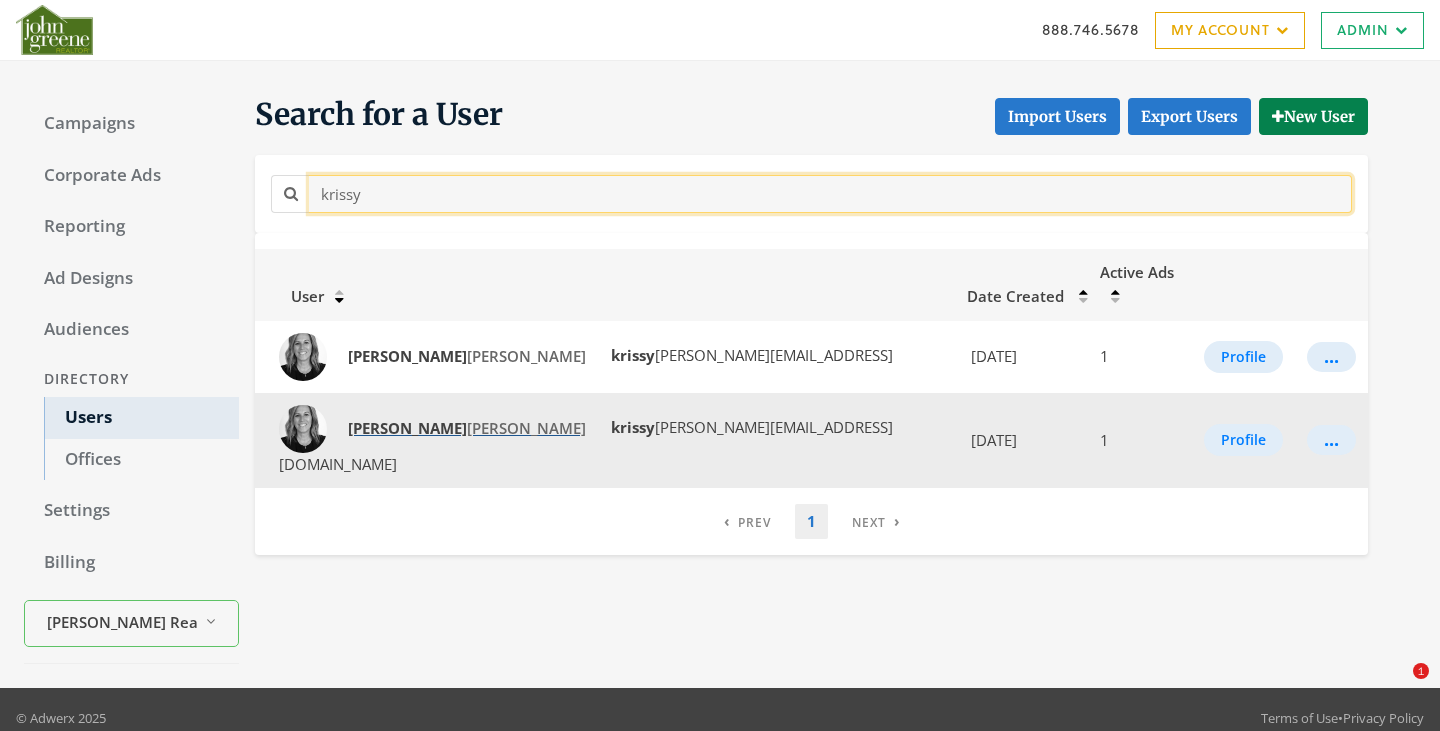 type on "krissy" 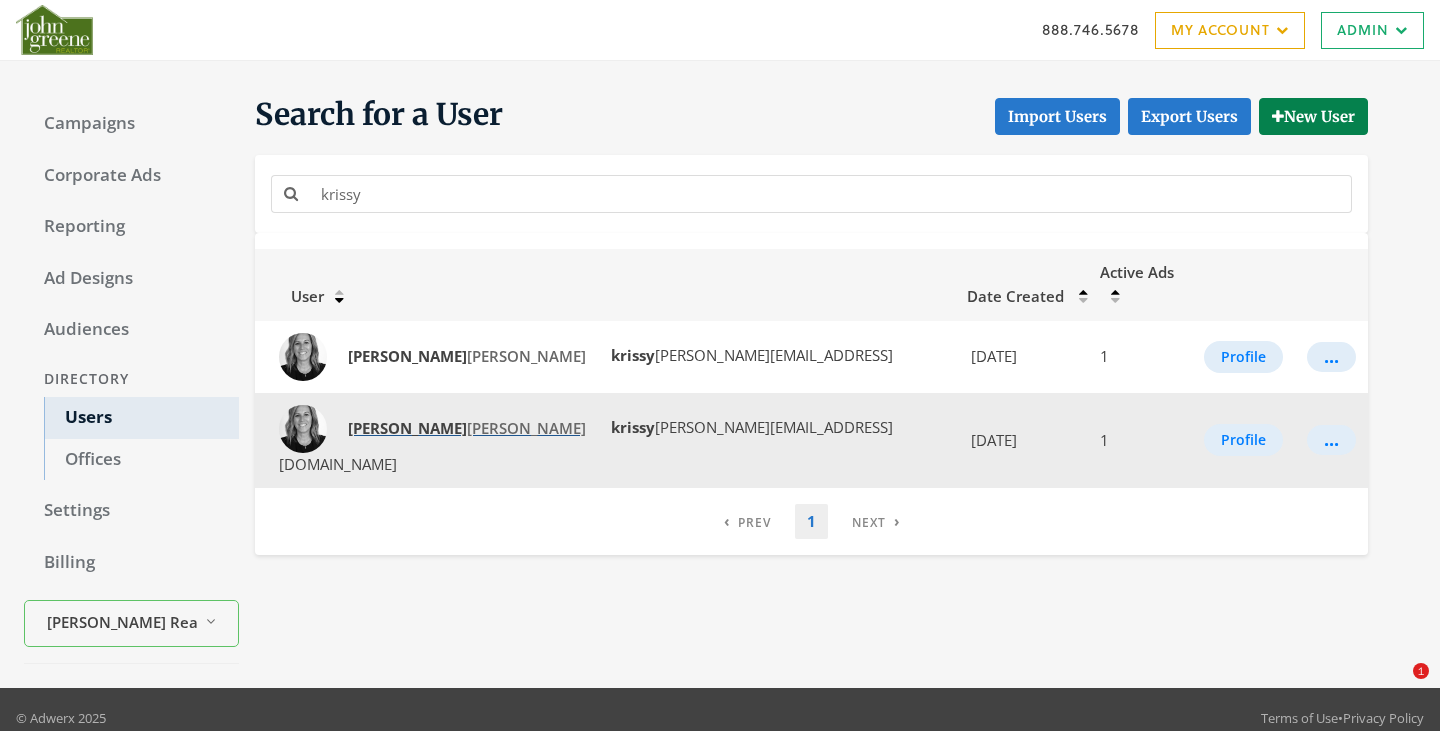 click on "[PERSON_NAME]" at bounding box center [467, 428] 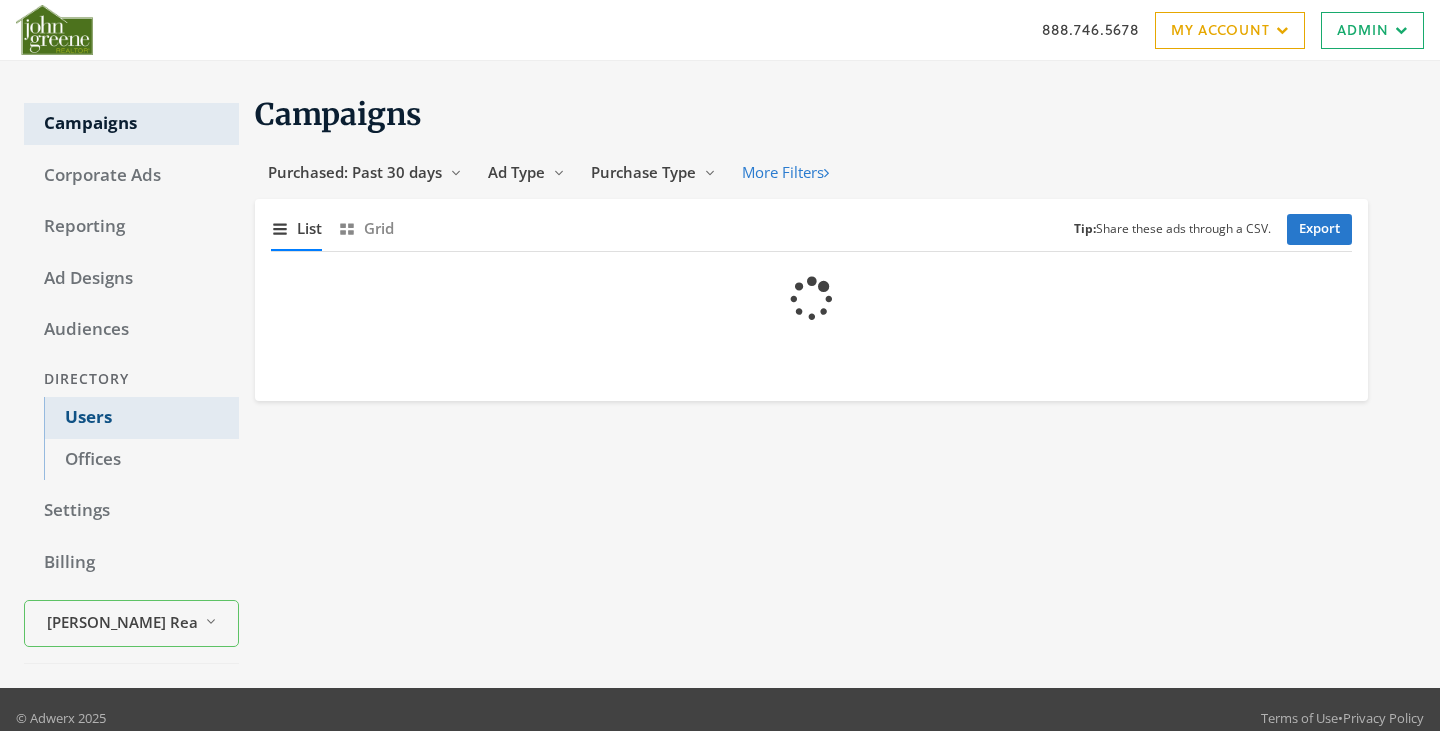 scroll, scrollTop: 0, scrollLeft: 0, axis: both 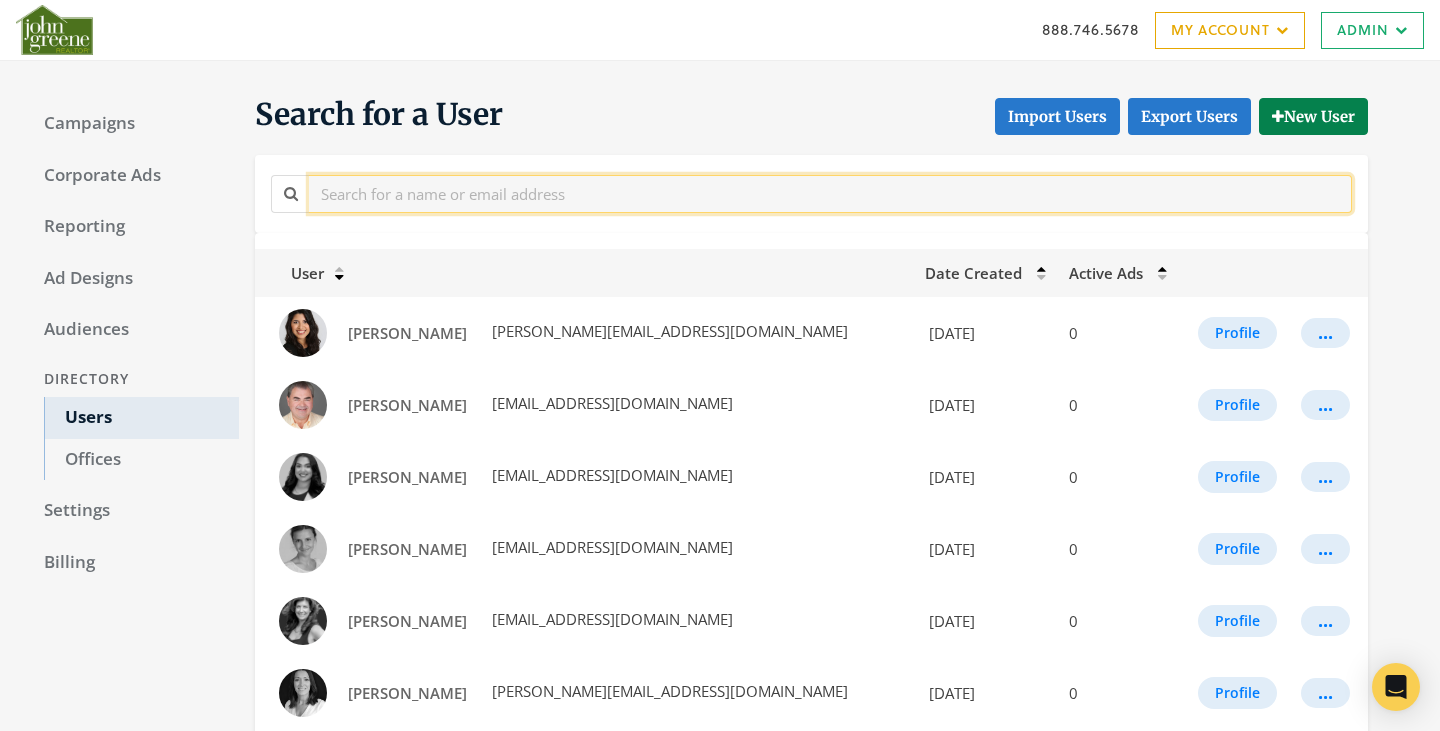 click at bounding box center (830, 193) 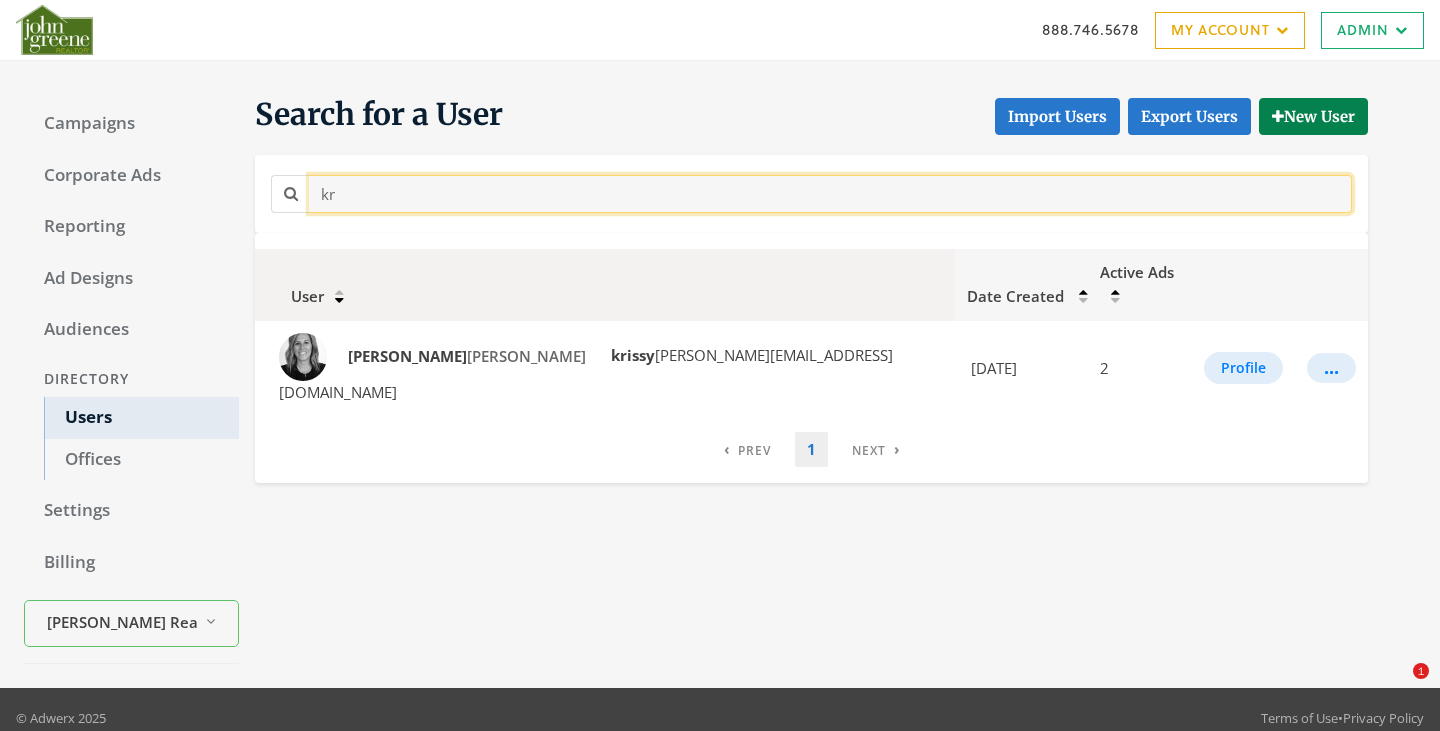 type on "k" 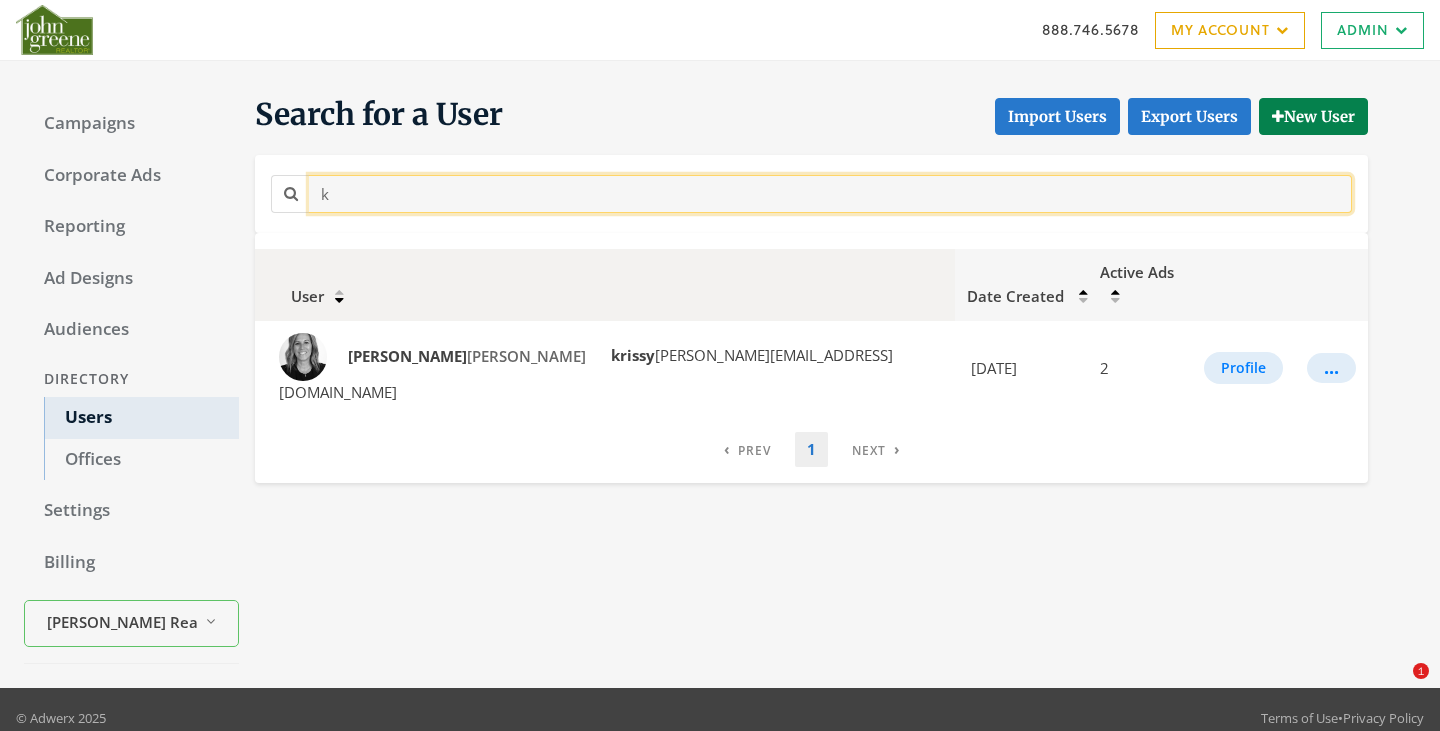 type 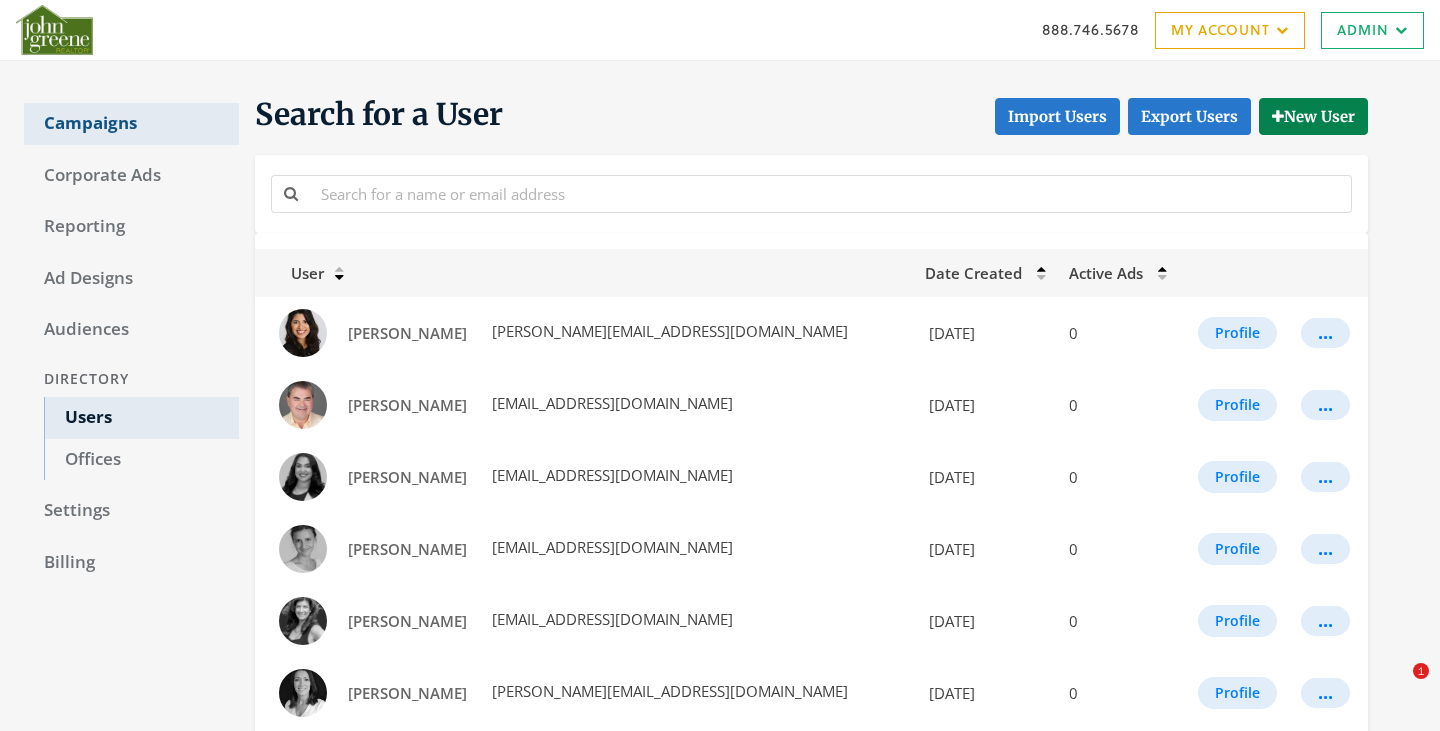 click on "Campaigns" at bounding box center [131, 124] 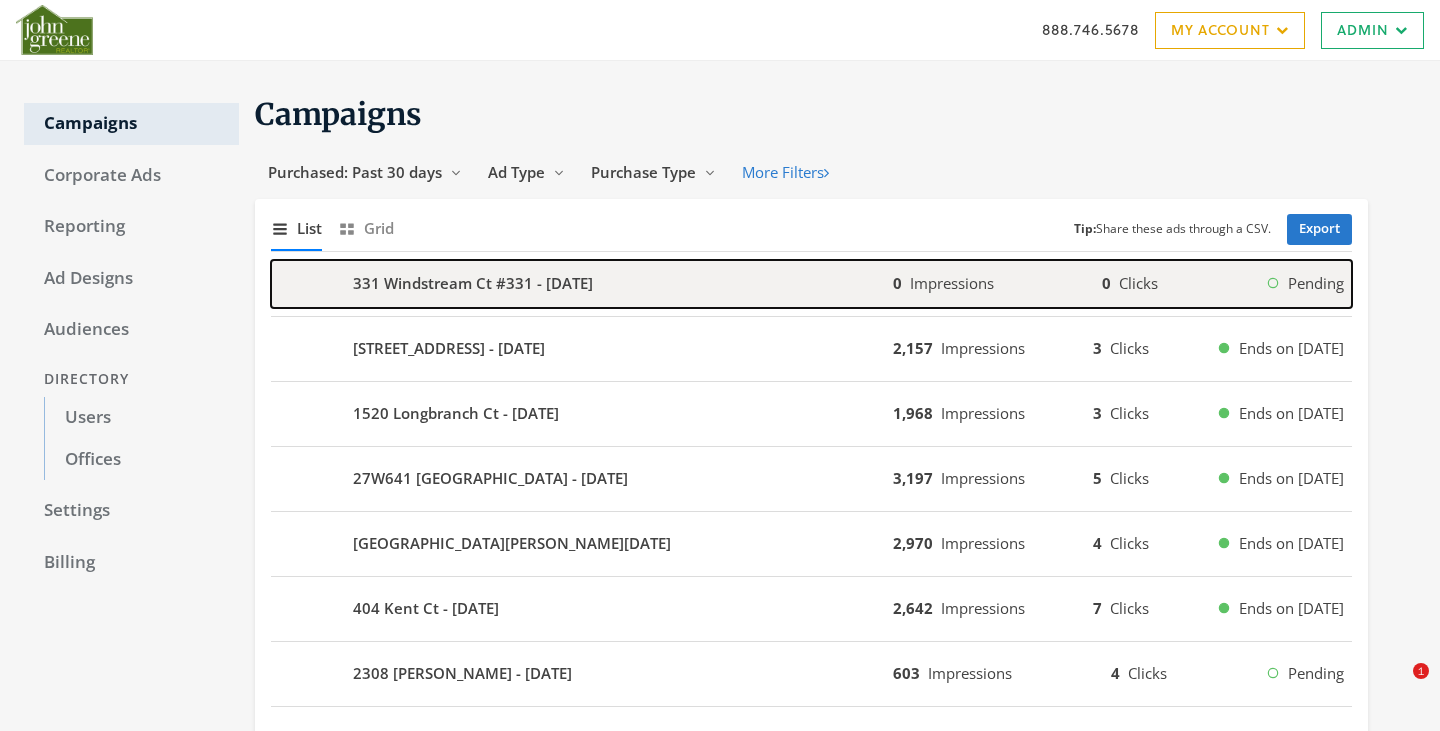 click on "331 Windstream Ct #331 - 2025-07-28" at bounding box center [473, 283] 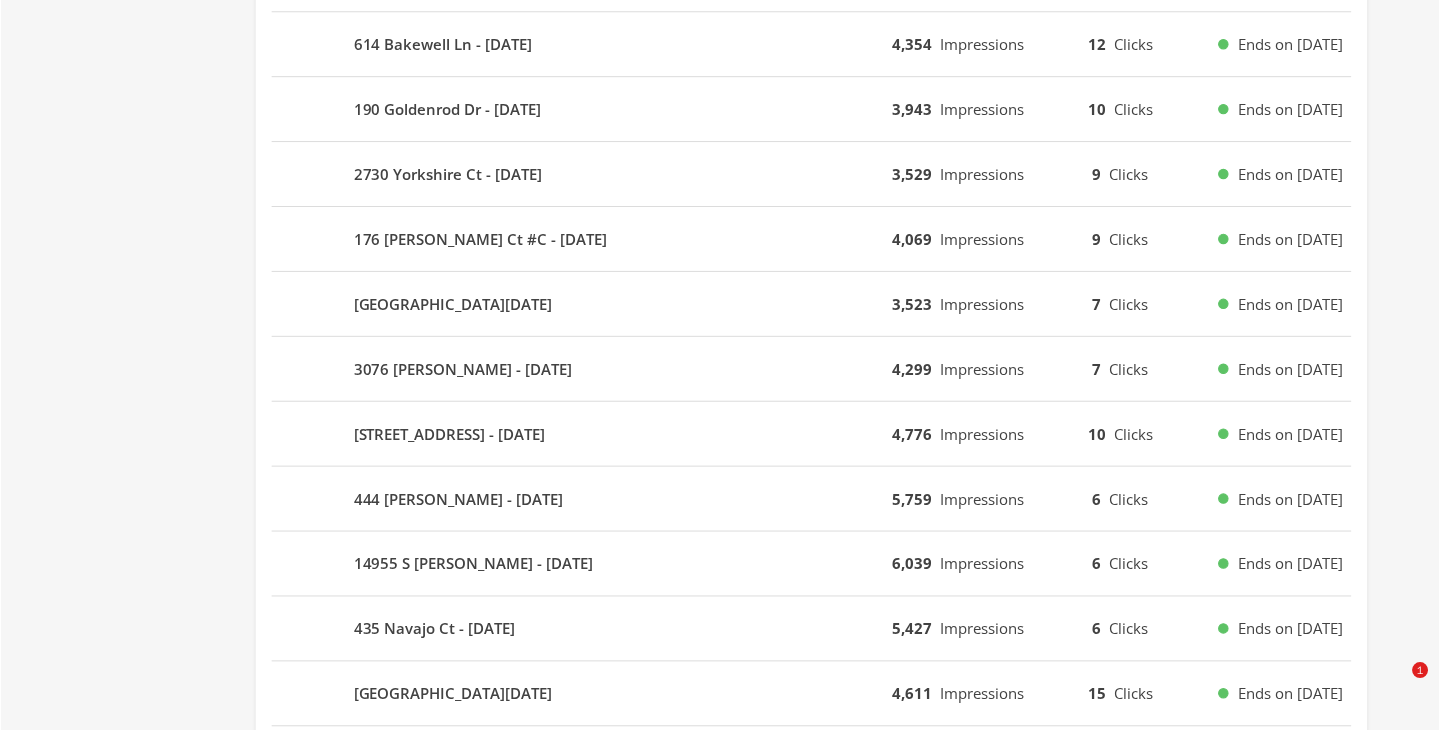 scroll, scrollTop: 0, scrollLeft: 0, axis: both 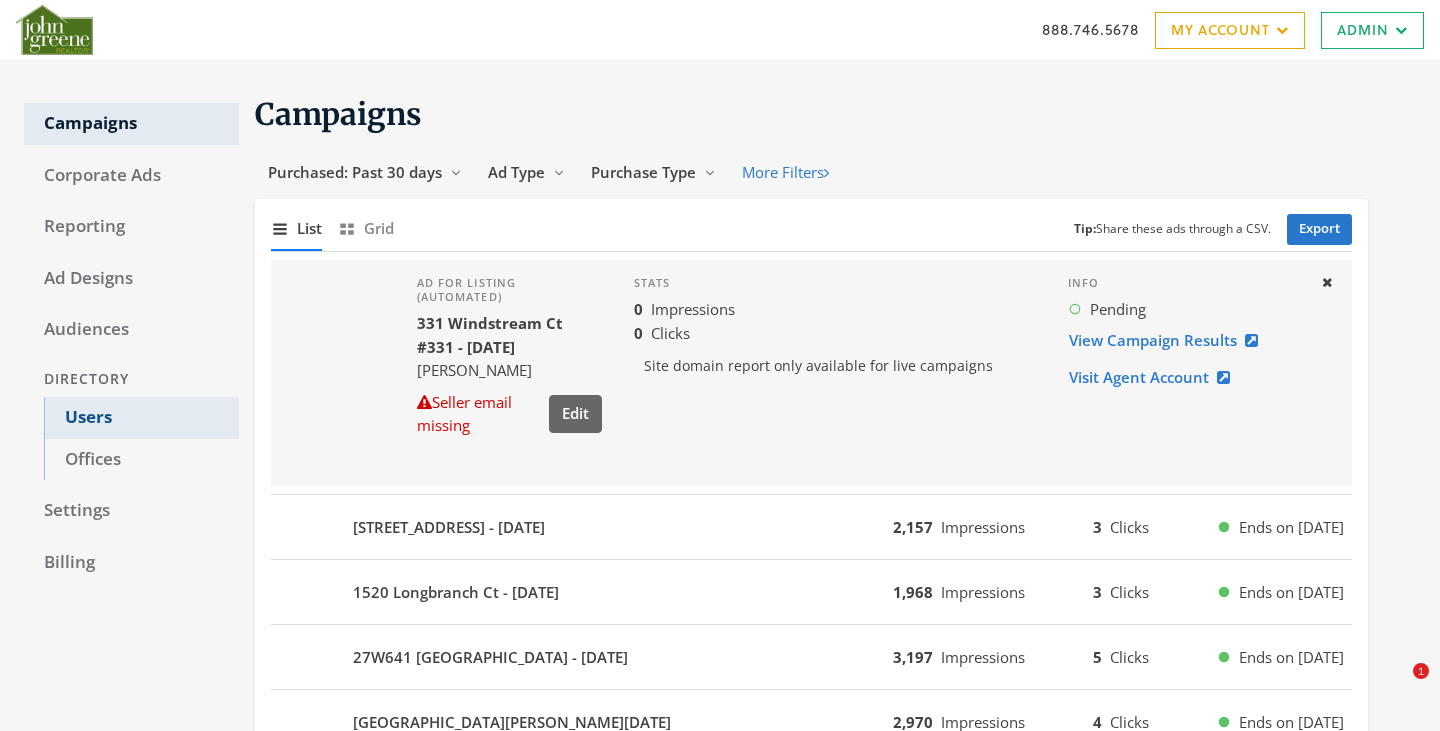 click on "Users" at bounding box center [141, 418] 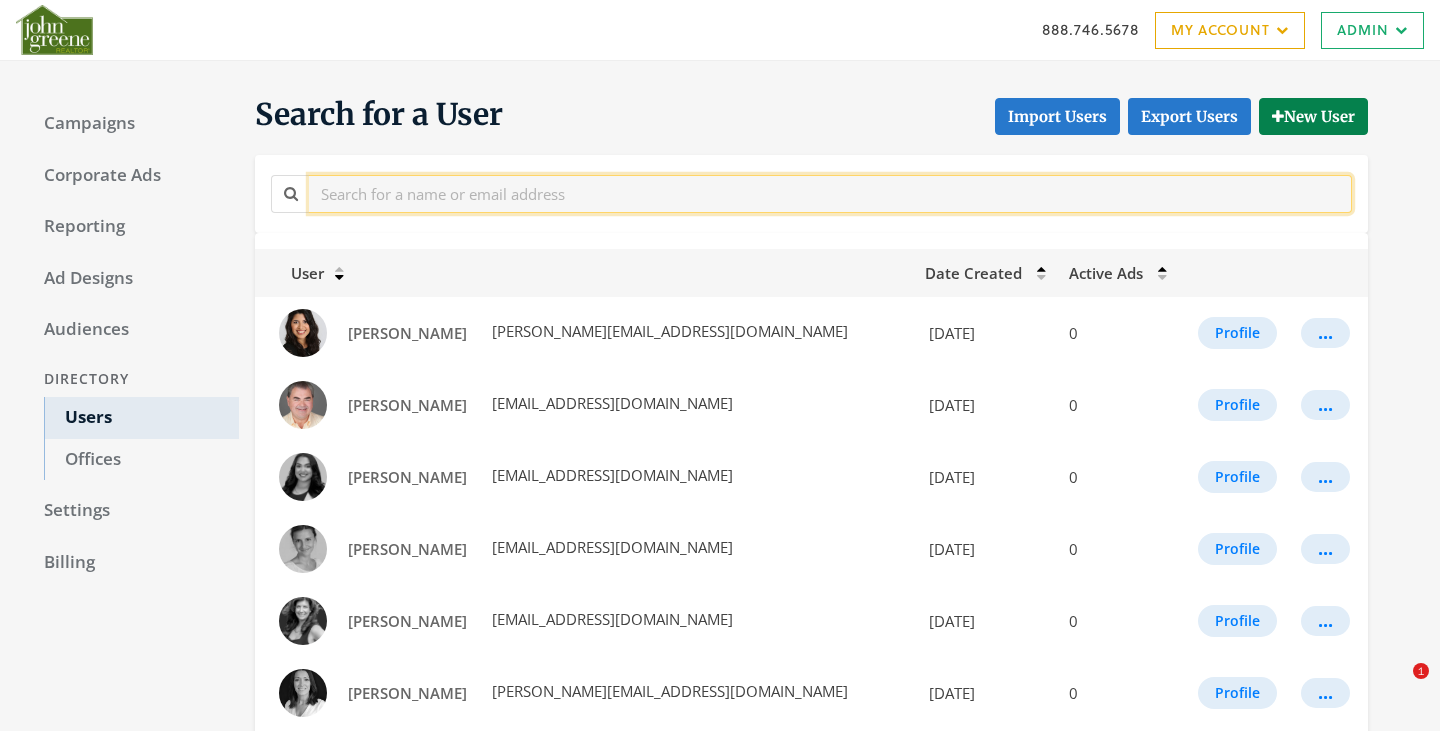 click at bounding box center (830, 193) 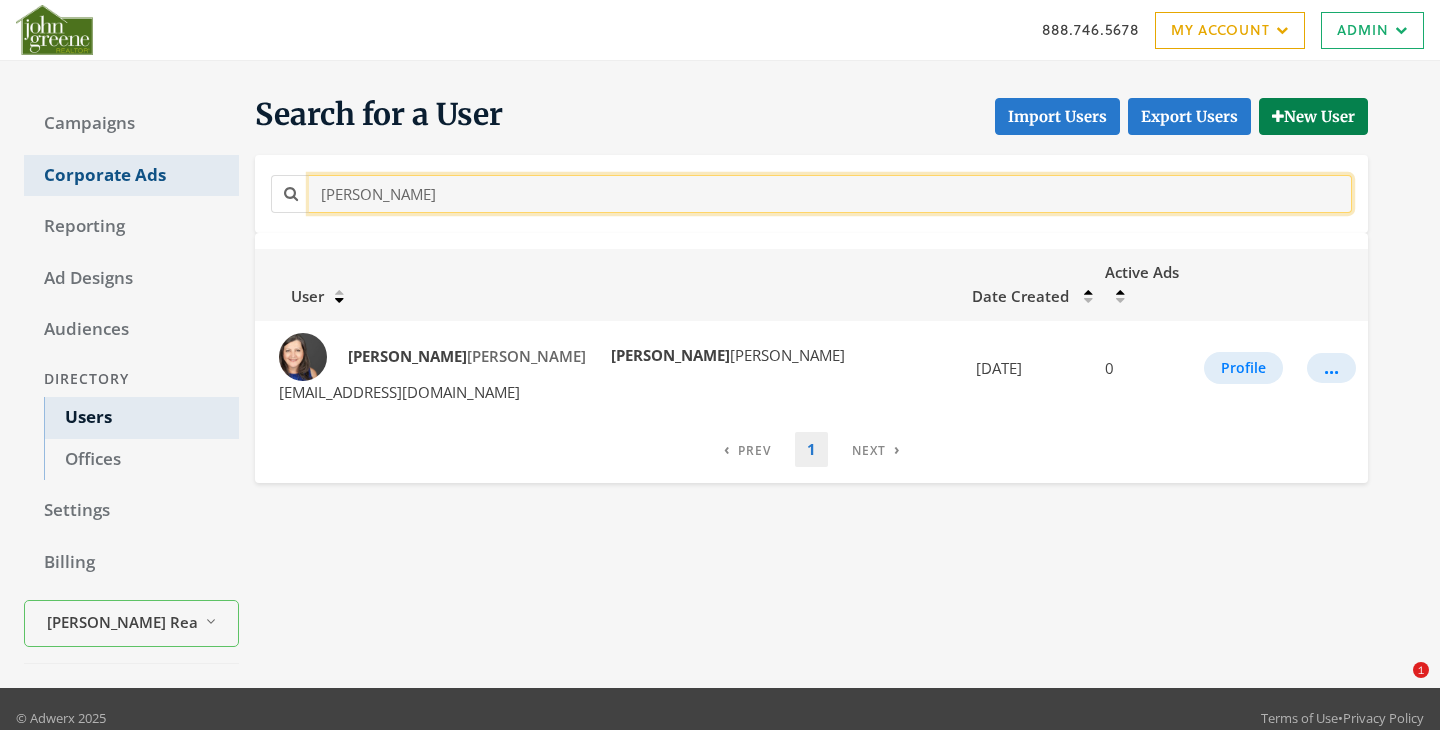 drag, startPoint x: 418, startPoint y: 199, endPoint x: 207, endPoint y: 167, distance: 213.41275 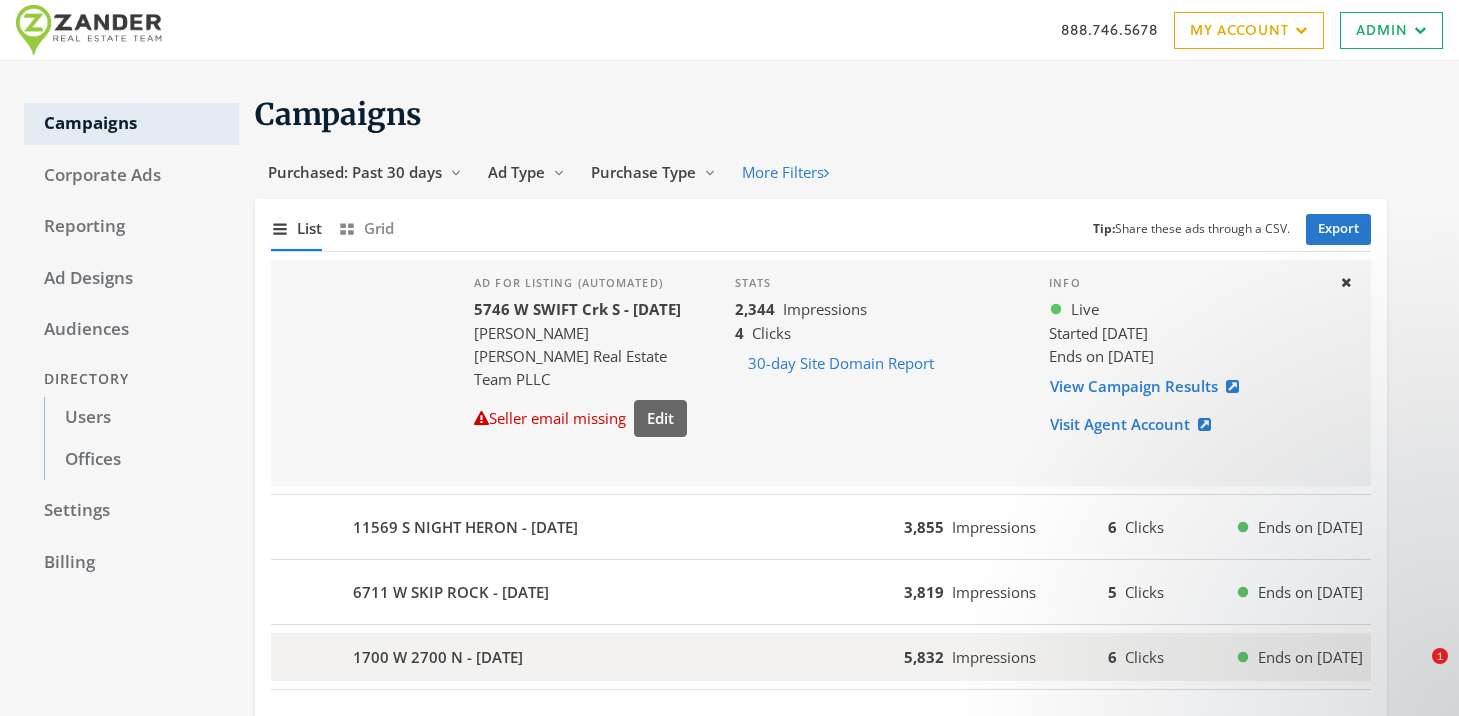scroll, scrollTop: 0, scrollLeft: 0, axis: both 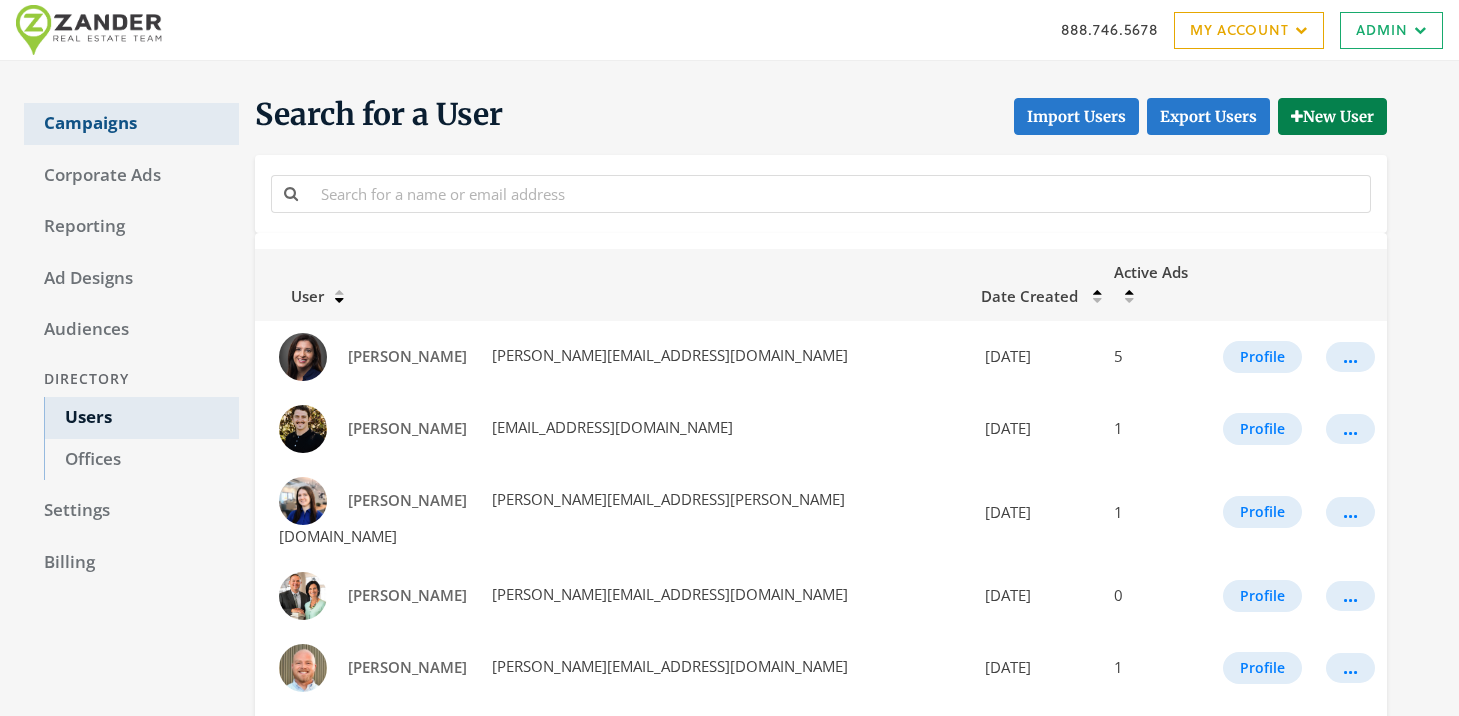 click on "Campaigns" at bounding box center [131, 124] 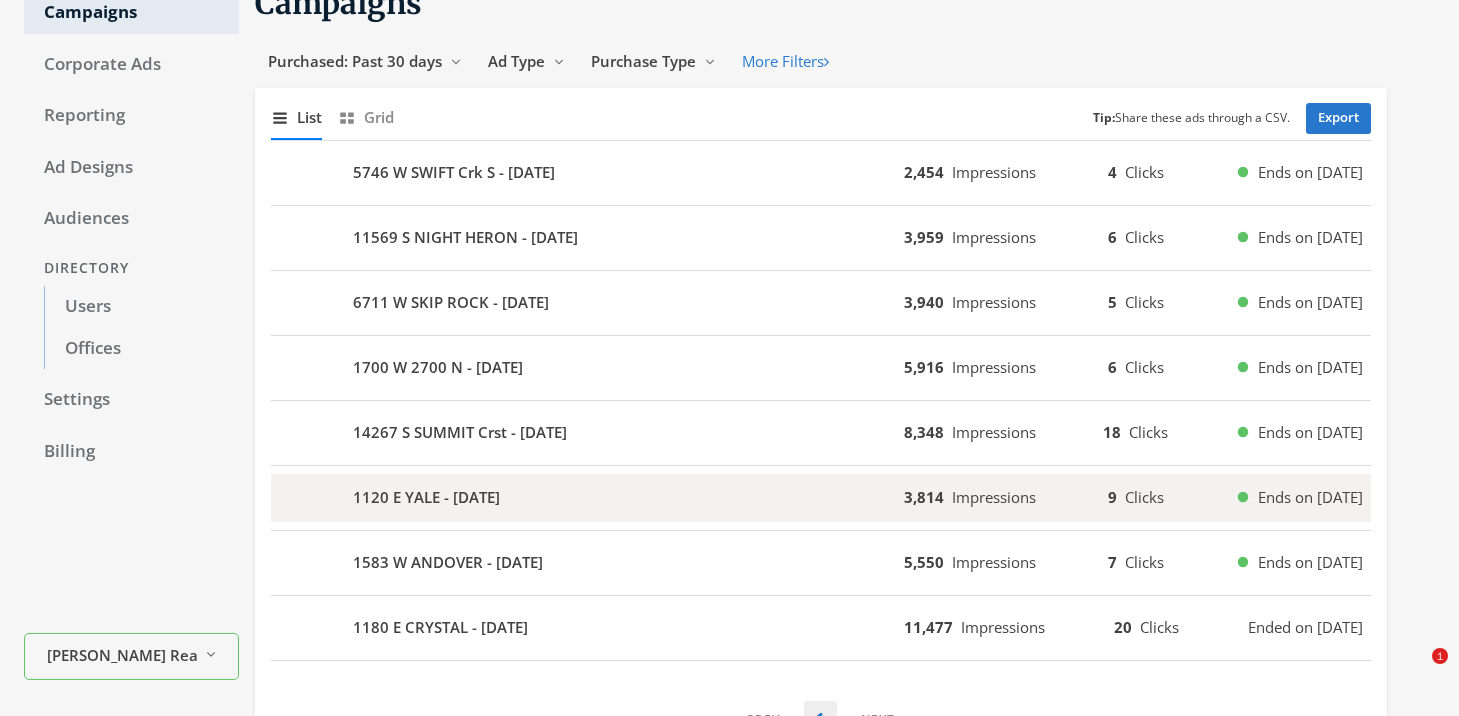 scroll, scrollTop: 142, scrollLeft: 0, axis: vertical 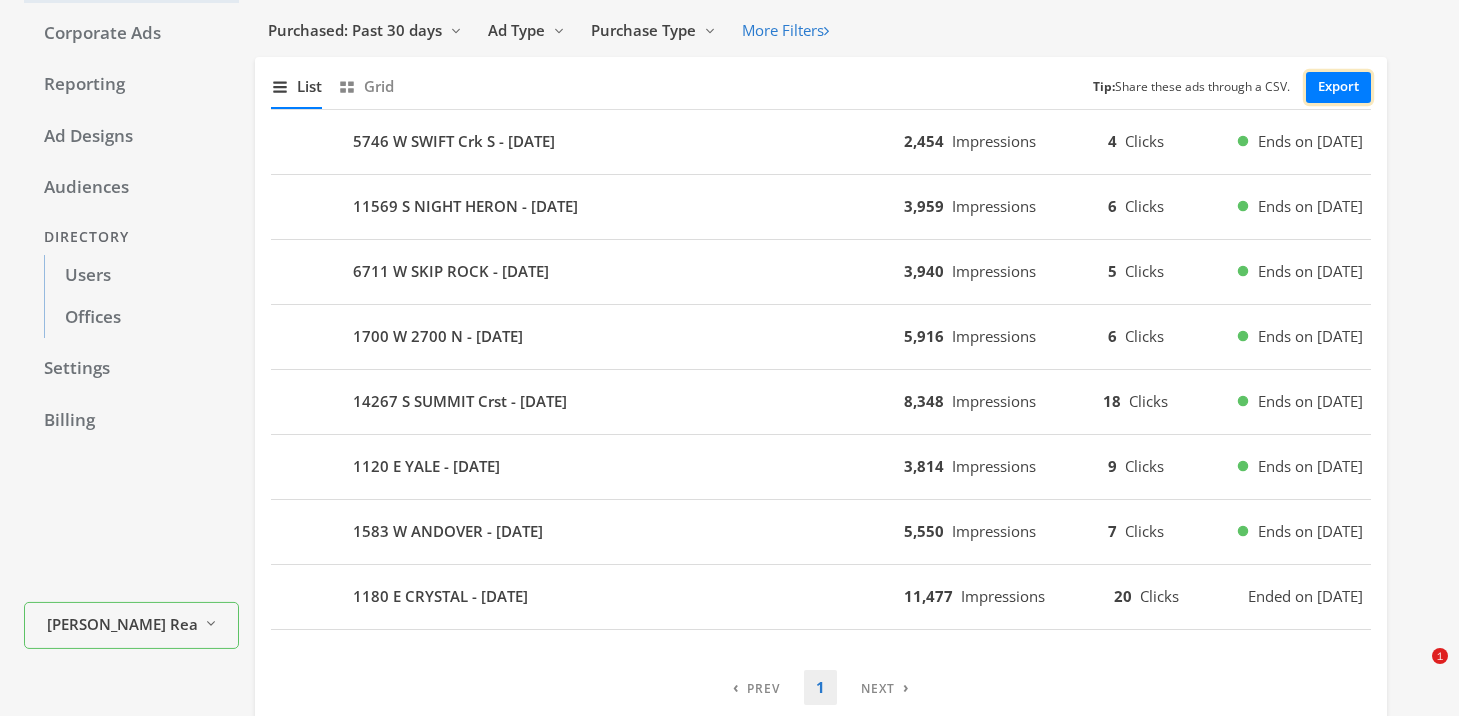 click on "Export" at bounding box center (1338, 87) 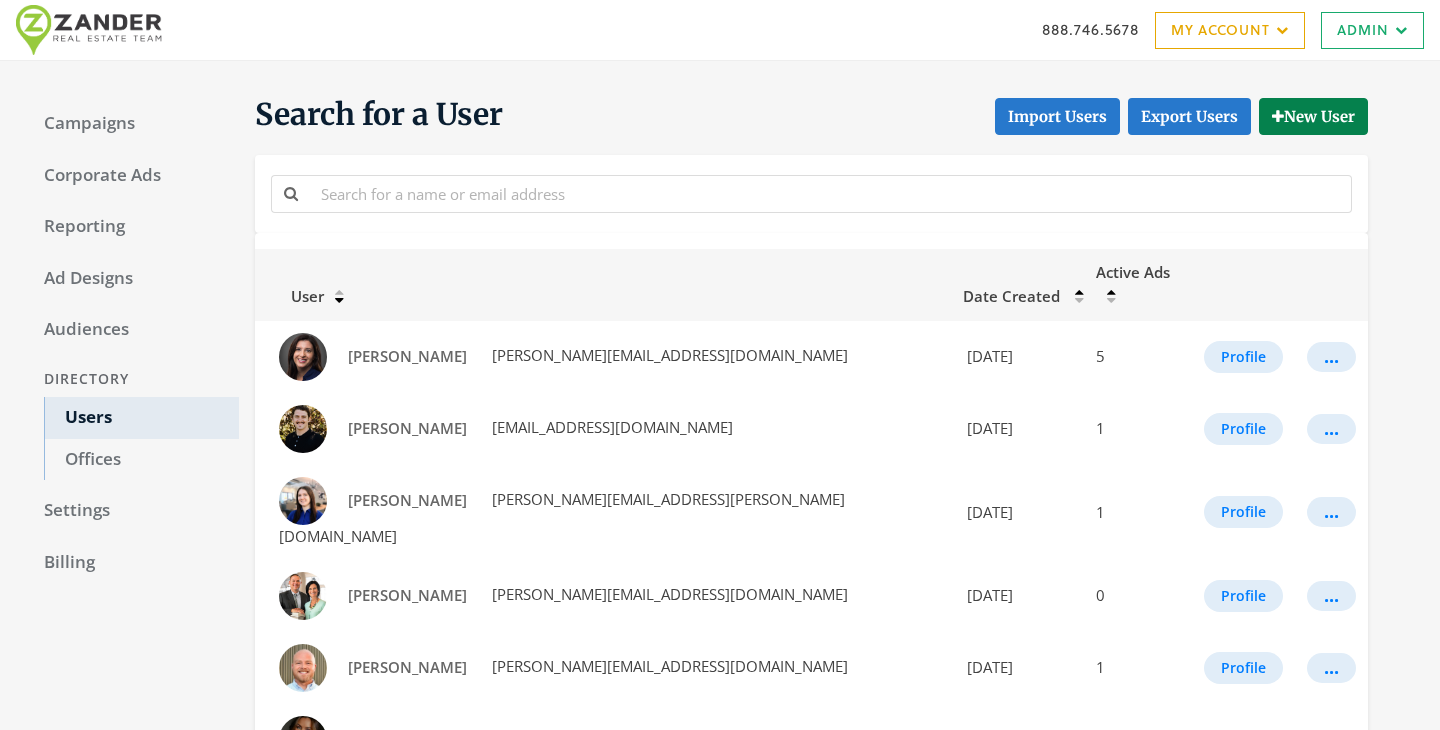 scroll, scrollTop: 0, scrollLeft: 0, axis: both 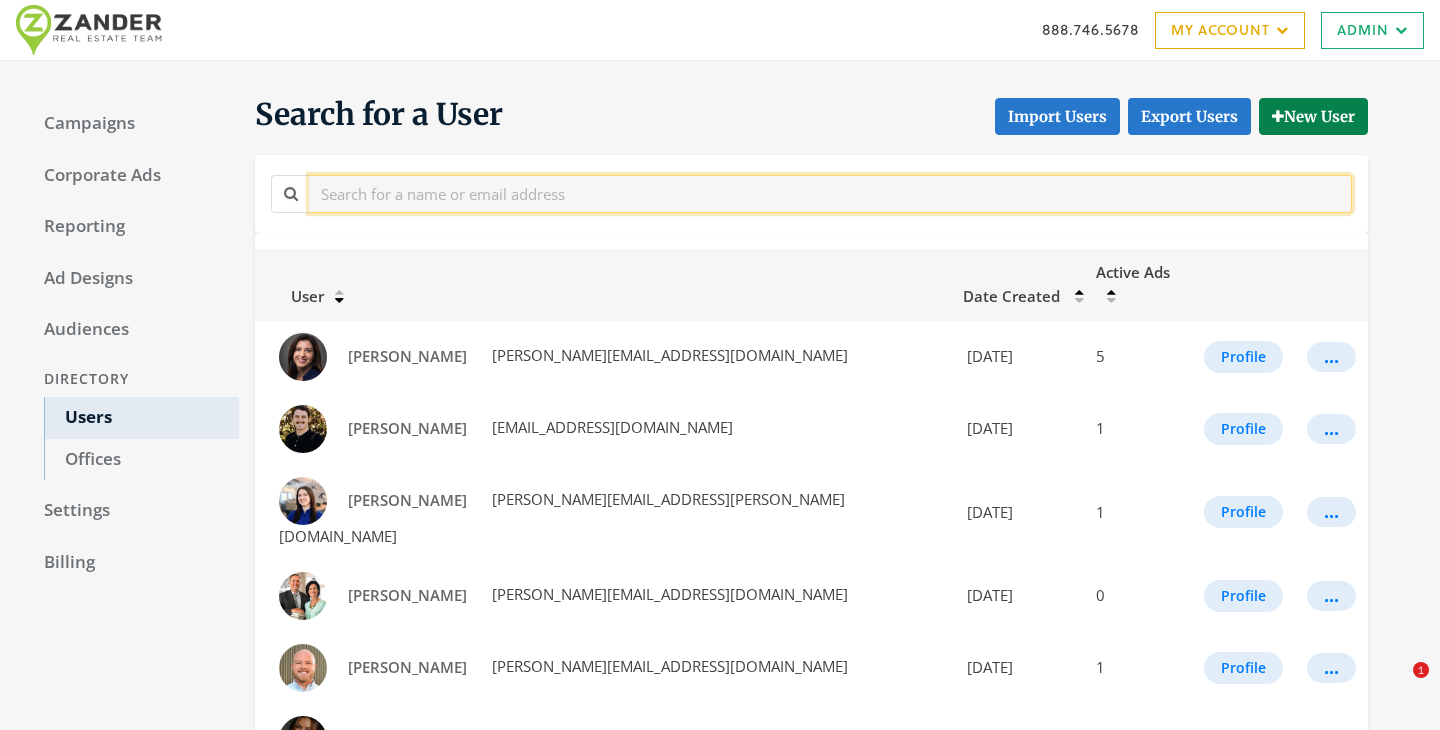 click at bounding box center (830, 193) 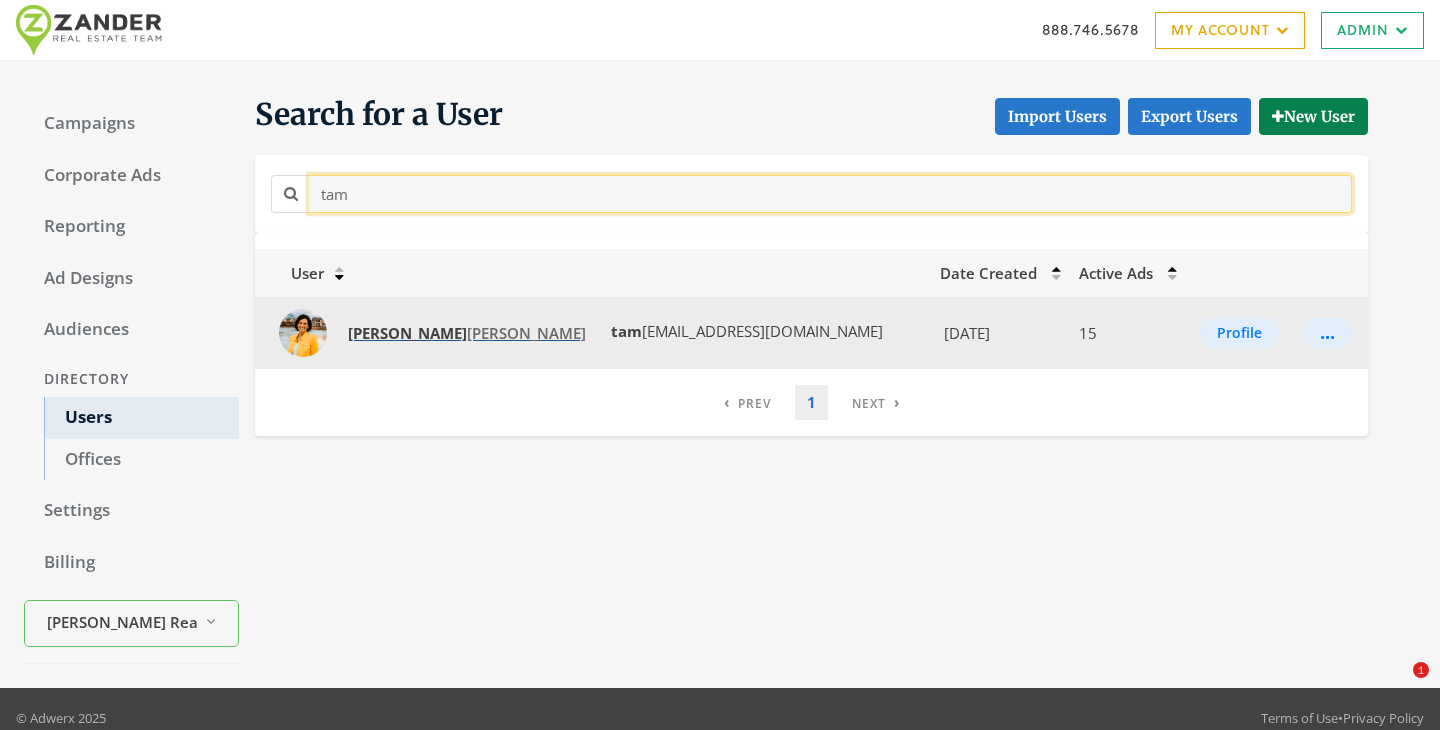 type on "tam" 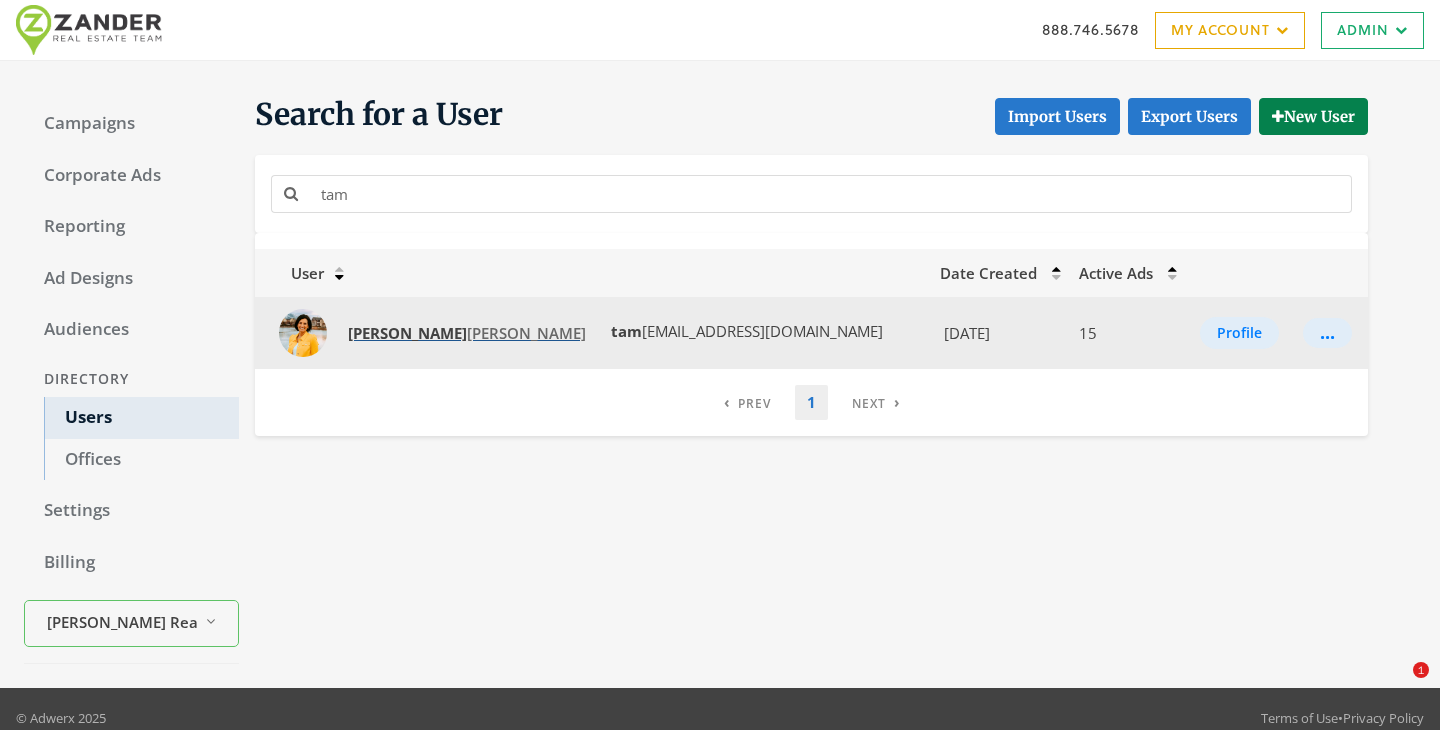 click on "[PERSON_NAME]" 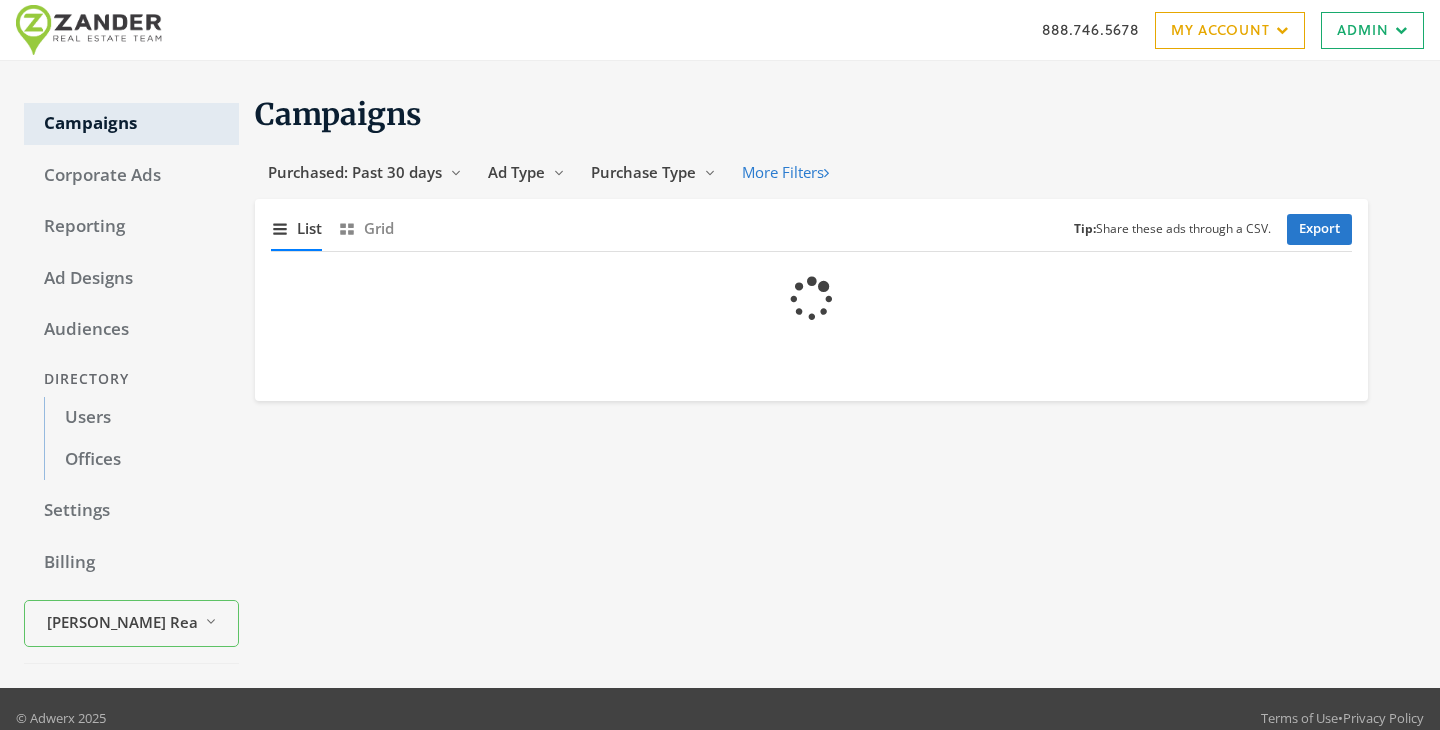 scroll, scrollTop: 0, scrollLeft: 0, axis: both 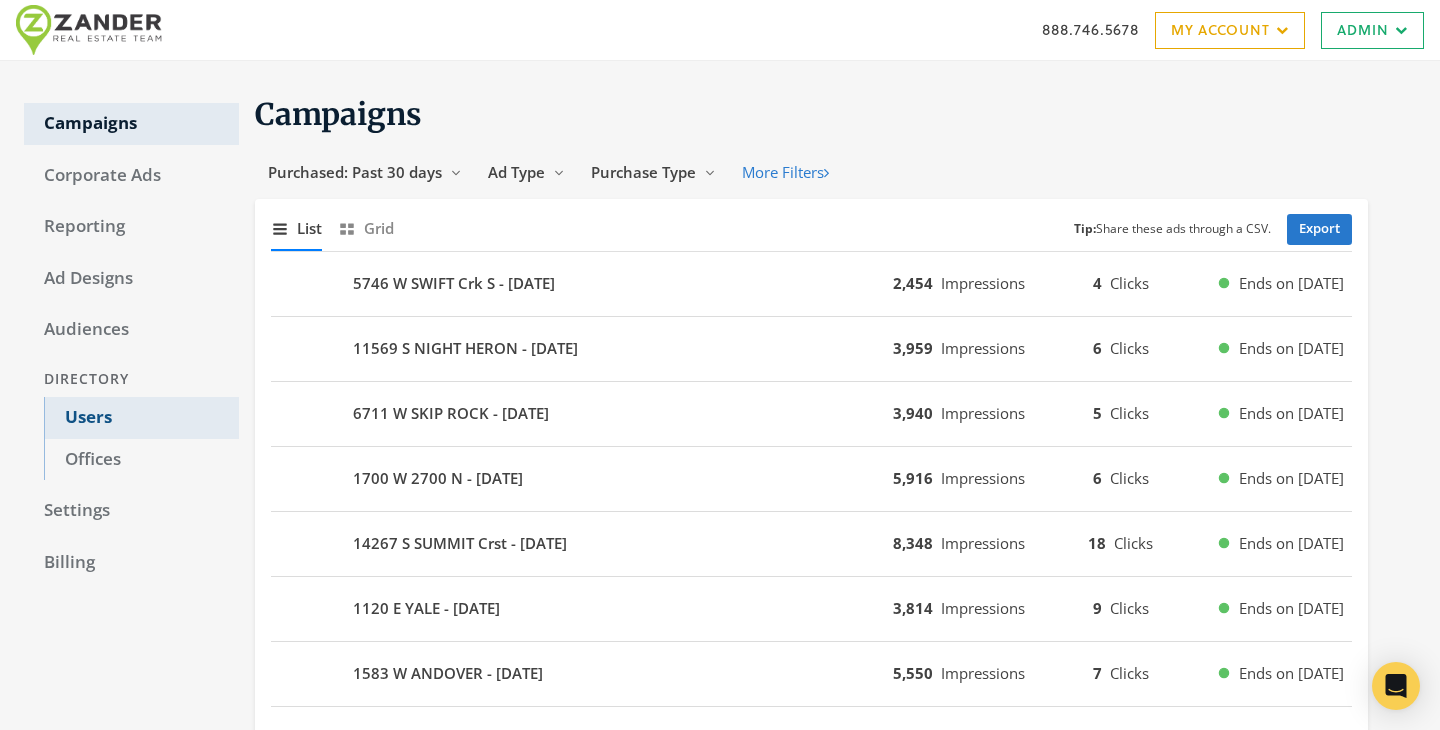 click on "Users" at bounding box center (141, 418) 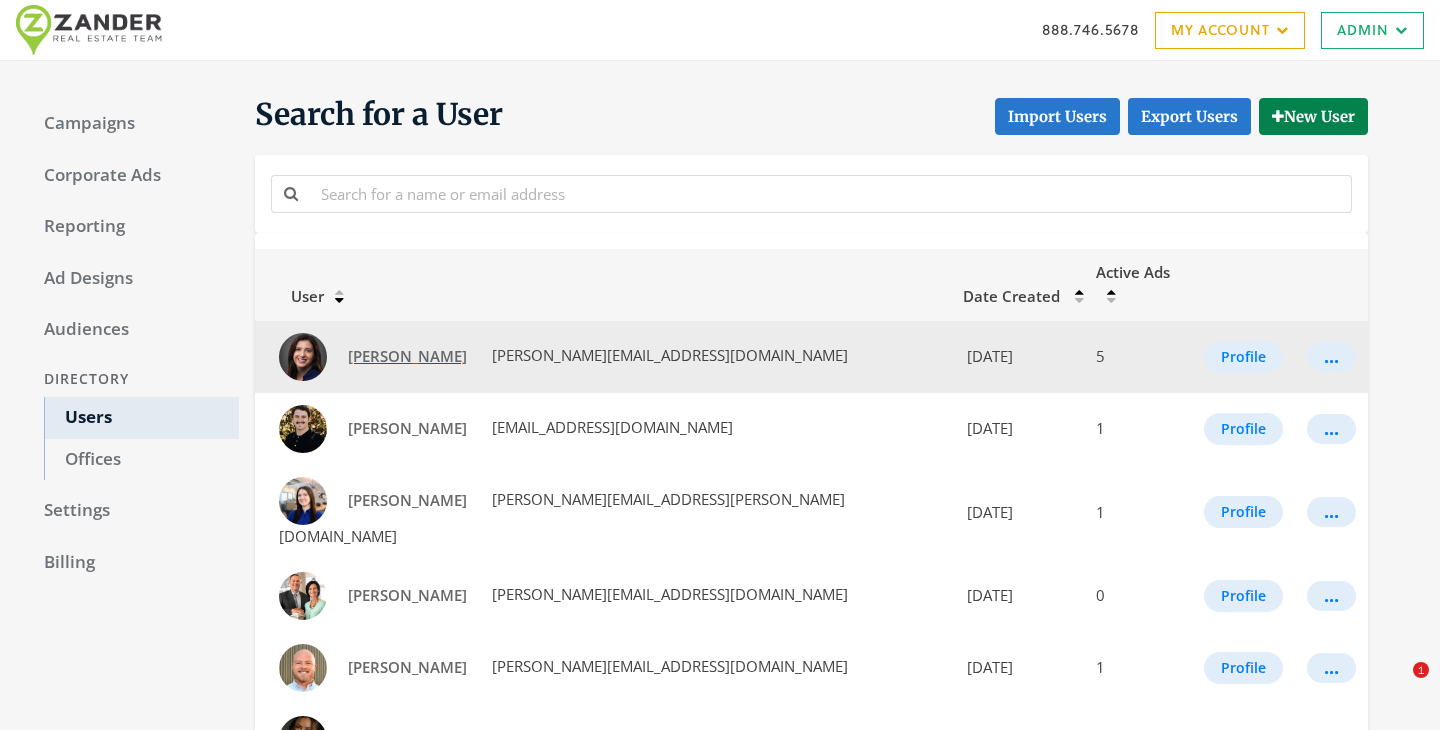 click on "Andrea Newby" at bounding box center (407, 356) 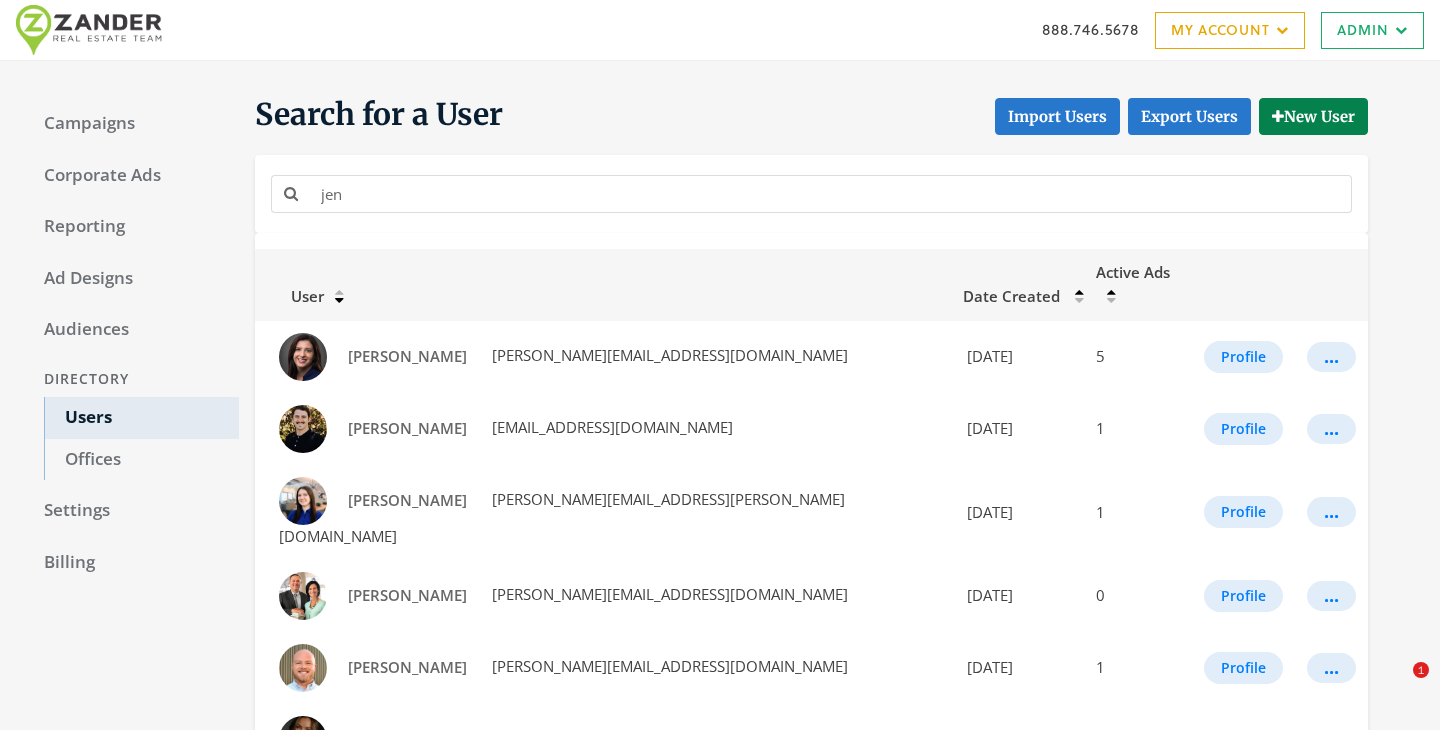 scroll, scrollTop: 0, scrollLeft: 0, axis: both 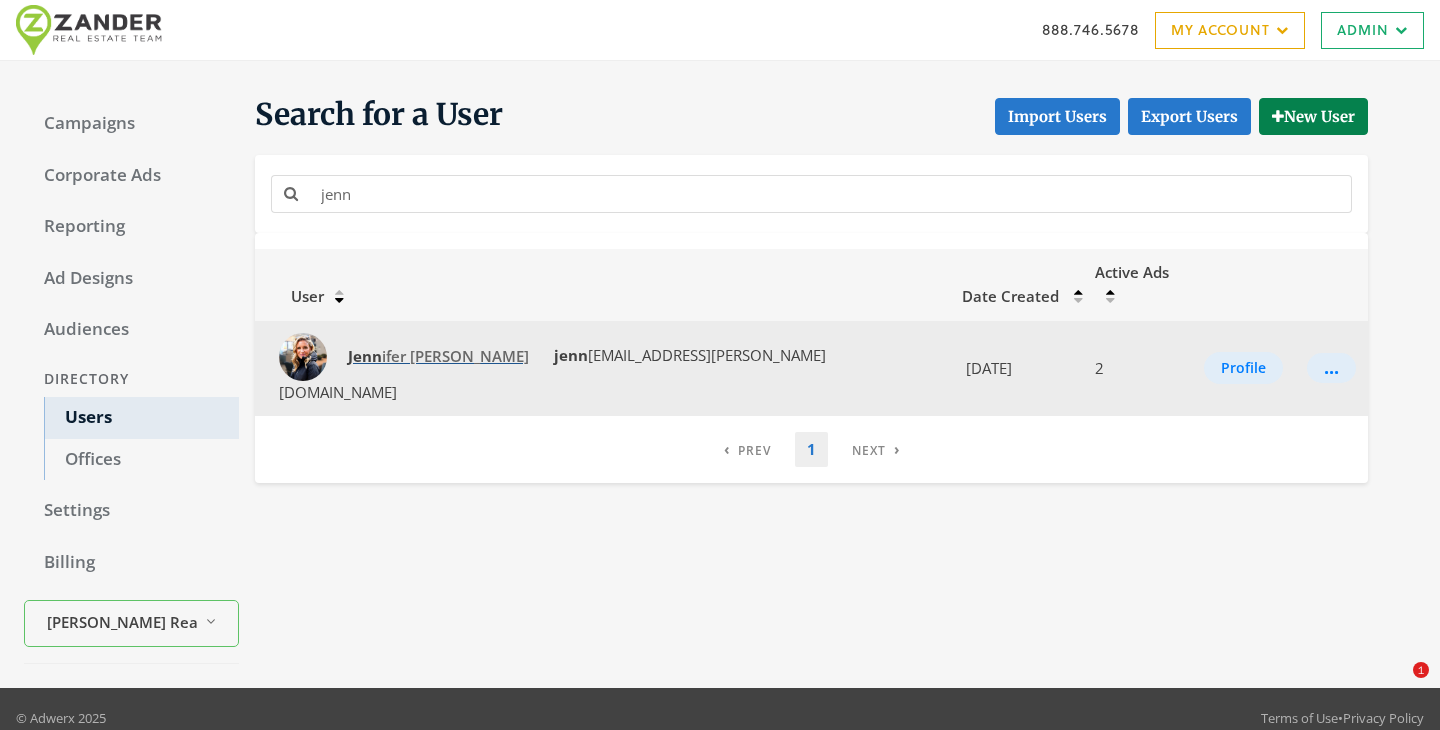 type on "jenn" 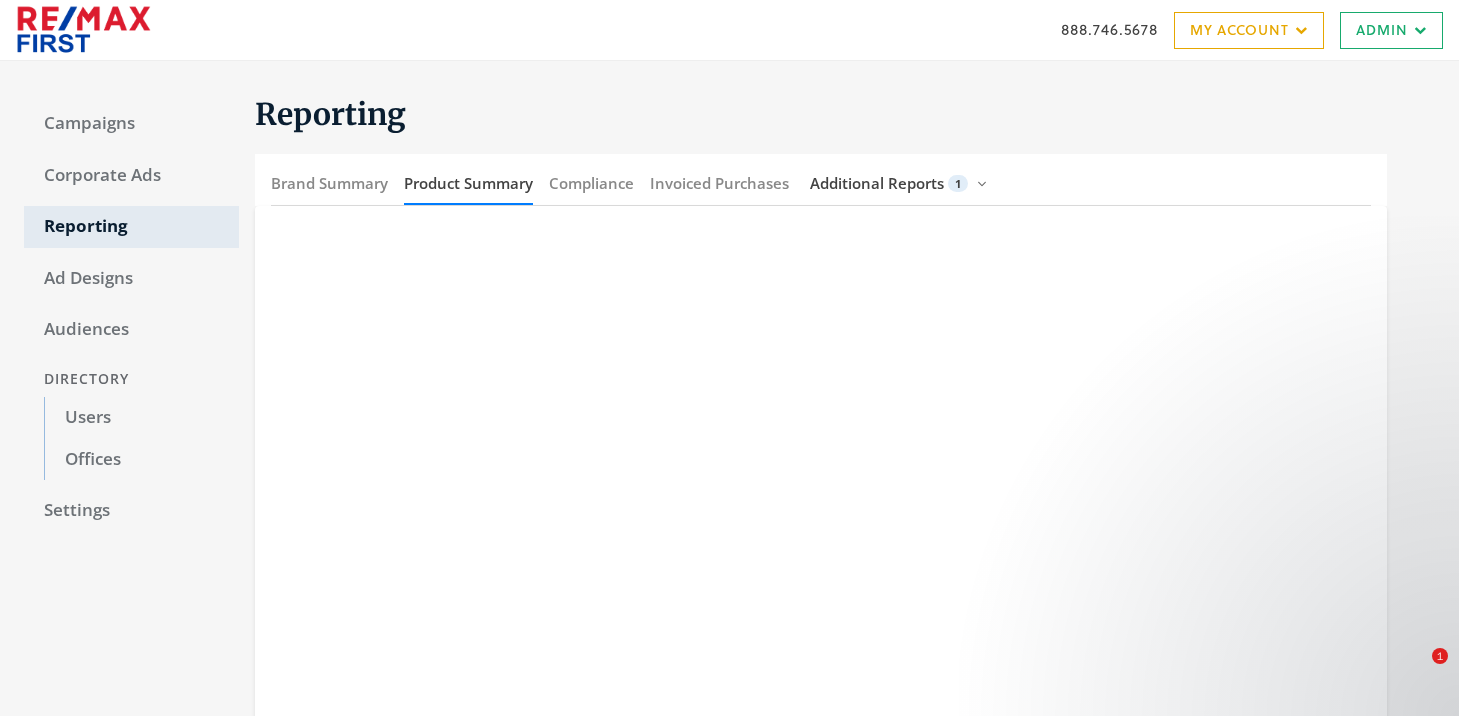 scroll, scrollTop: 0, scrollLeft: 0, axis: both 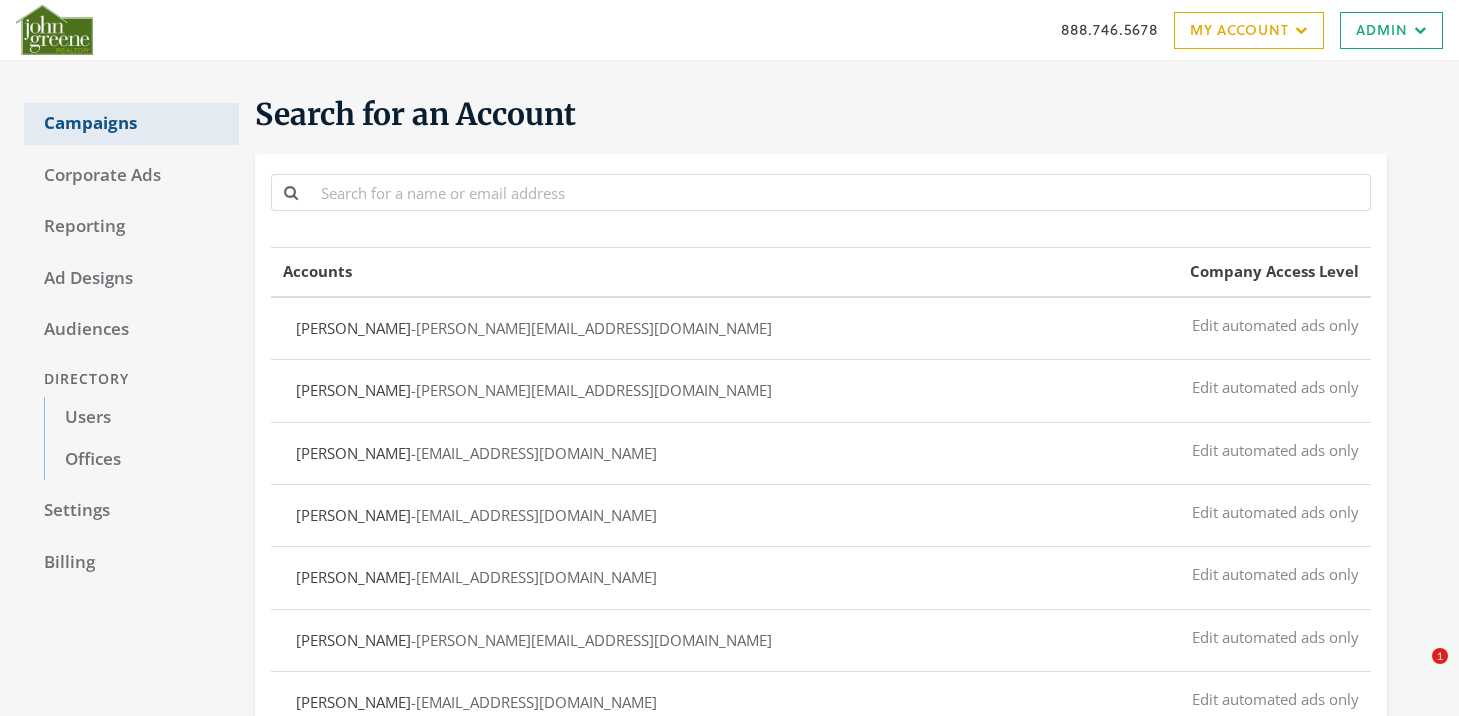 click on "Campaigns" at bounding box center (131, 124) 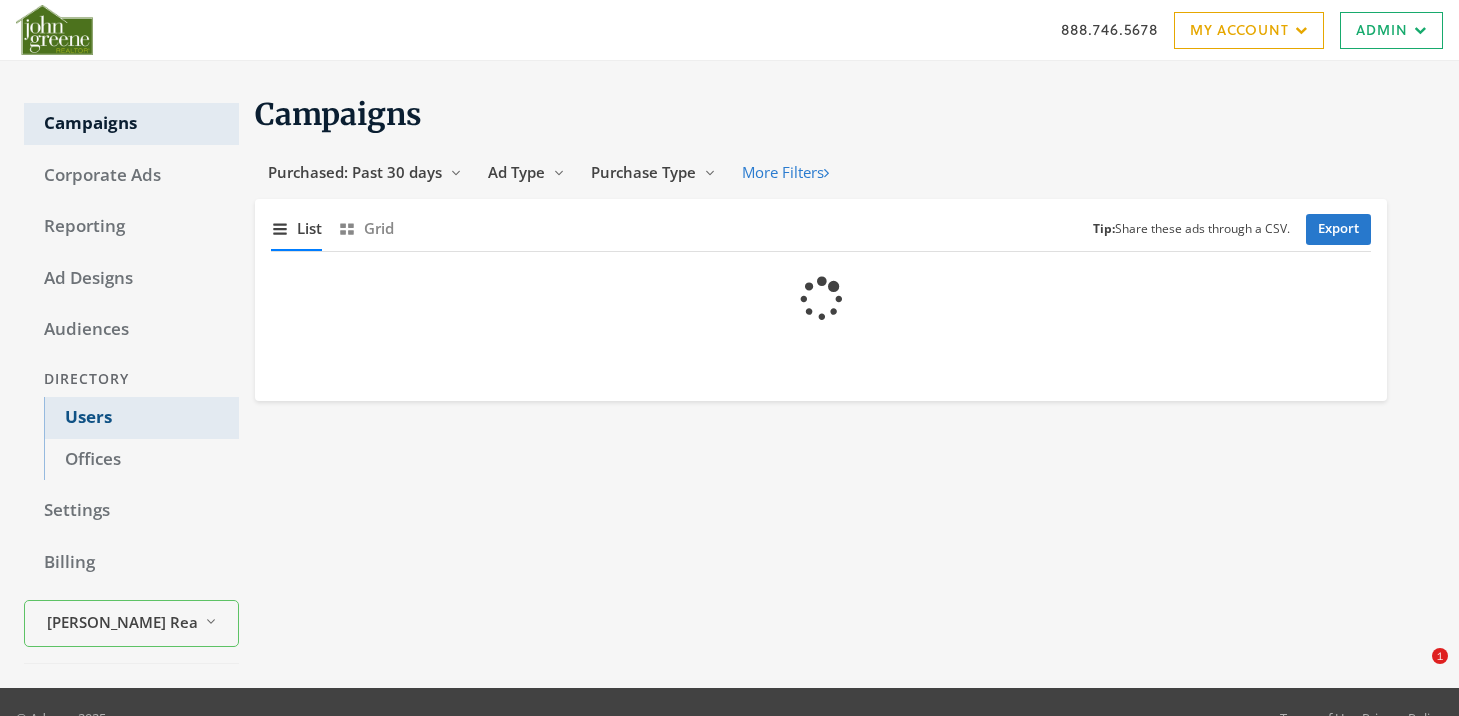 click on "Users" at bounding box center [141, 418] 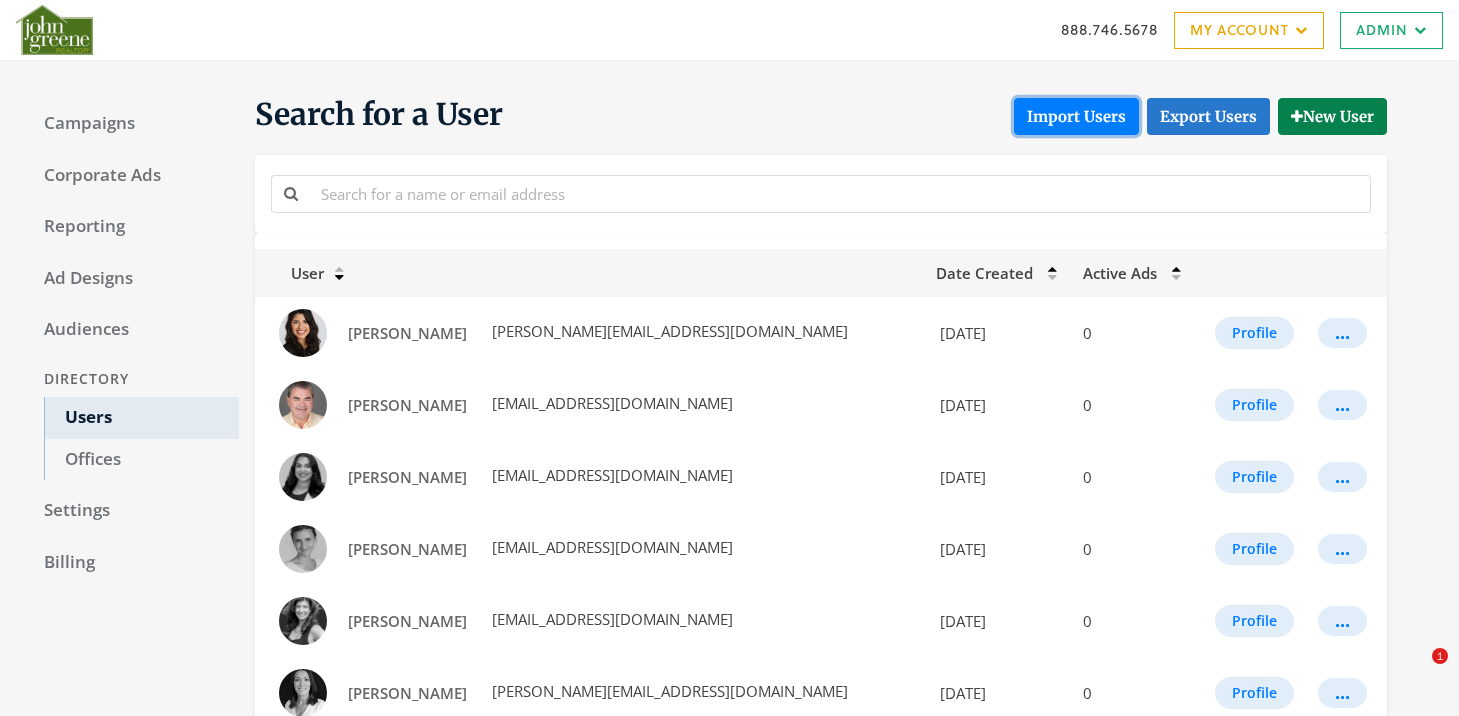 click on "Import Users" at bounding box center (1076, 116) 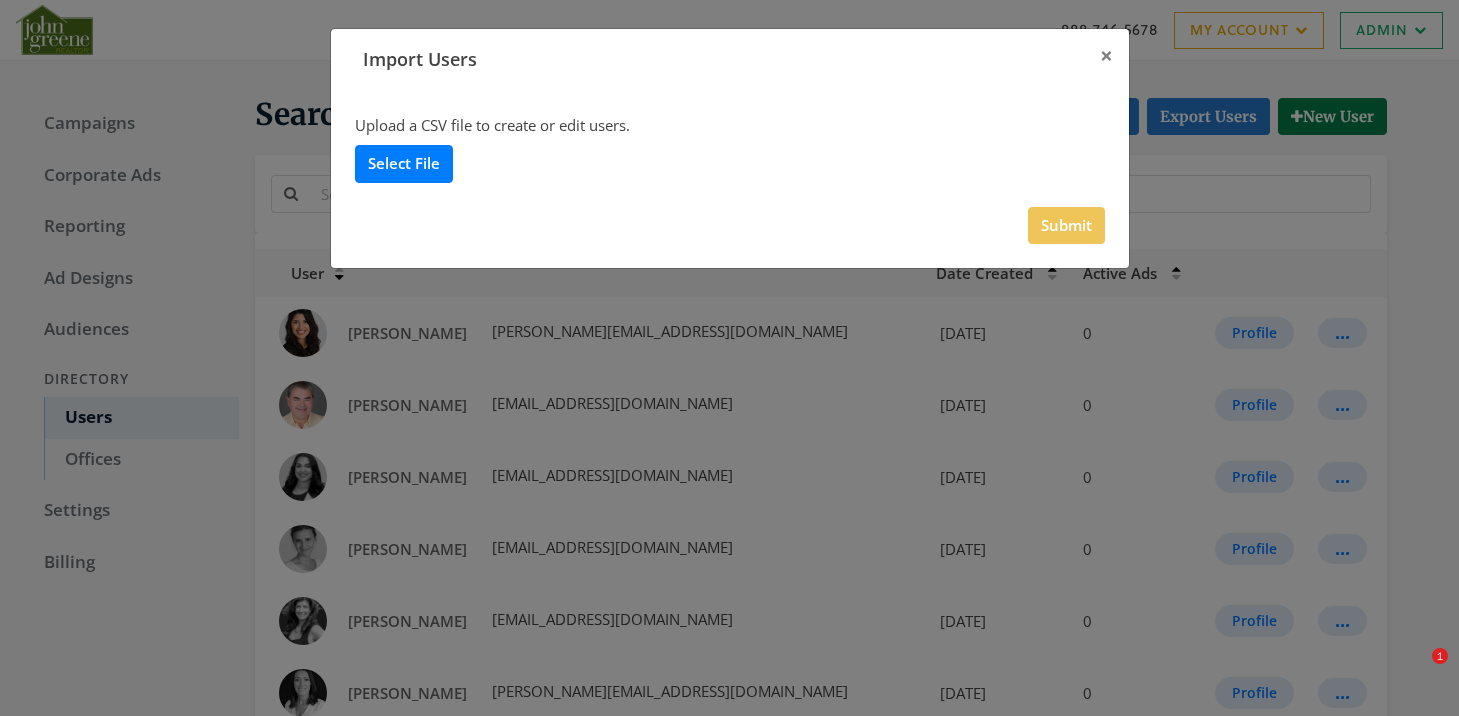 click on "Select File" at bounding box center (404, 163) 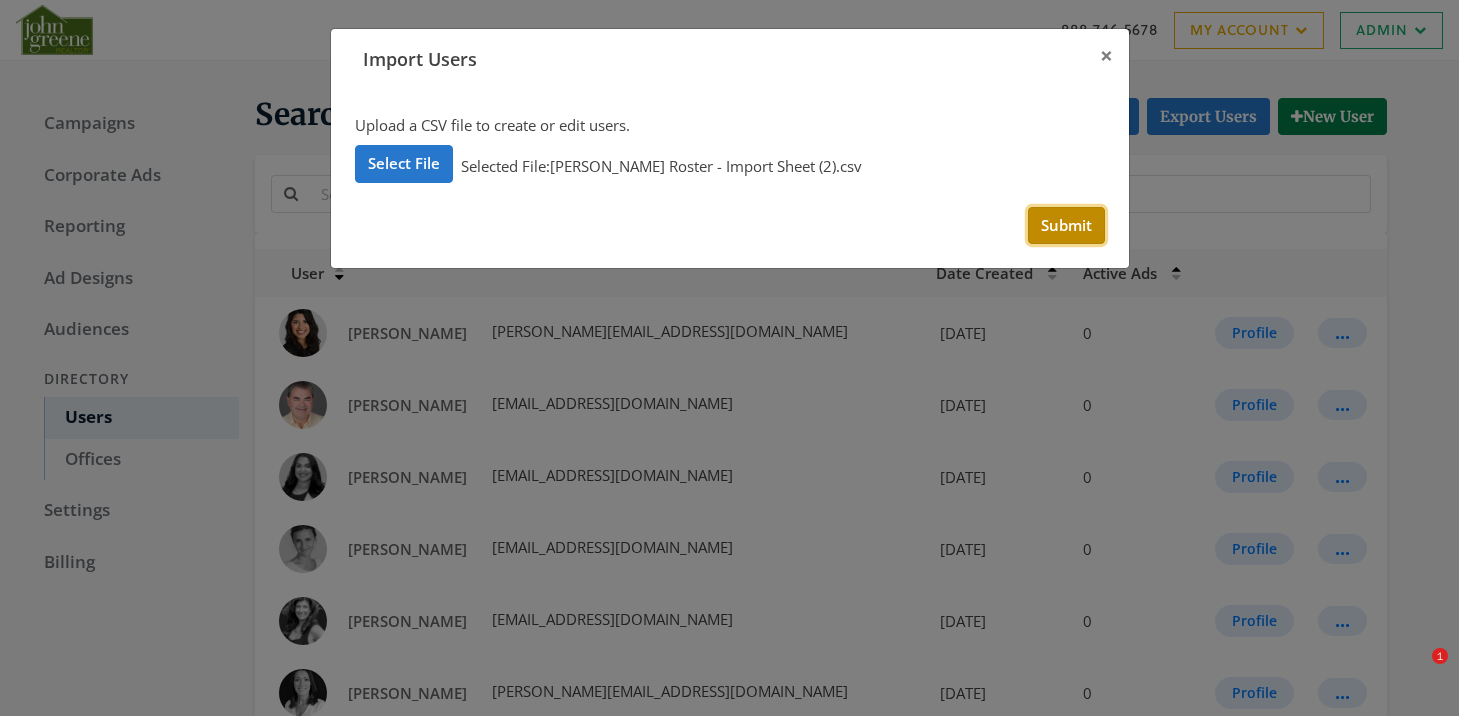 click on "Submit" at bounding box center (1066, 225) 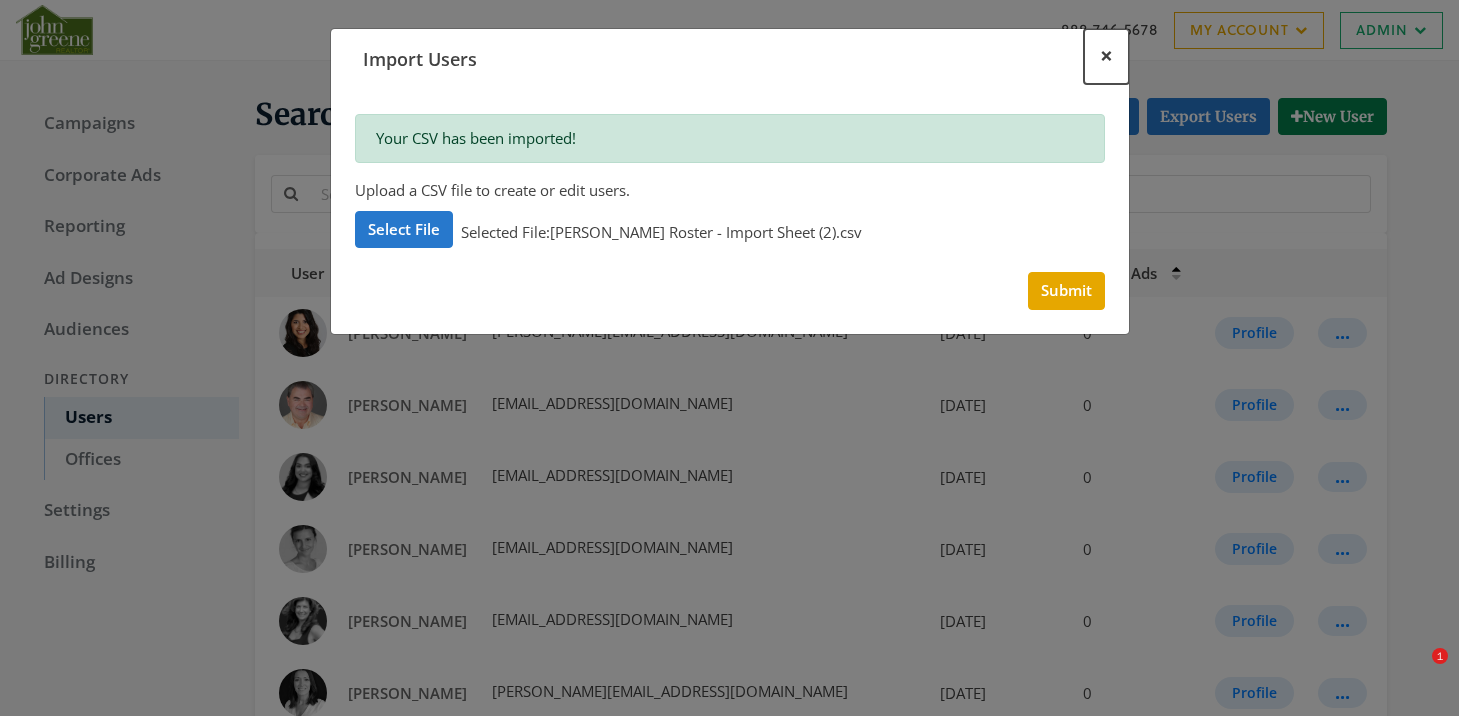 click on "×" at bounding box center [1106, 55] 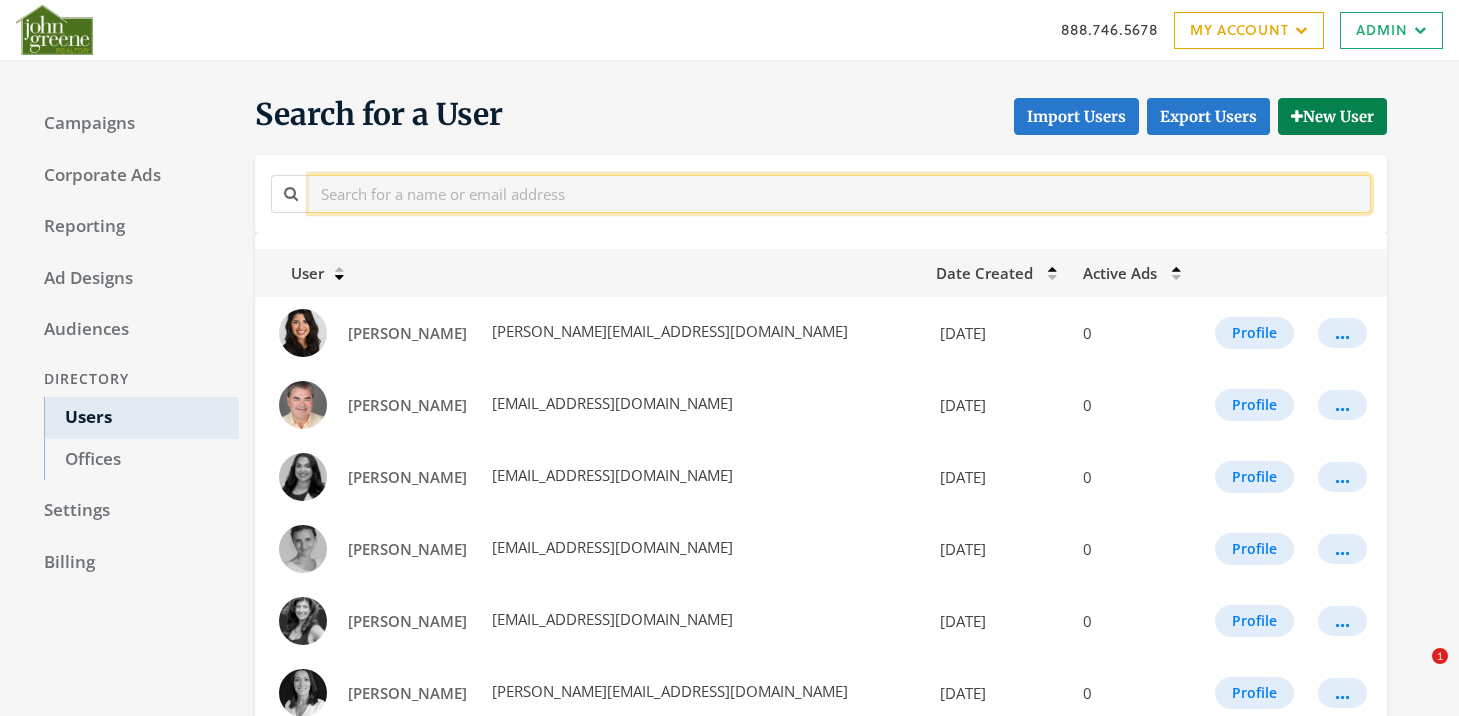 click at bounding box center [840, 193] 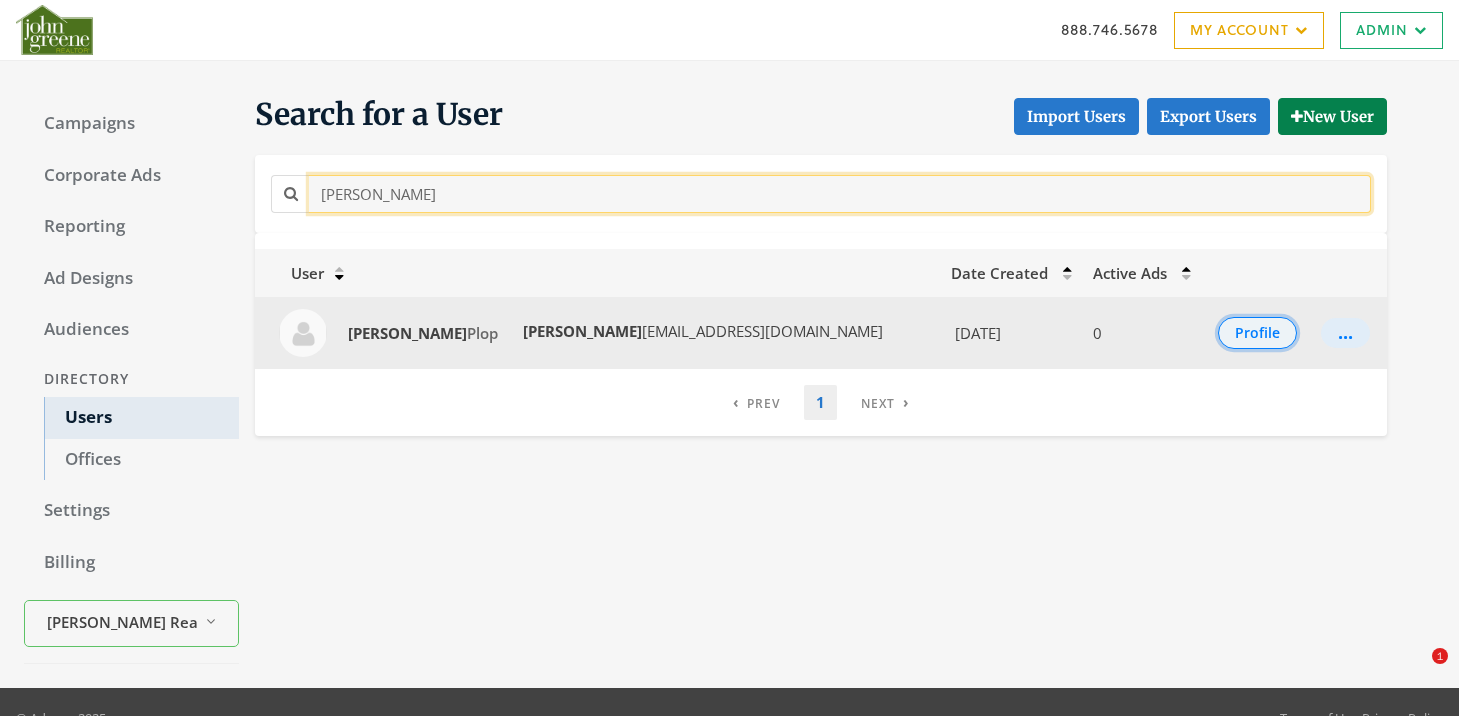 type on "[PERSON_NAME]" 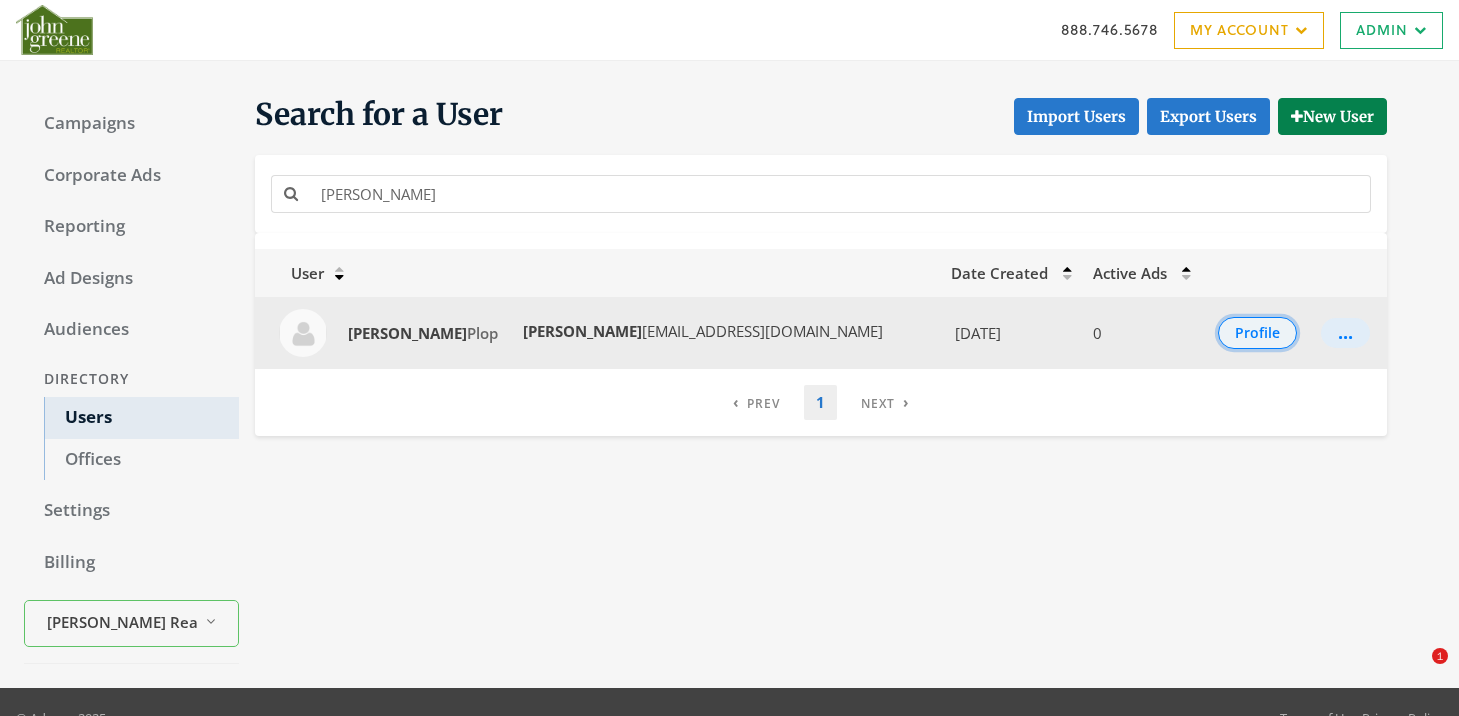 click on "Profile" at bounding box center [1257, 333] 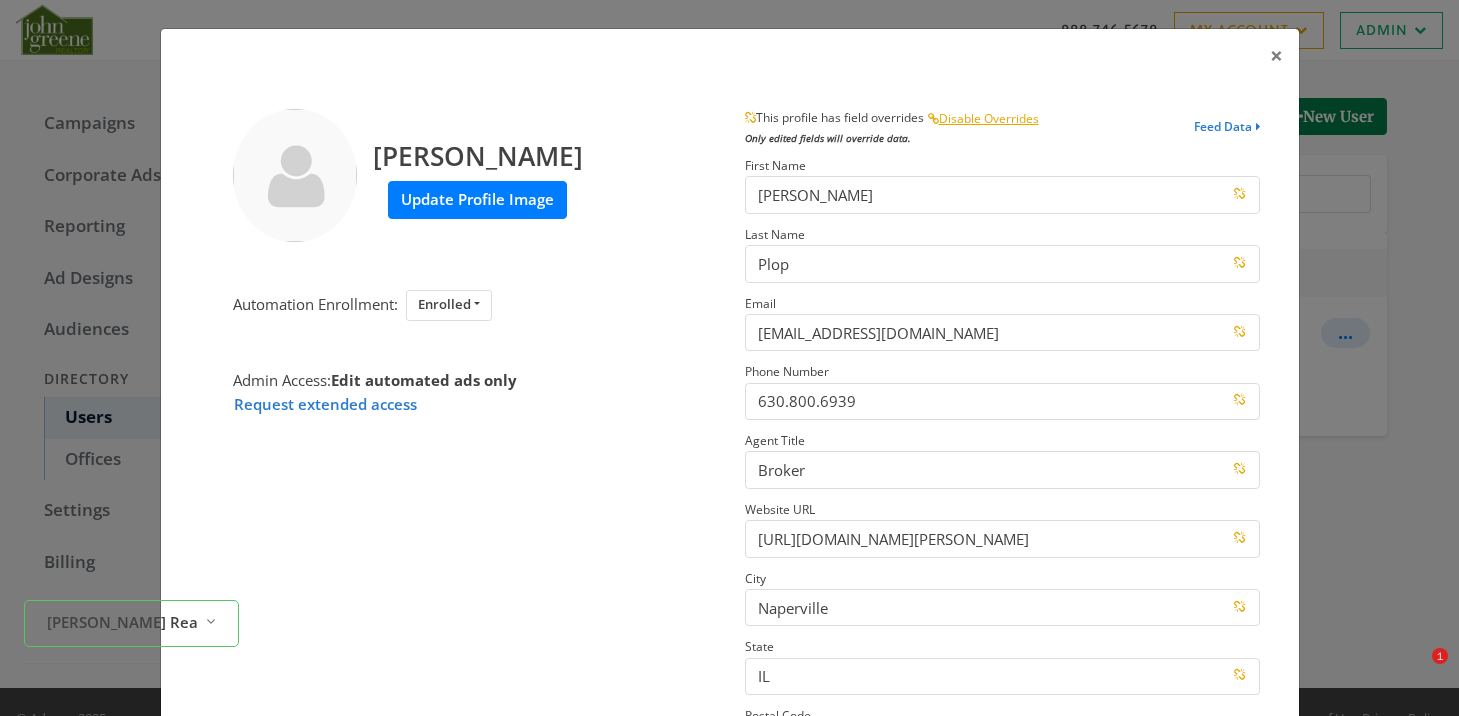 click on "Update Profile Image" at bounding box center (477, 199) 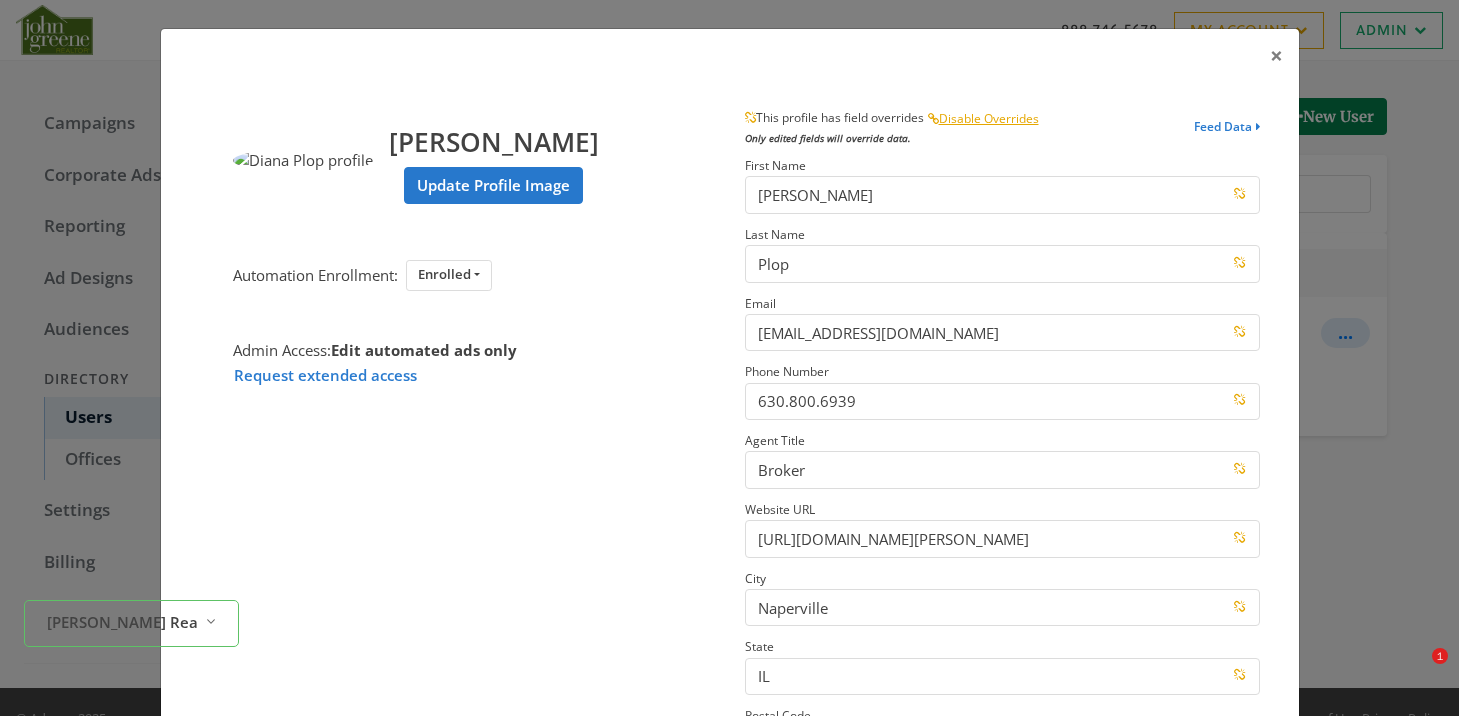 scroll, scrollTop: 300, scrollLeft: 0, axis: vertical 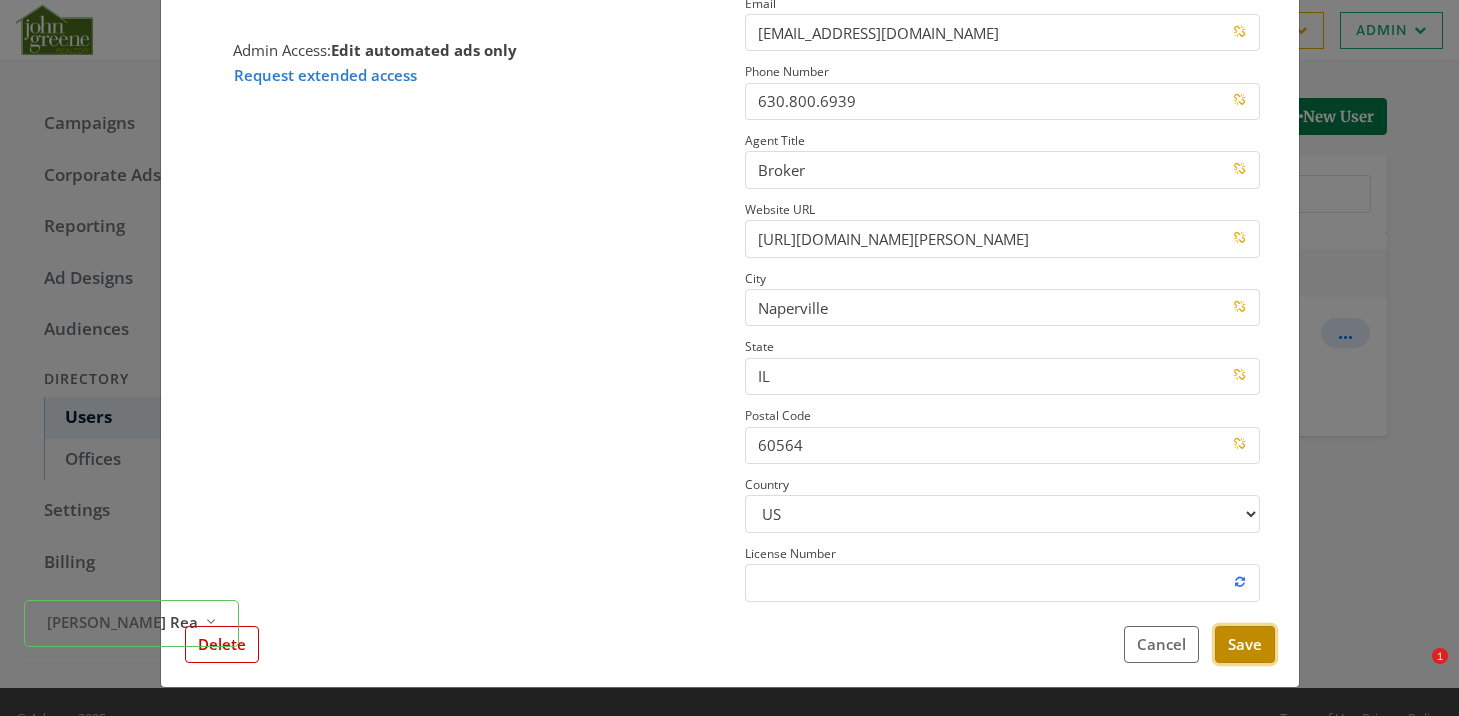 click on "Save" at bounding box center (1245, 644) 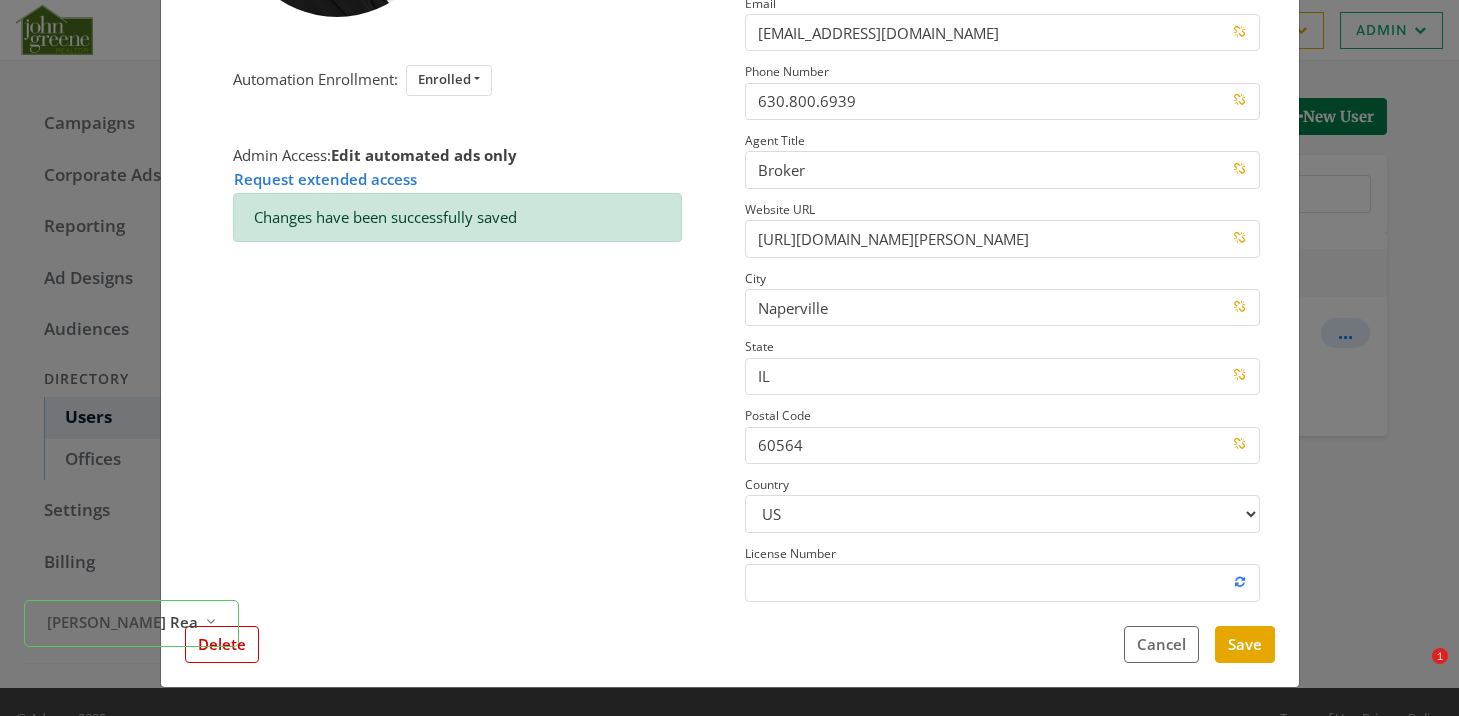 click on "× Diana Plop Update Profile Image Automation Enrollment:  Enrolled Enrolled Not Enrolled Admin Access:  Edit automated ads only Request extended access Changes have been successfully saved  This profile has field overrides    Disable Overrides Only edited fields will override data. Feed Data  First Name Diana Last Name Plop Email dianaplop@johngreeneRealtor.com Phone Number 630.800.6939 Agent Title Broker Website URL https://www.johngreenerealtor.com/diana-plop City Naperville State IL Postal Code 60564 Country US CA License Number Close Feed Data first name:  -- null -- last name:  -- null -- email:  -- null -- phone:  -- null -- title:  -- null -- website url:  -- null -- city:  -- null -- state:  -- null -- postal code:  -- null -- country:  -- null -- license number:  -- null -- photo URL:  -- null -- Delete Cancel Save" at bounding box center [729, 358] 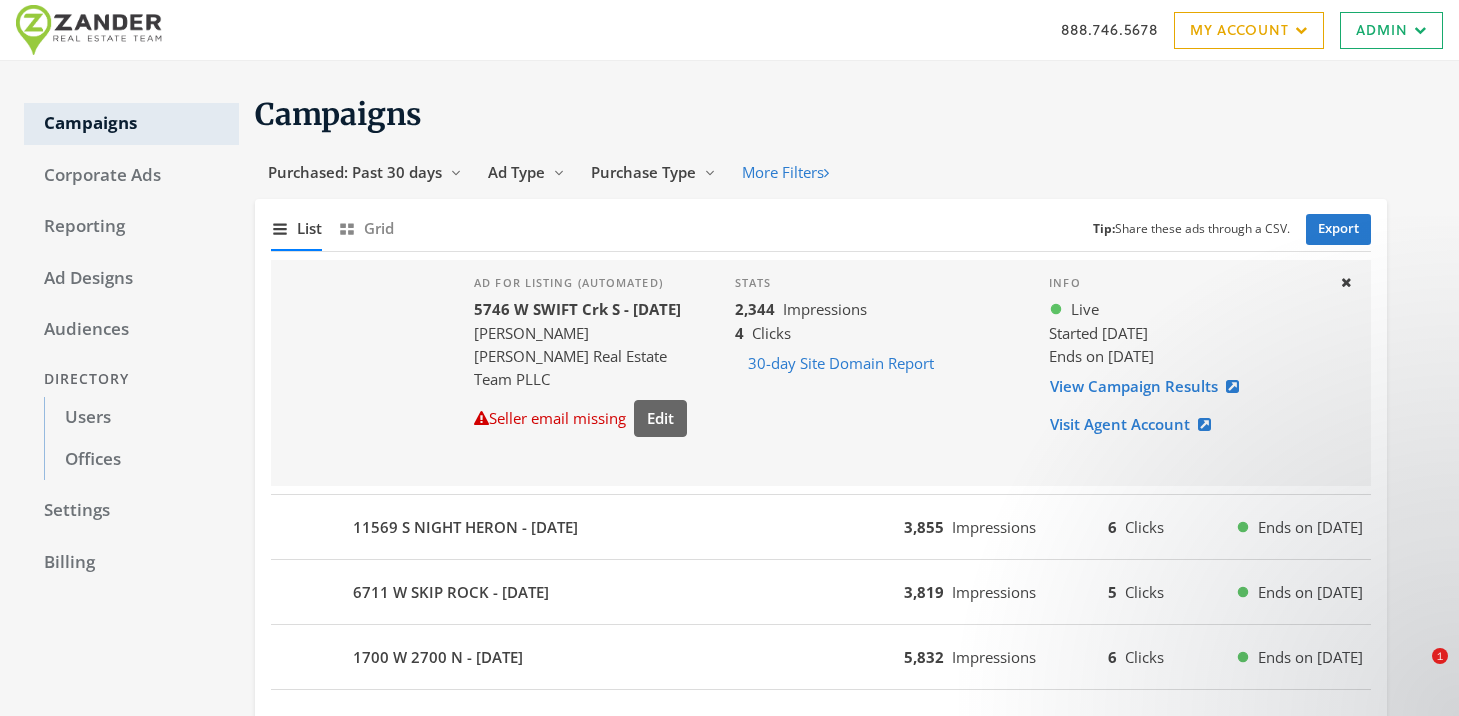 scroll, scrollTop: 0, scrollLeft: 0, axis: both 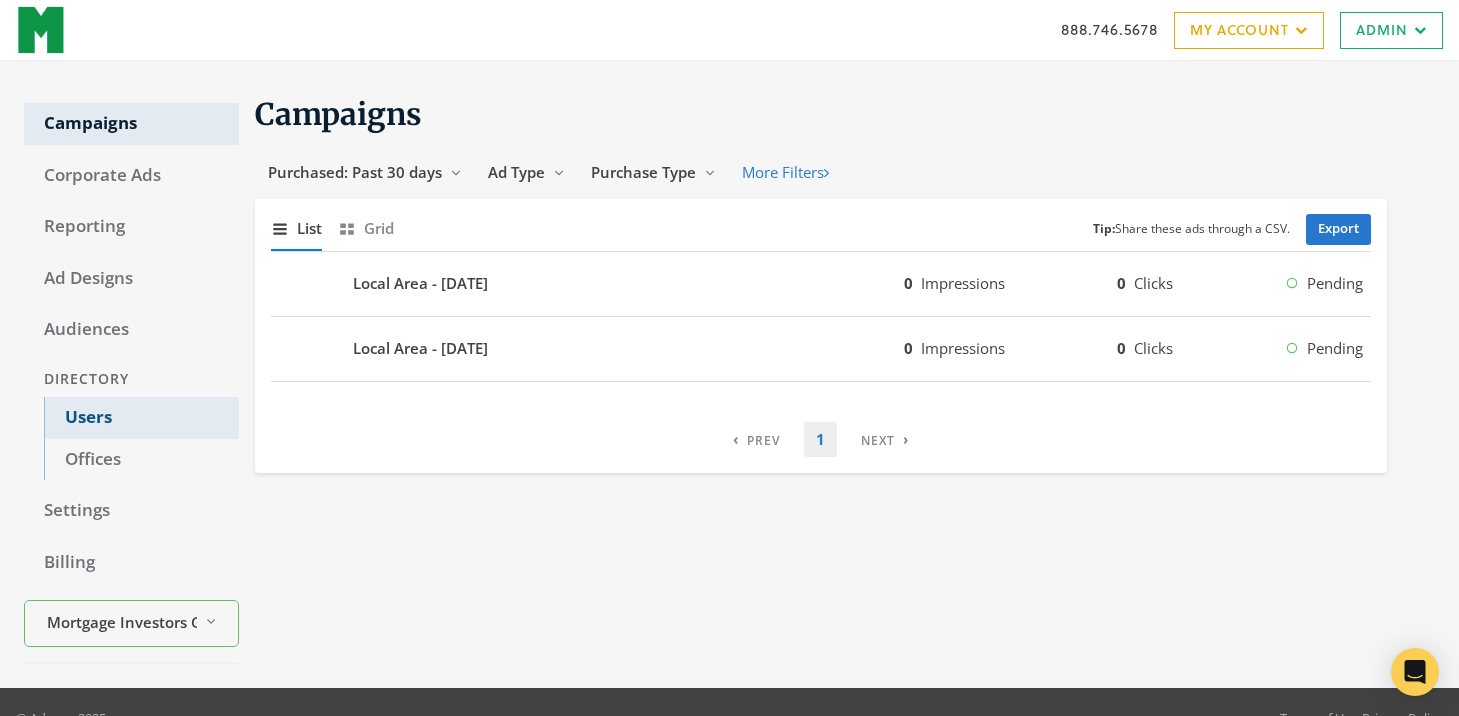 click on "Users" at bounding box center (141, 418) 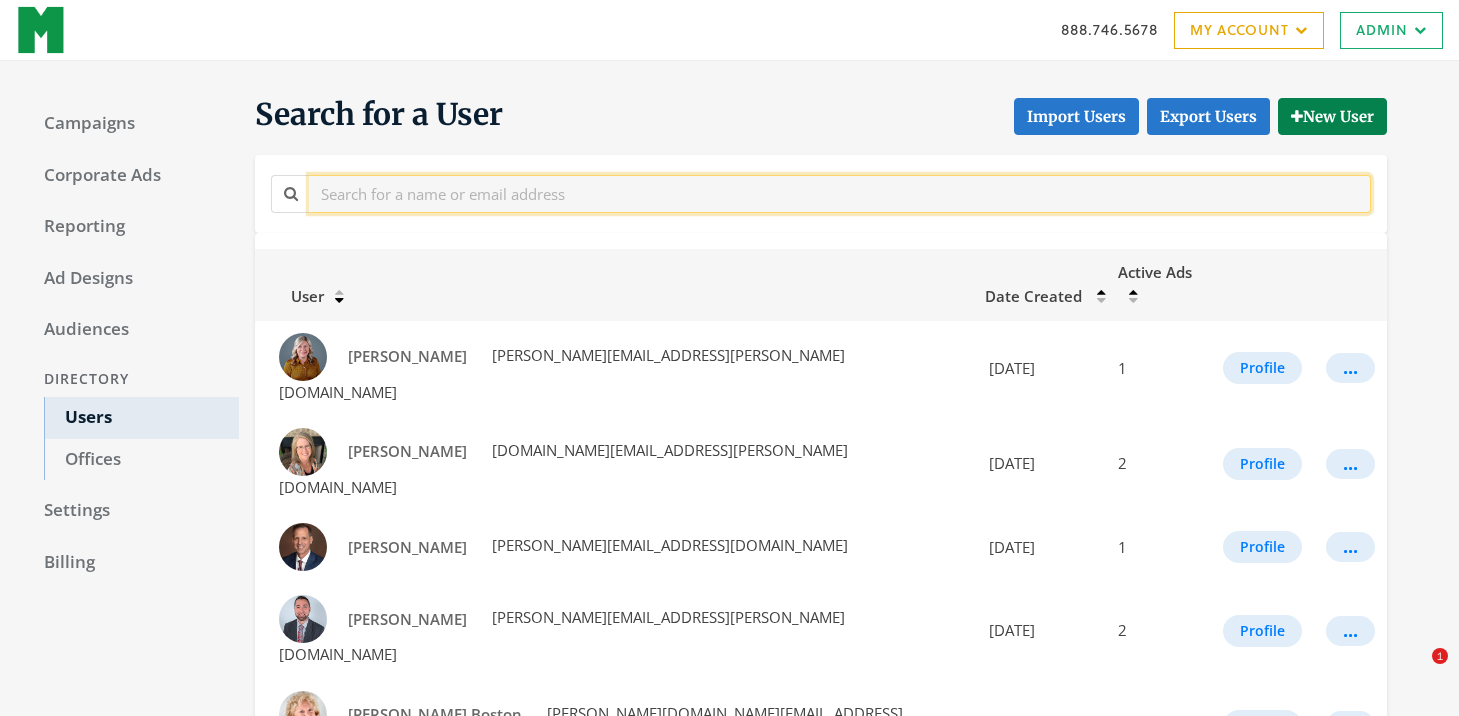 click at bounding box center [840, 193] 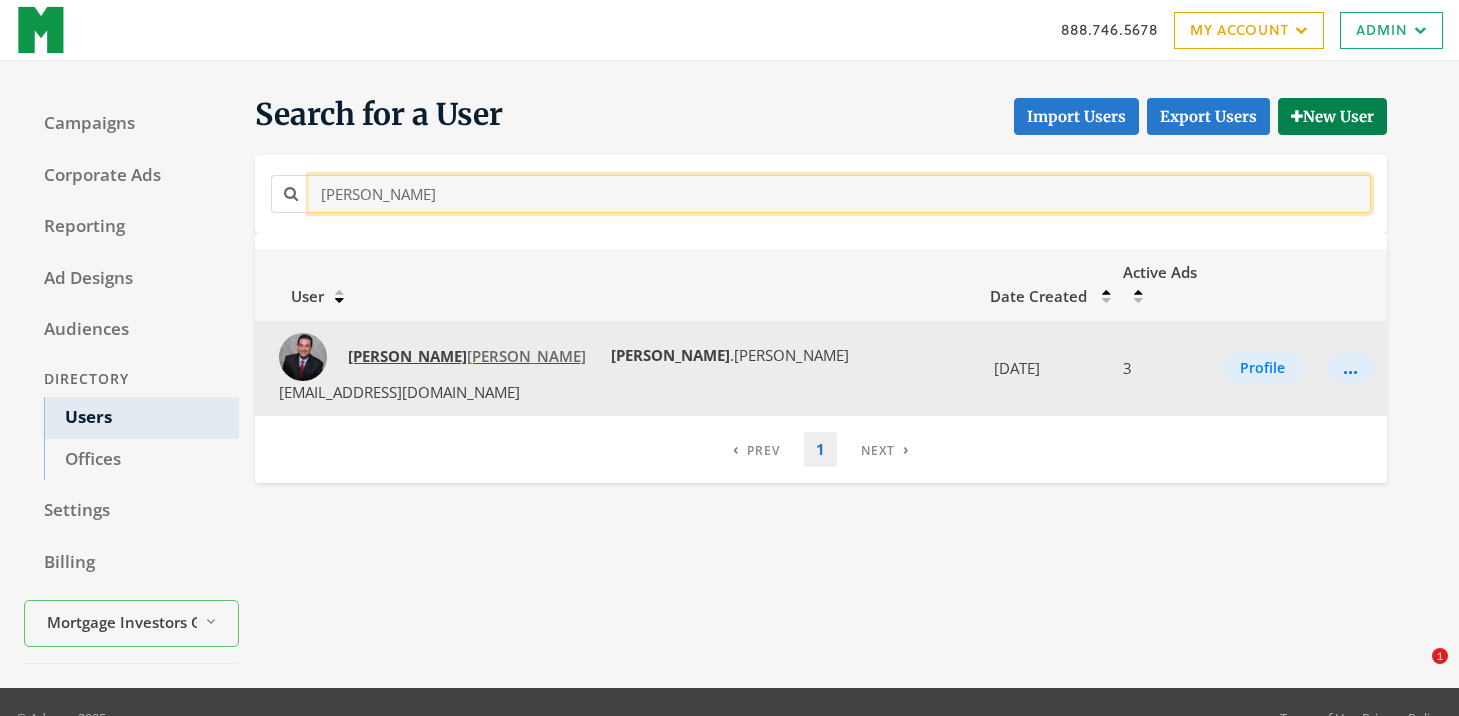 type on "[PERSON_NAME]" 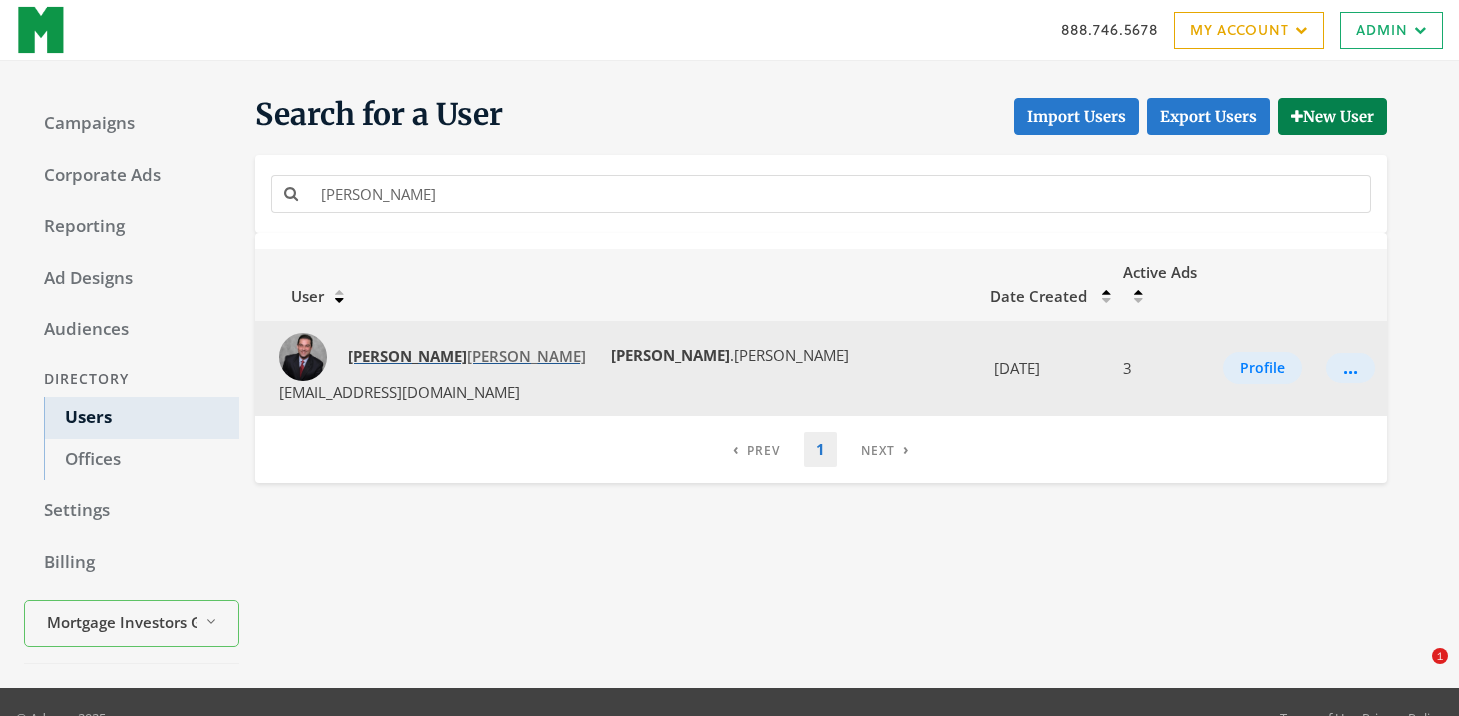 click on "[PERSON_NAME]" 